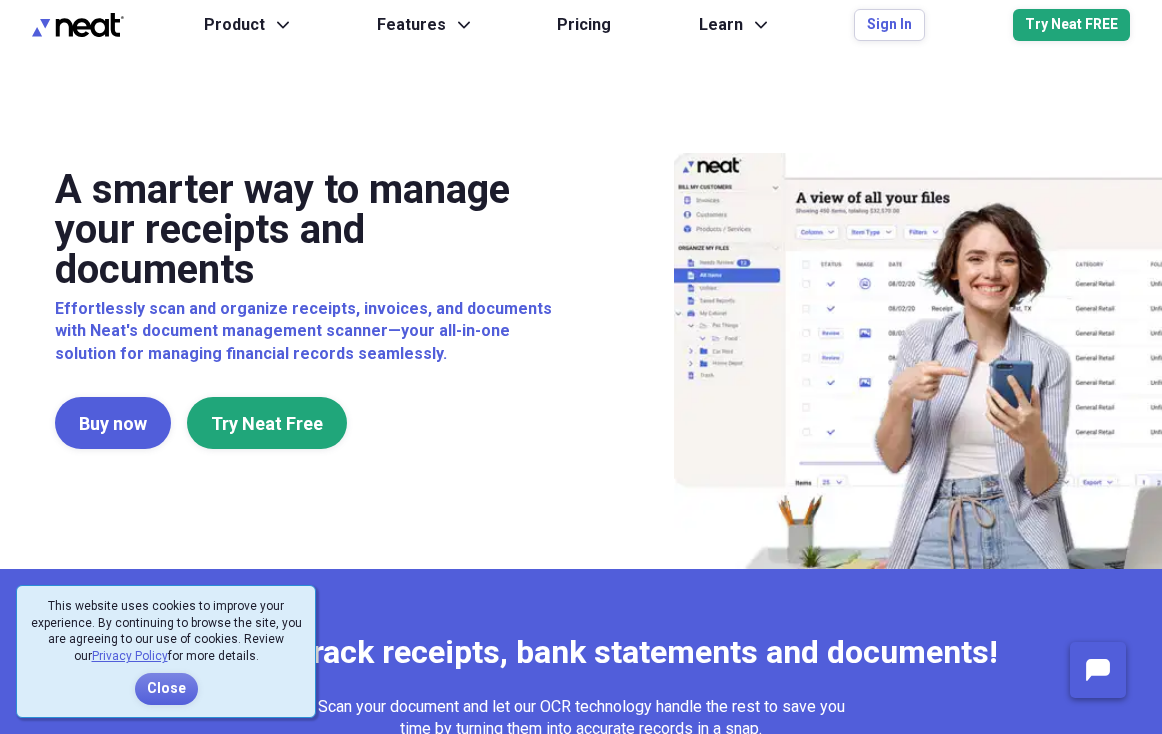 scroll, scrollTop: 0, scrollLeft: 0, axis: both 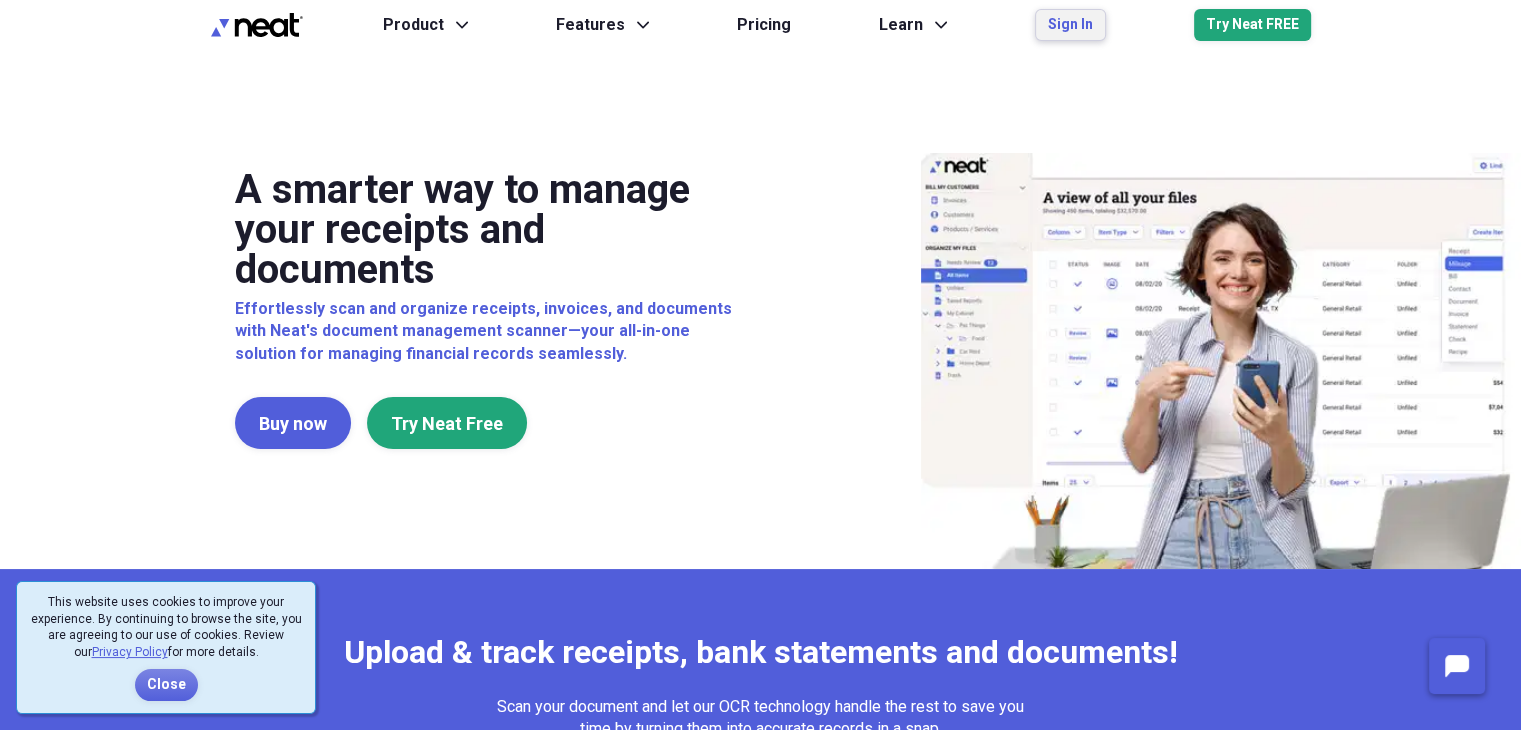 click on "Sign In" at bounding box center [1070, 25] 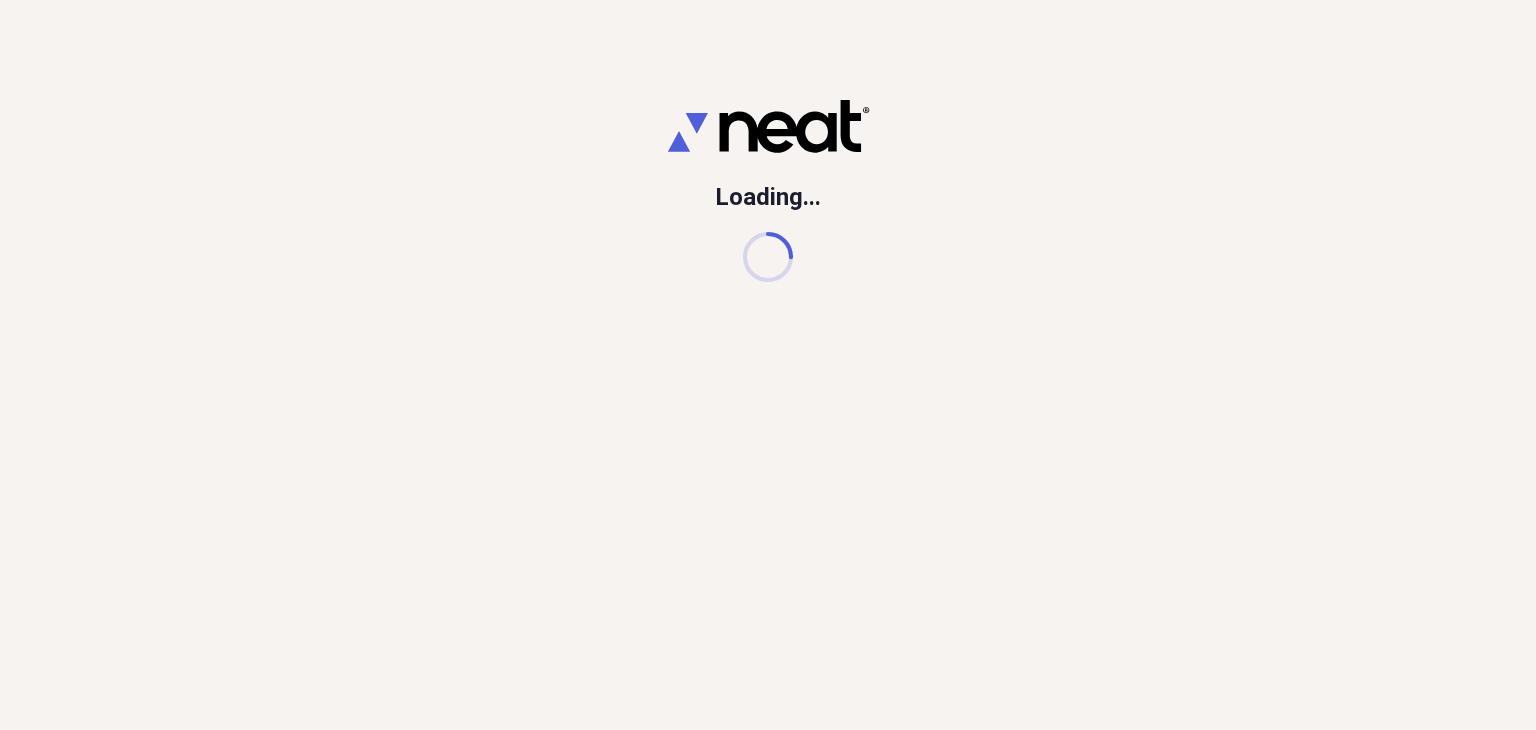 scroll, scrollTop: 0, scrollLeft: 0, axis: both 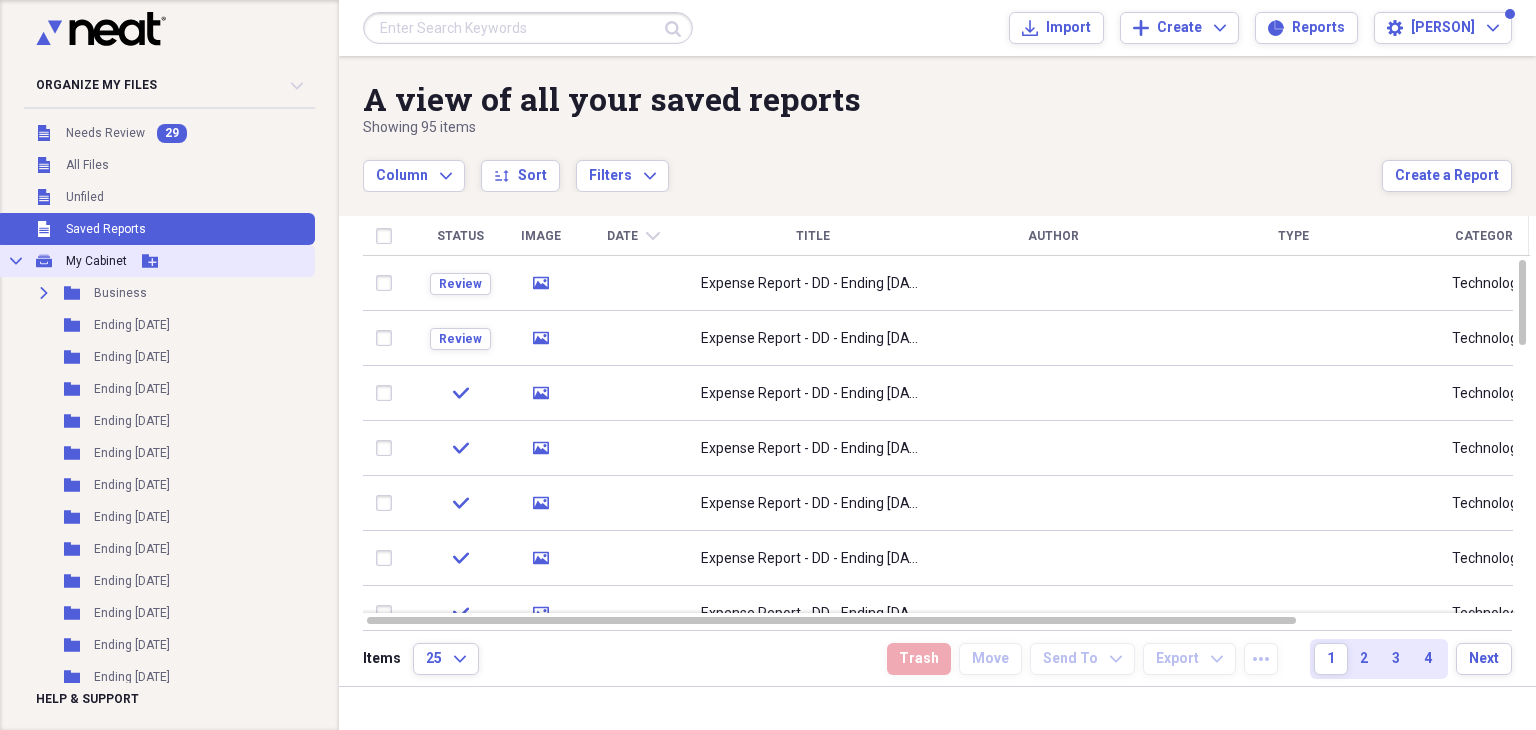 click on "Add Folder" 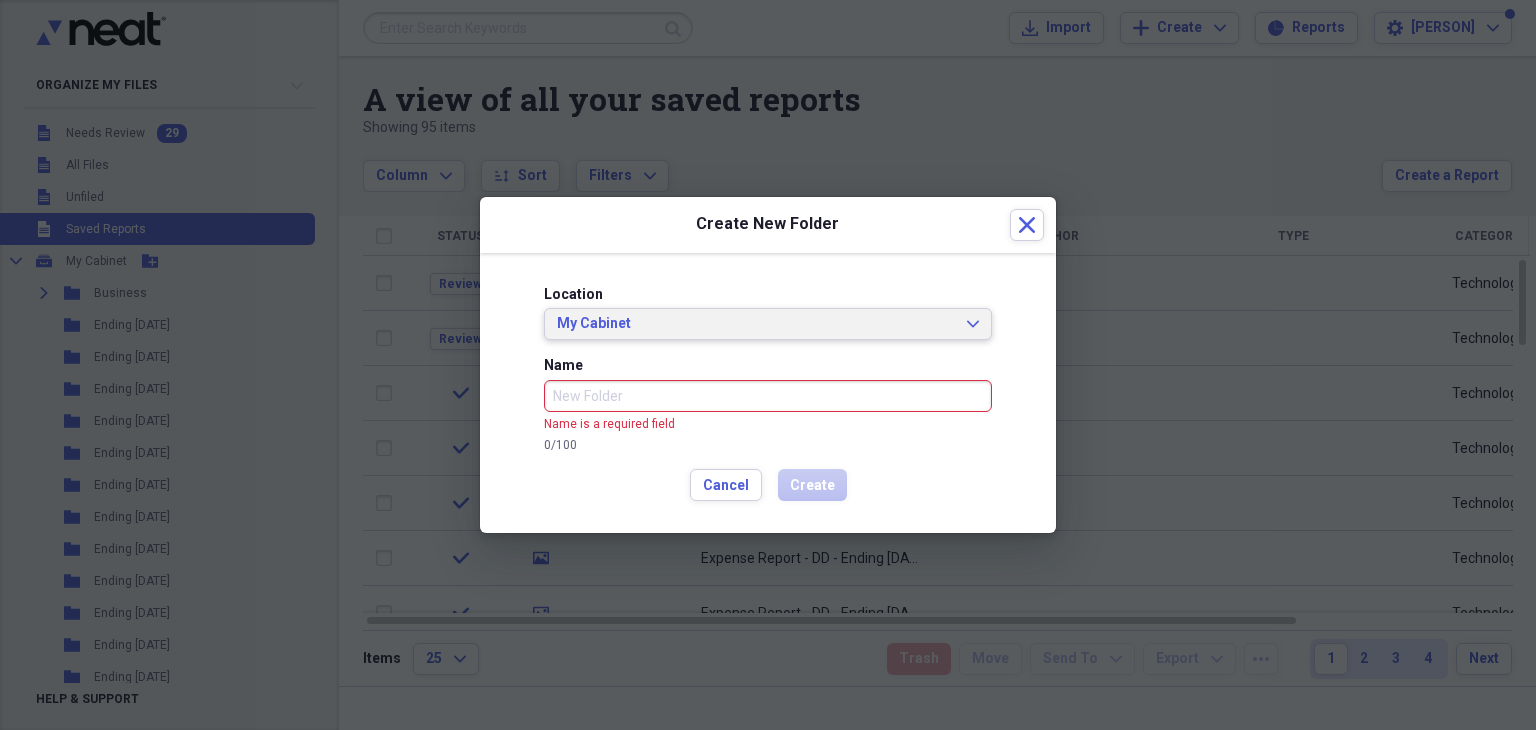 click on "My Cabinet" at bounding box center [756, 324] 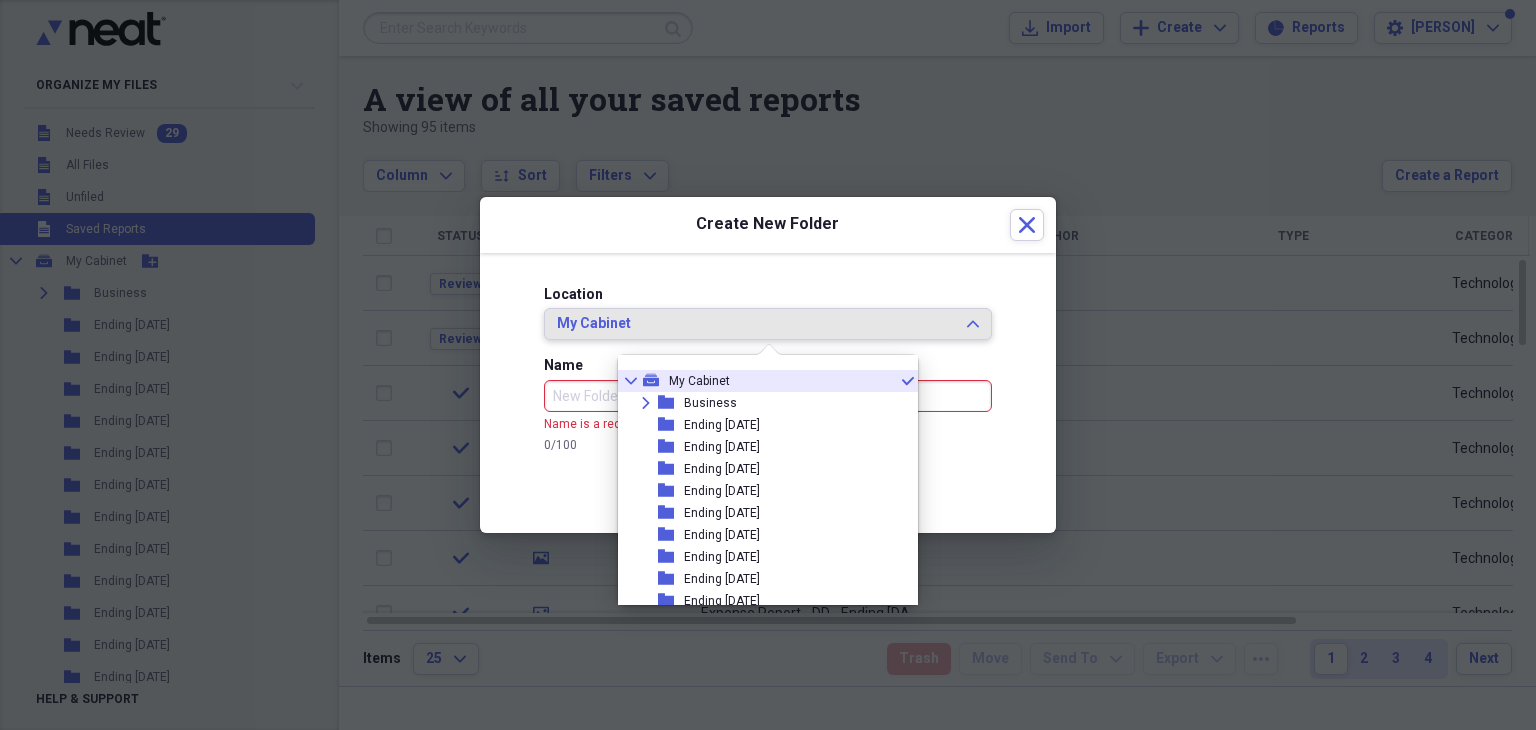 type 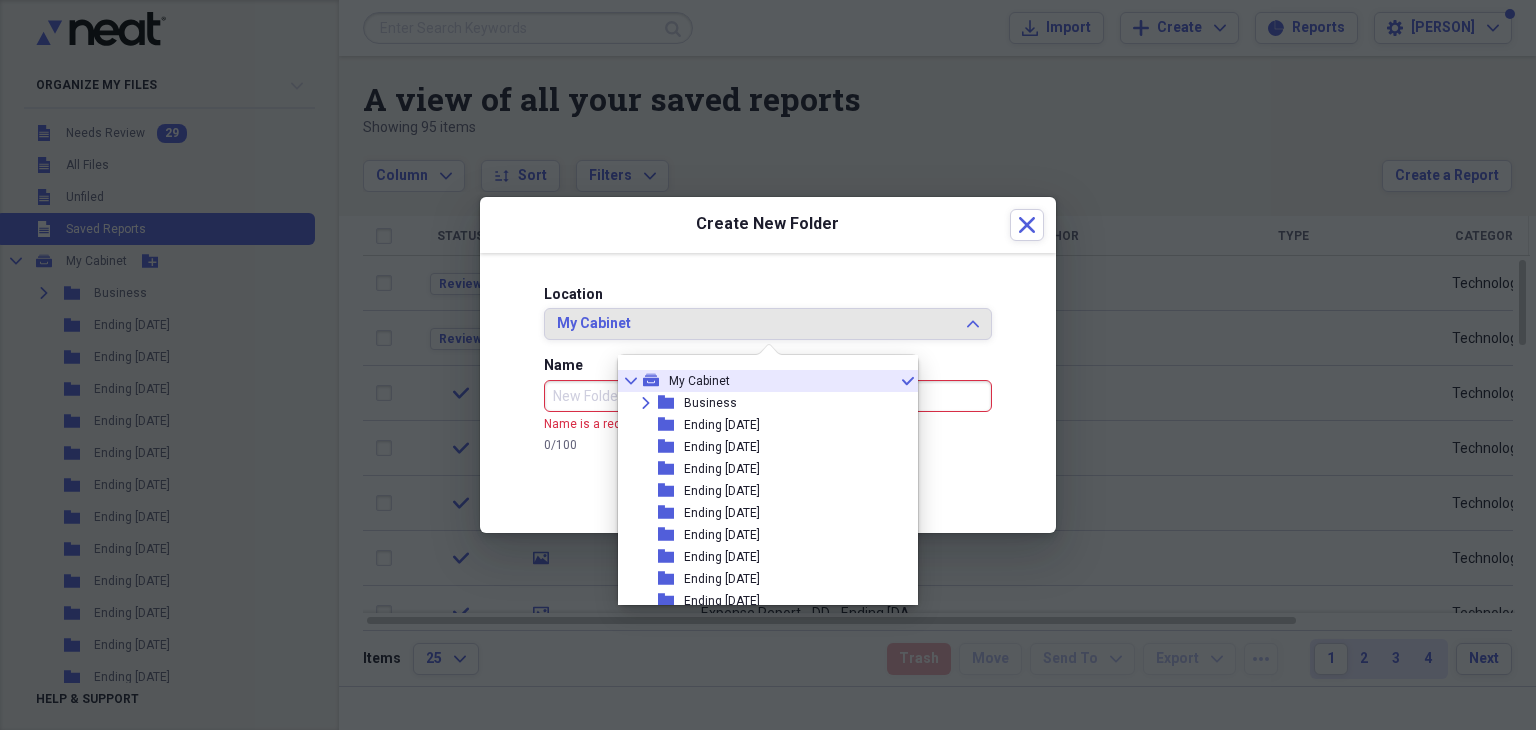 click on "Name" at bounding box center [768, 396] 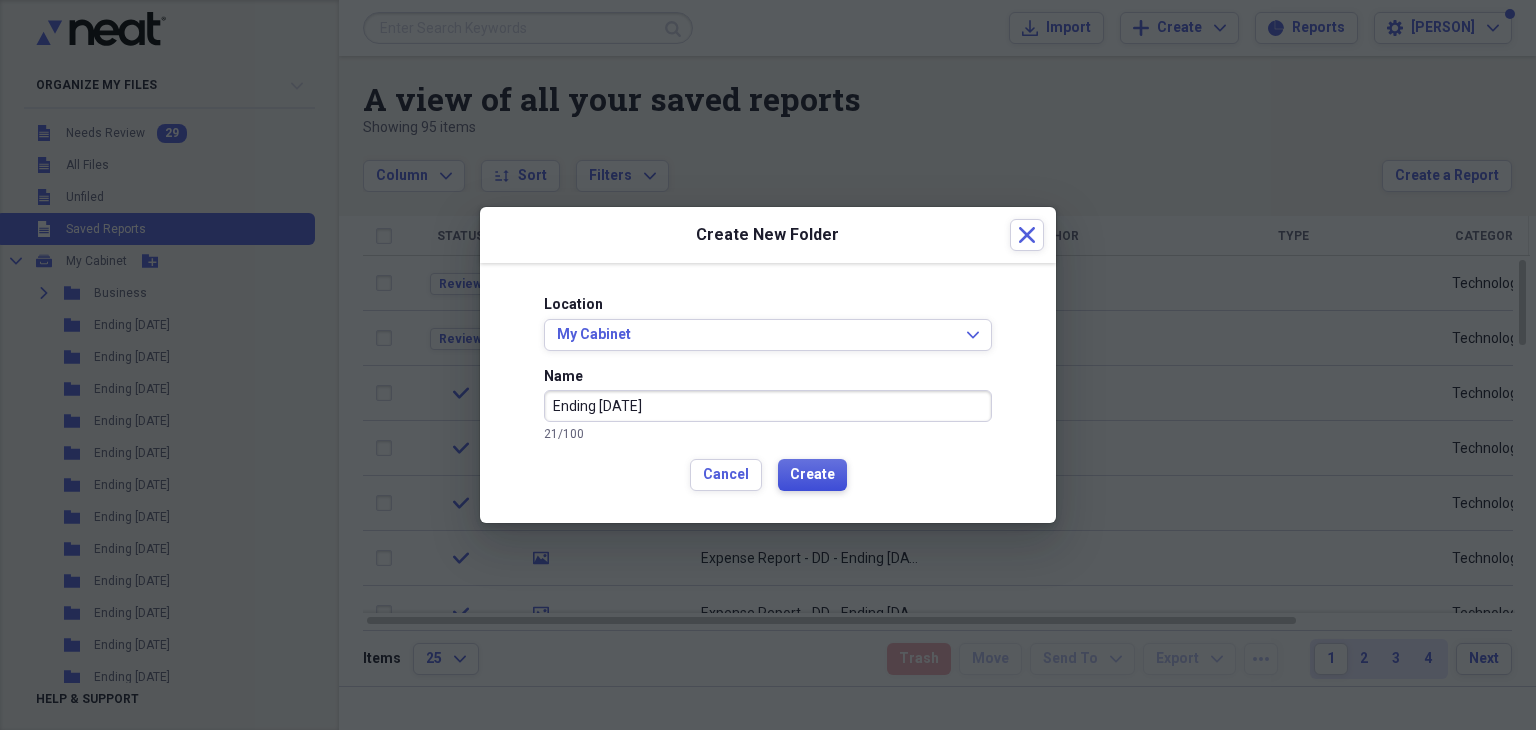 type on "Ending [DATE]" 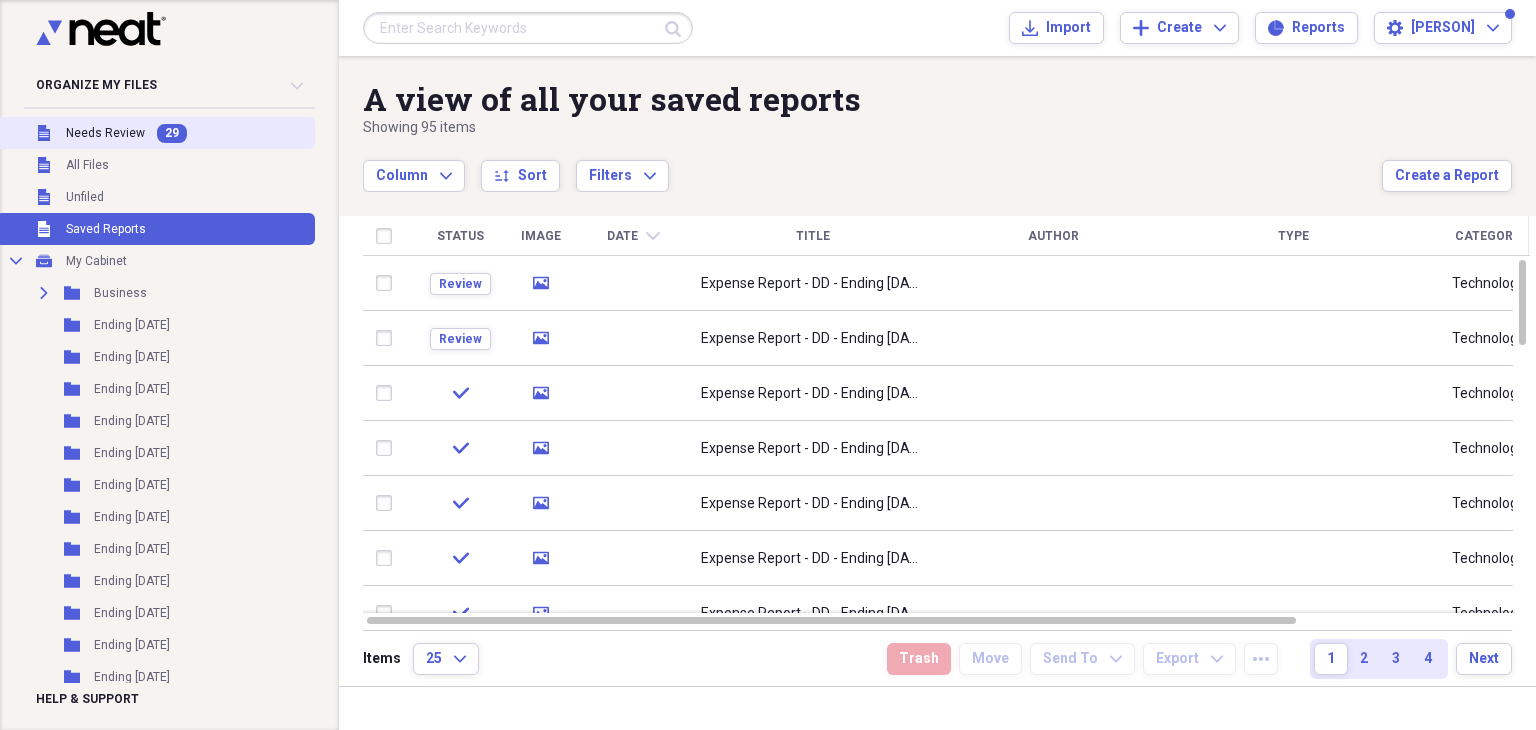 click on "Needs Review" at bounding box center [105, 133] 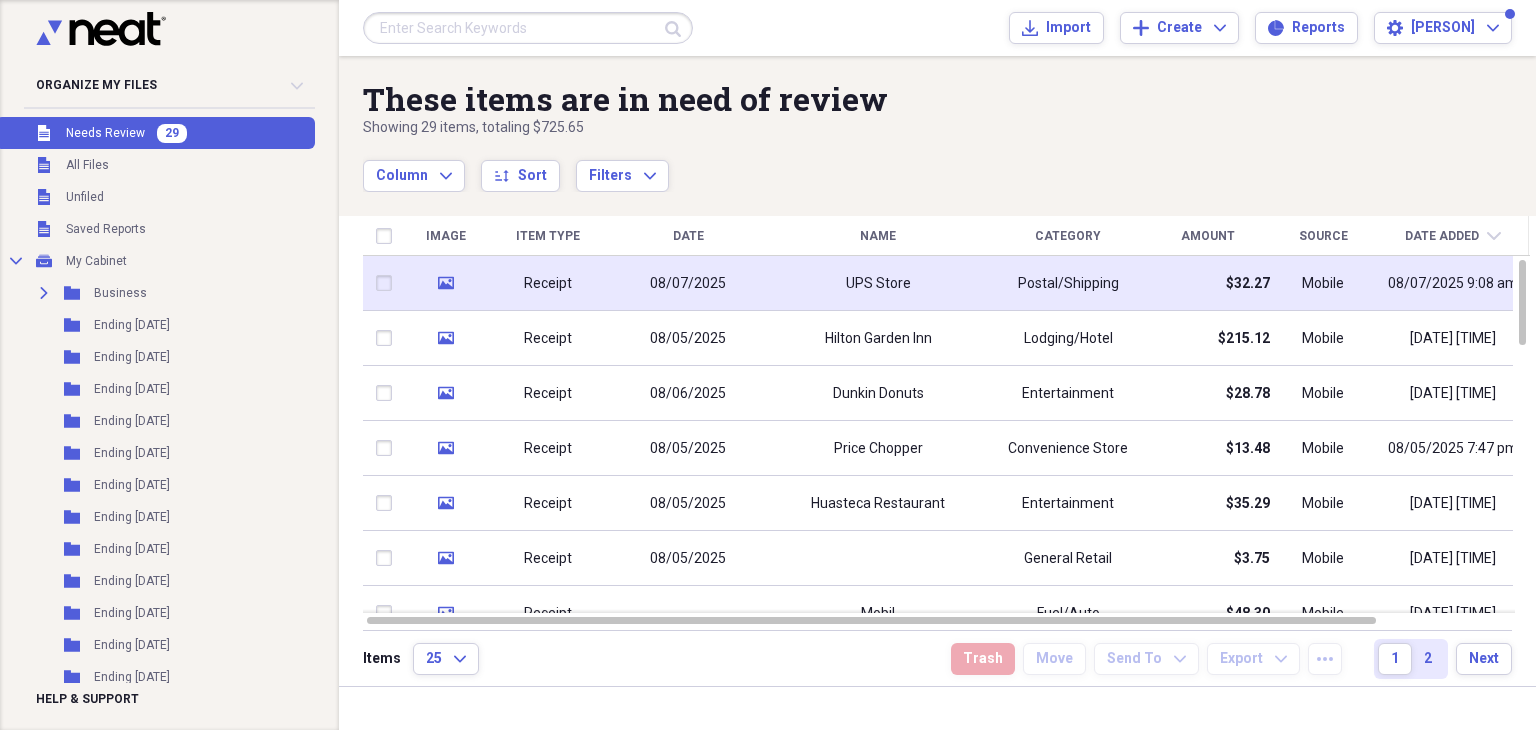 click on "08/07/2025" at bounding box center [688, 284] 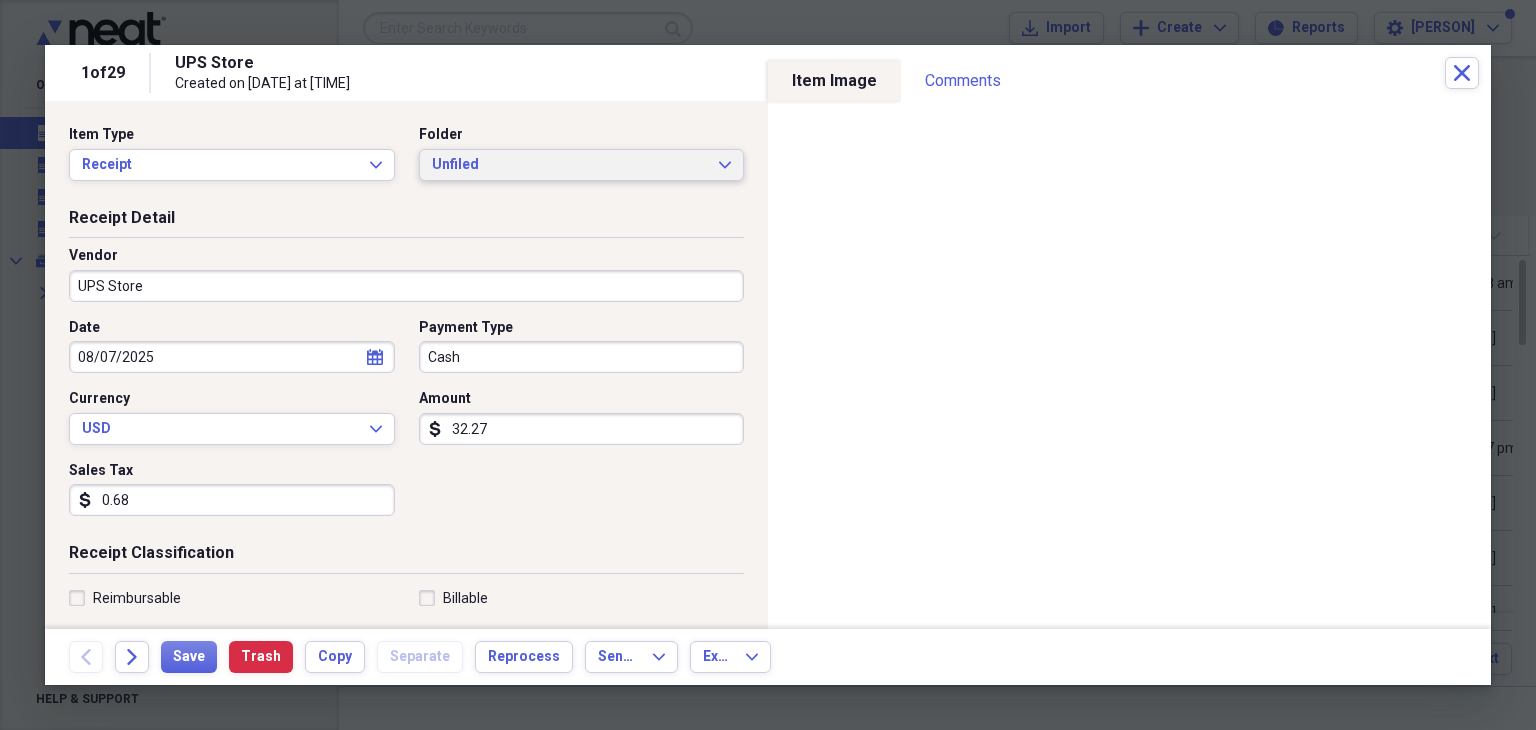 click on "Expand" 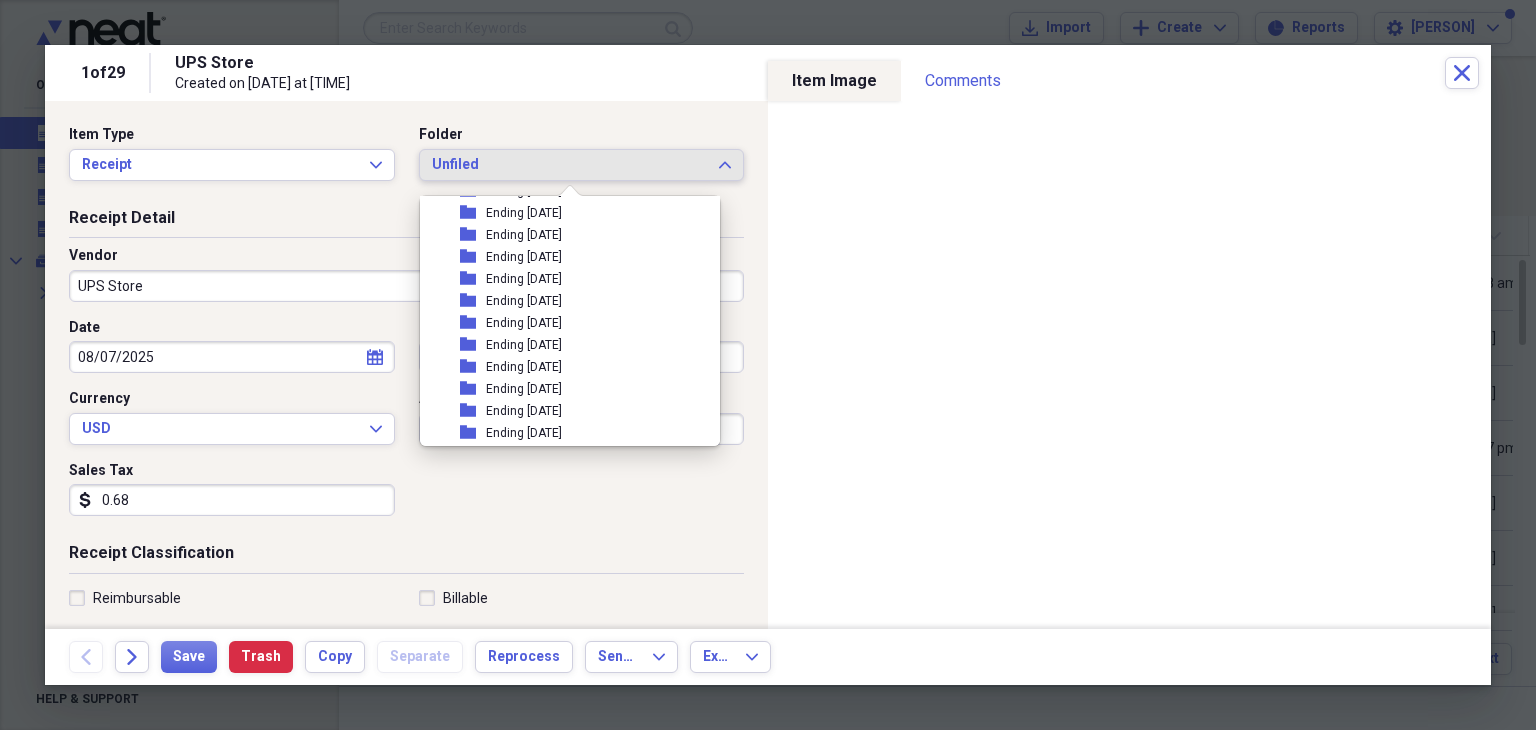 scroll, scrollTop: 218, scrollLeft: 0, axis: vertical 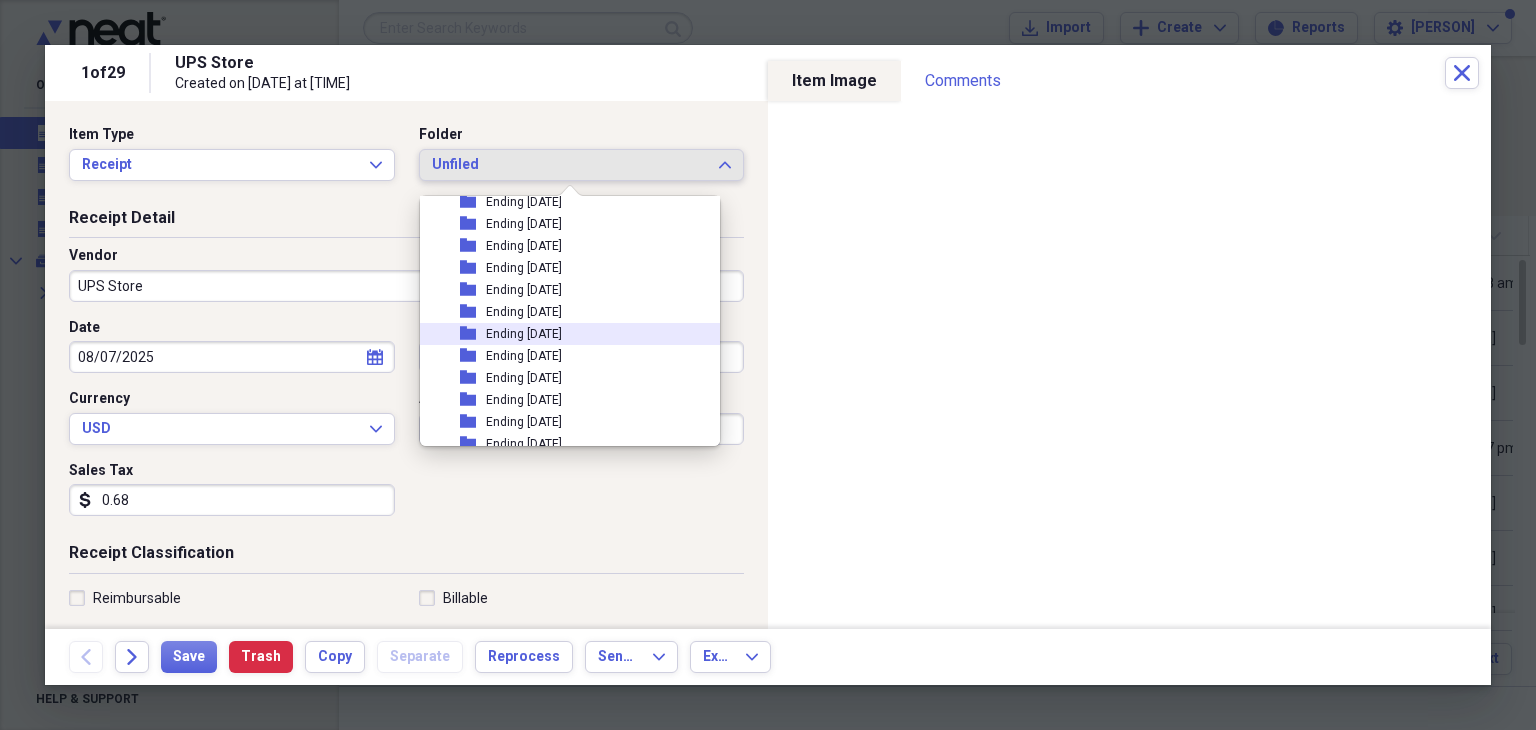 click on "folder Ending [DATE]" at bounding box center (562, 334) 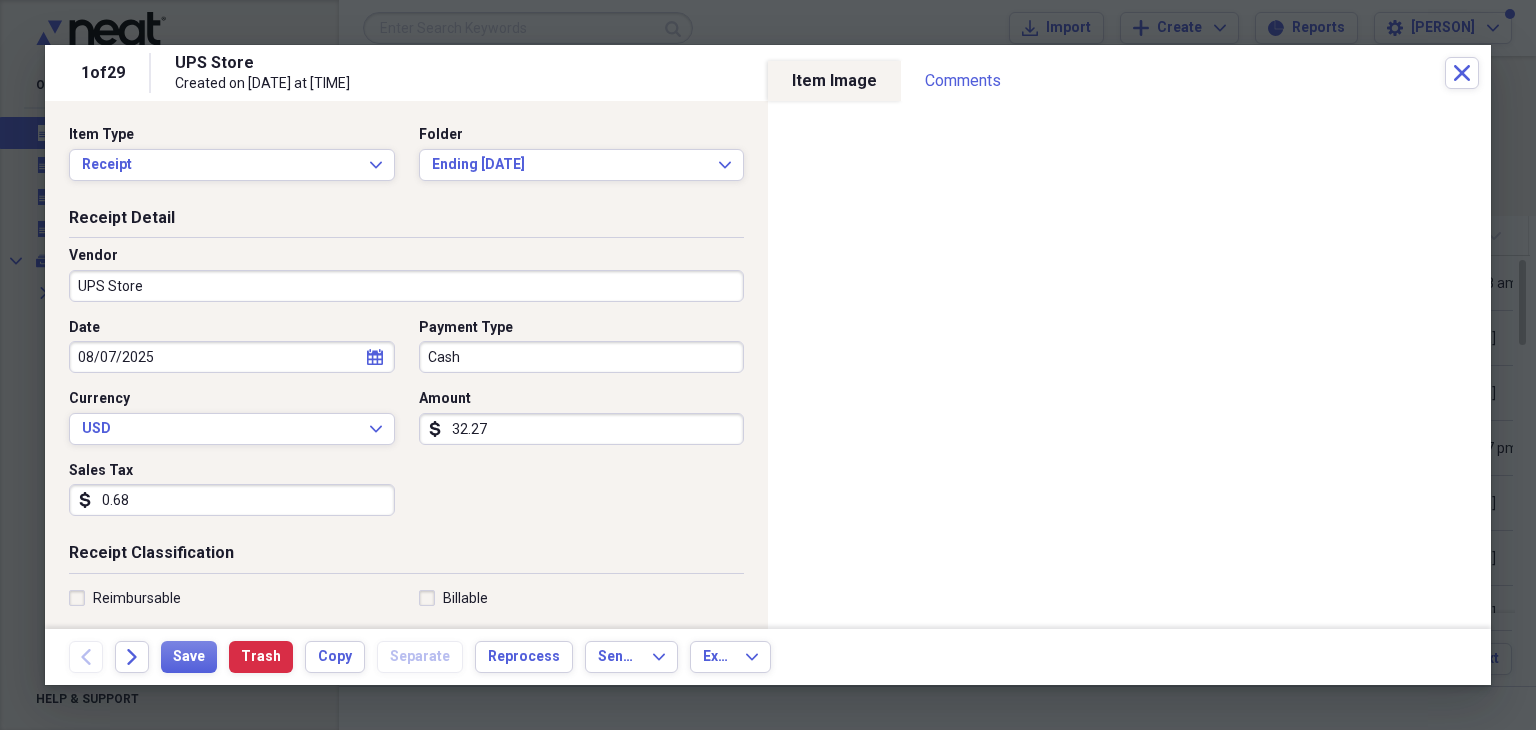 click on "Reimbursable" at bounding box center (125, 598) 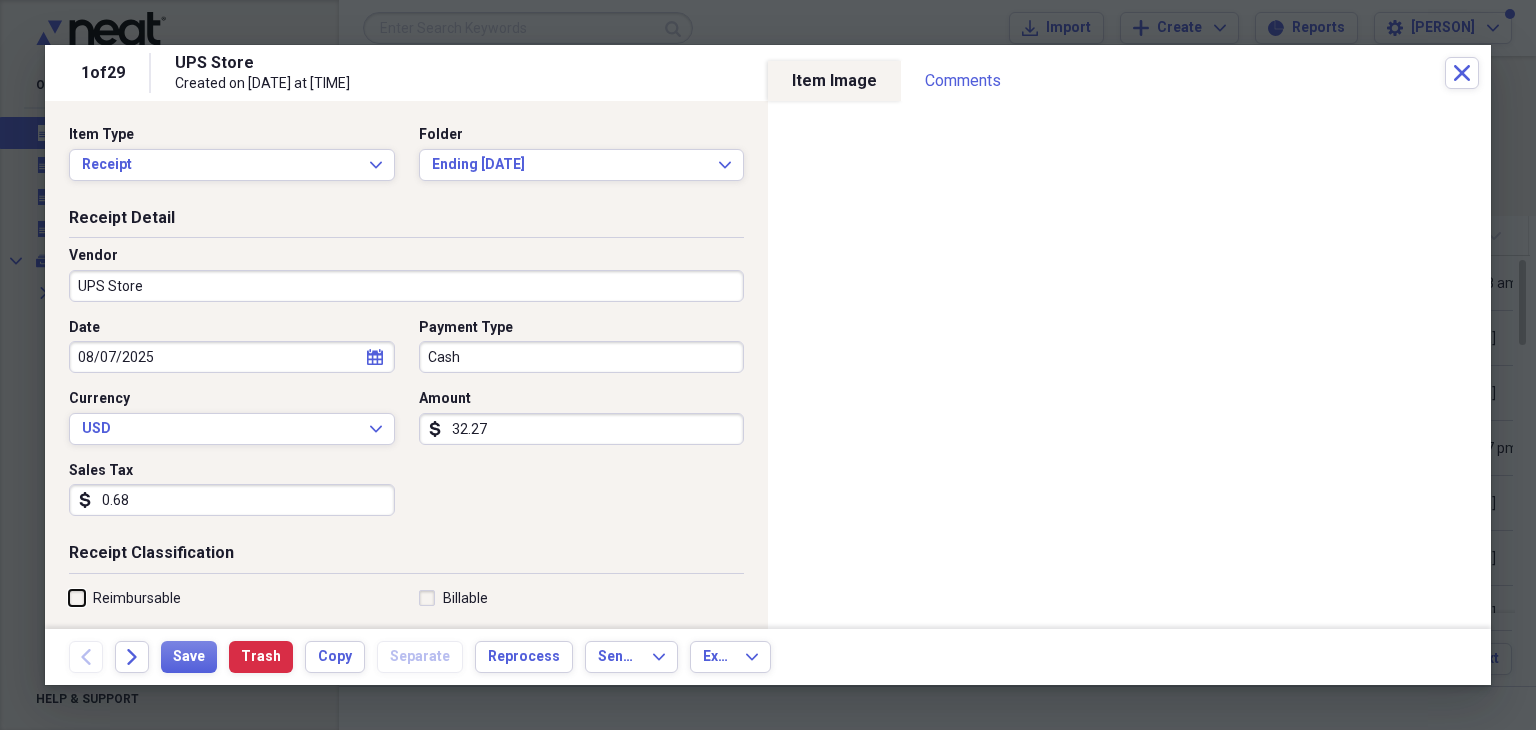 click on "Reimbursable" at bounding box center (69, 597) 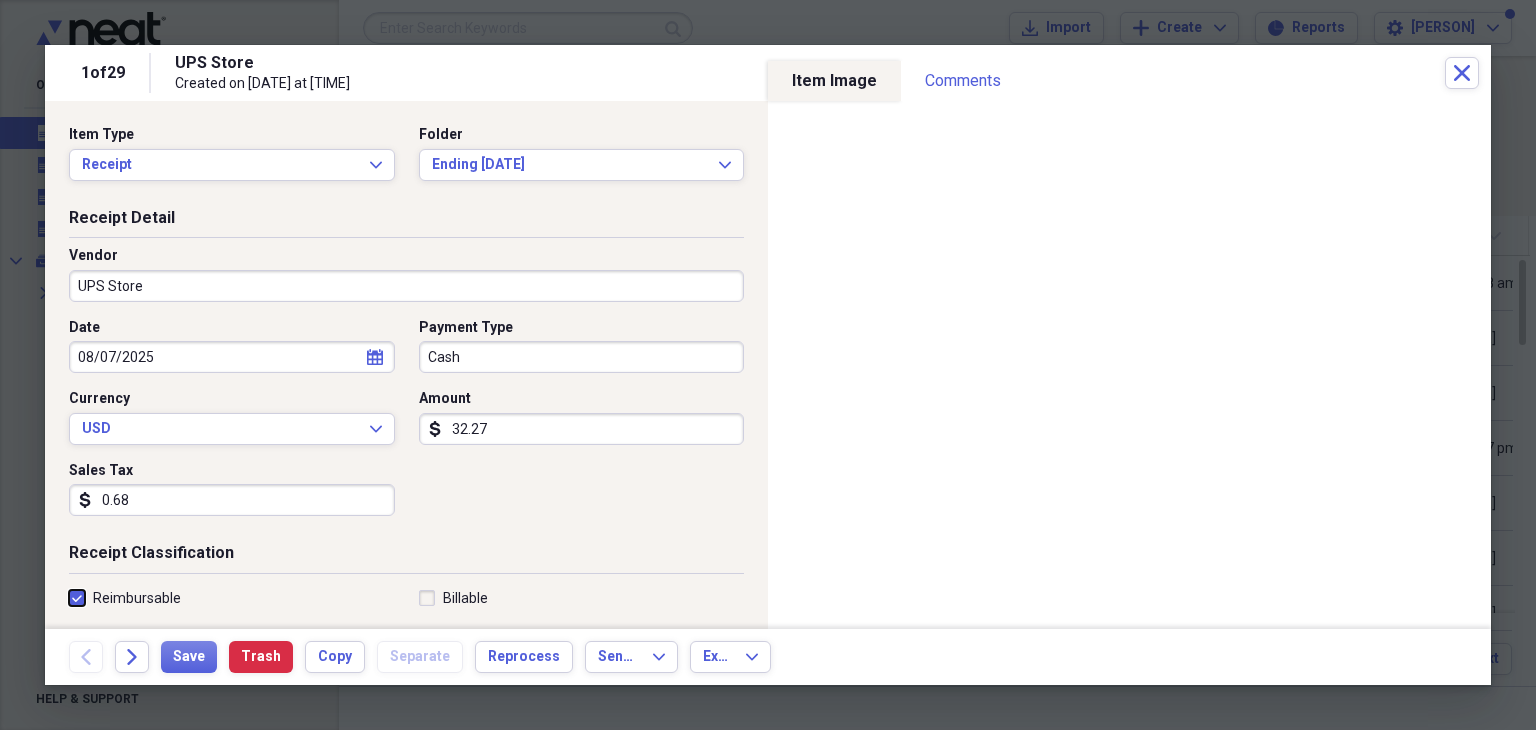 checkbox on "true" 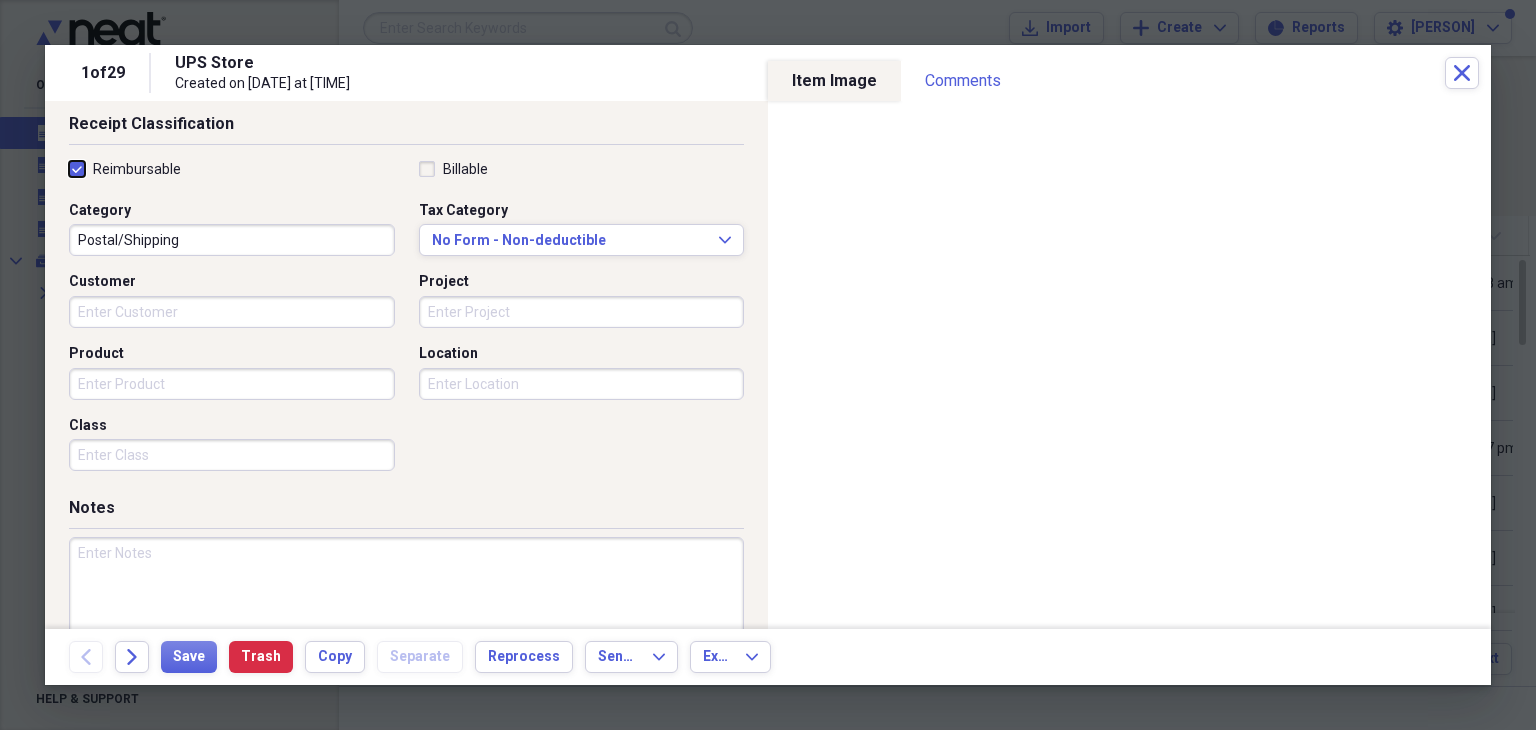 scroll, scrollTop: 461, scrollLeft: 0, axis: vertical 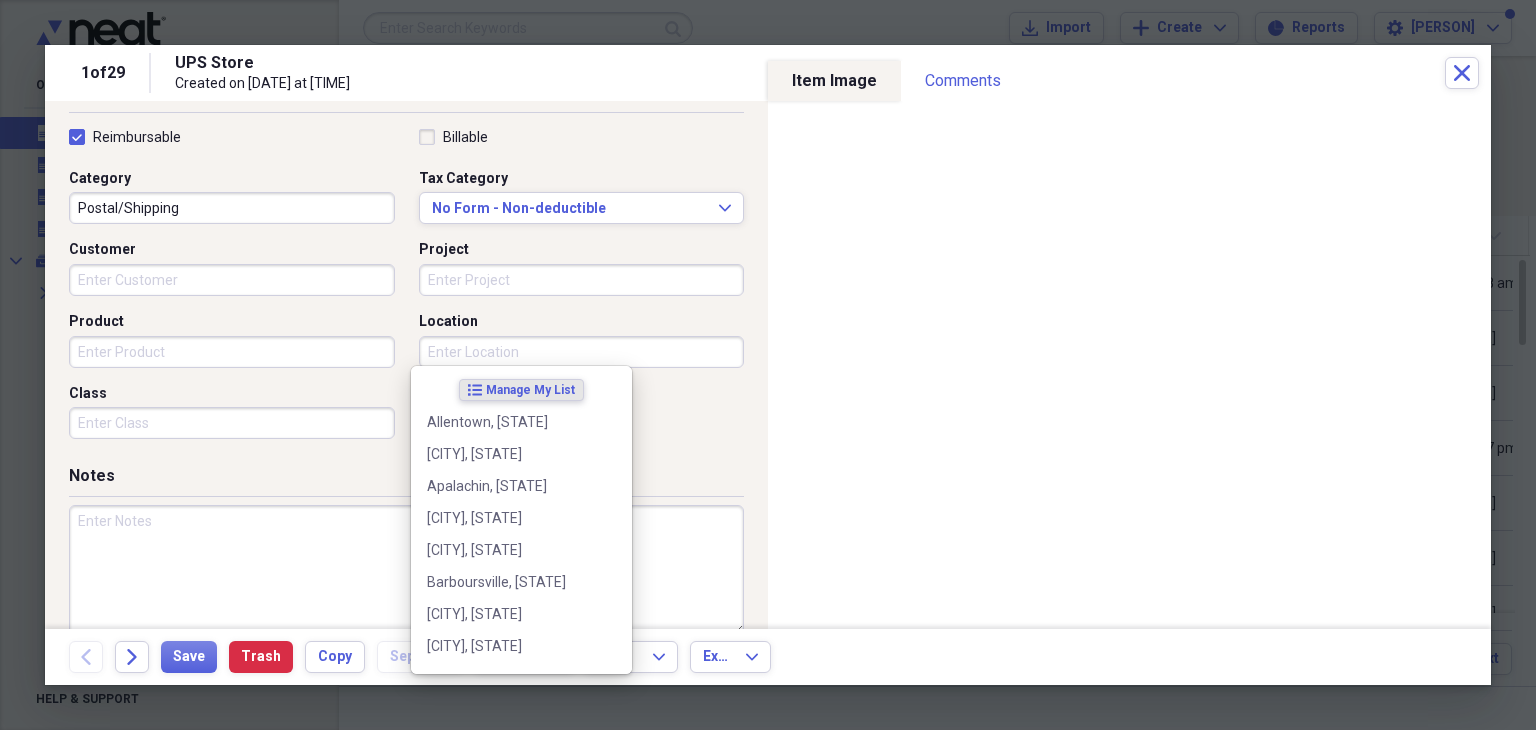 click on "Location" at bounding box center [582, 352] 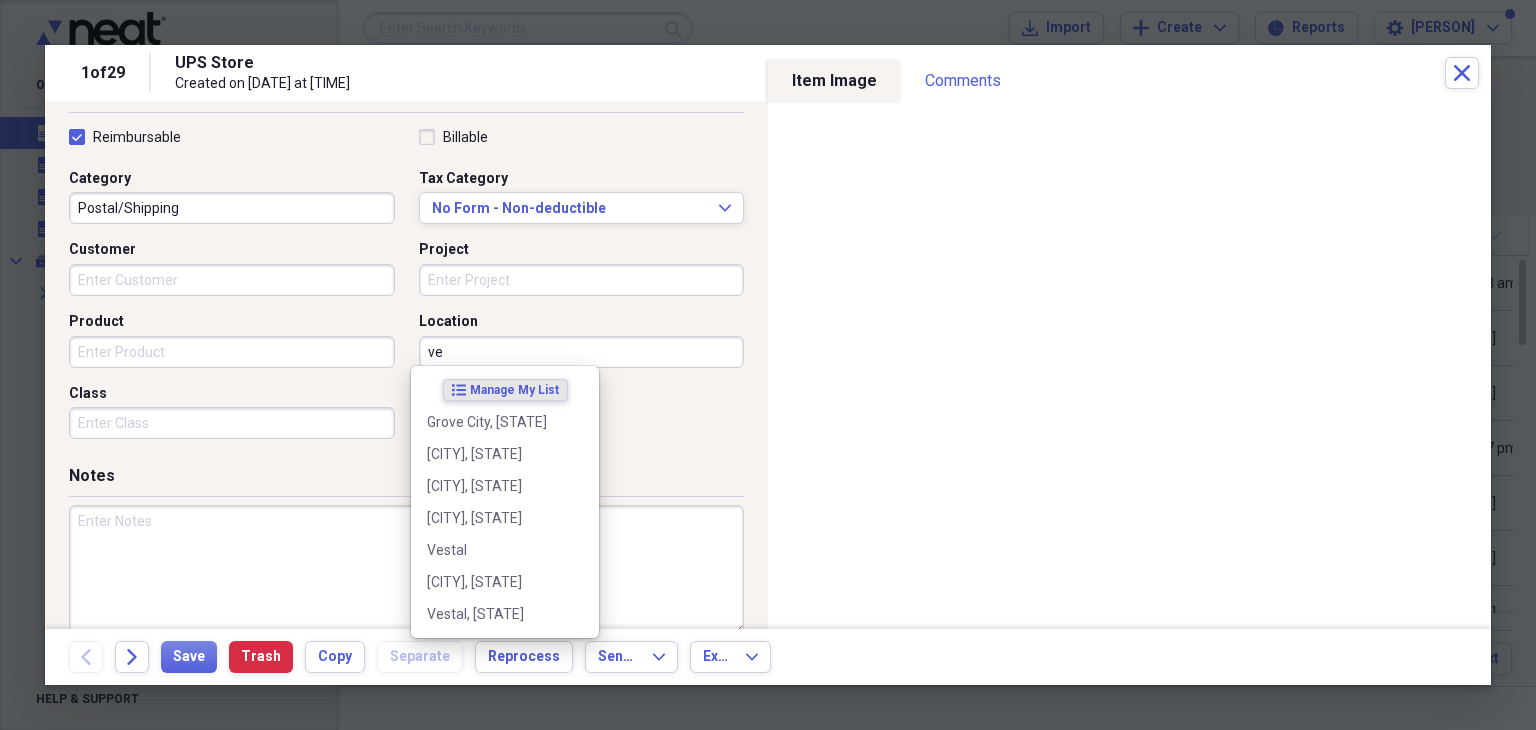 type on "v" 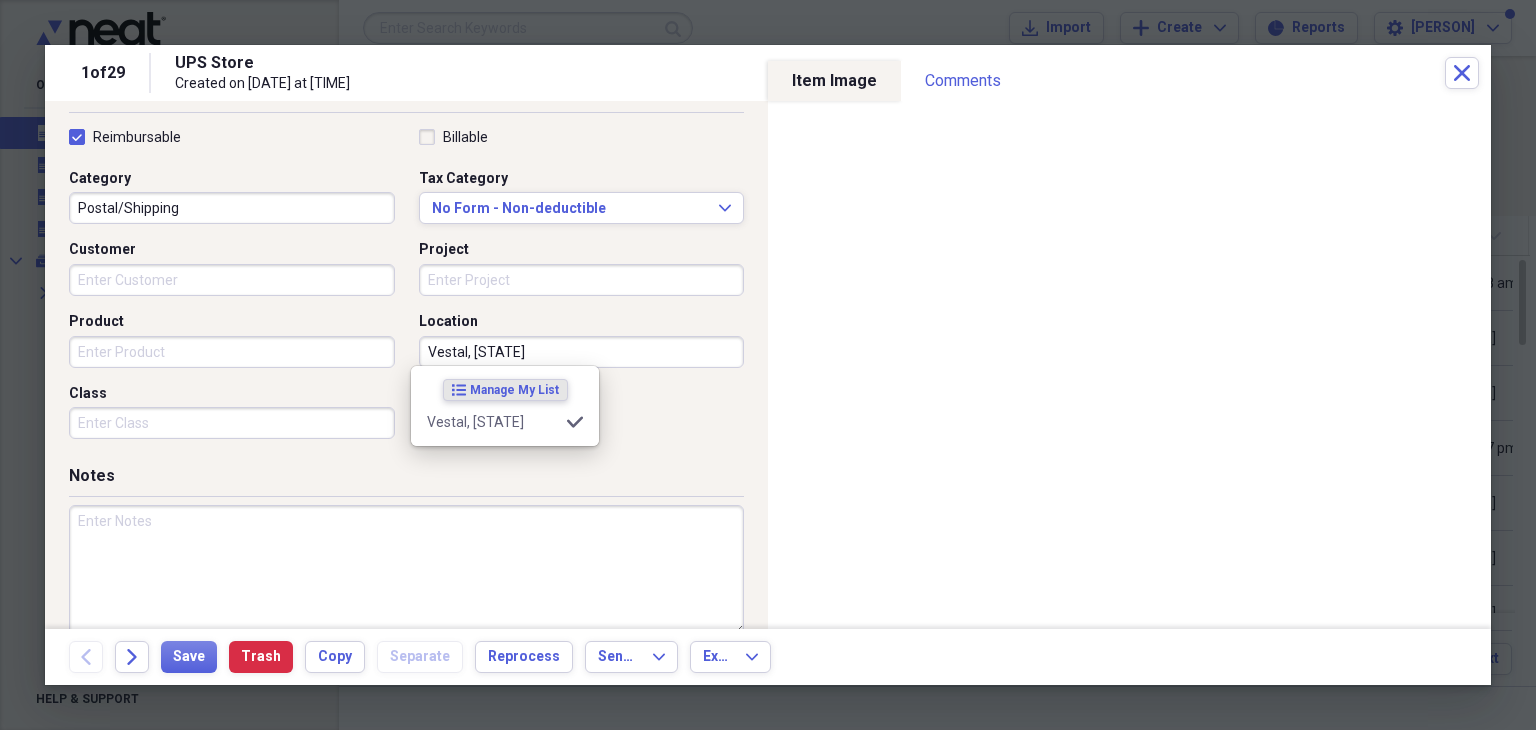 type on "Vestal, [STATE]" 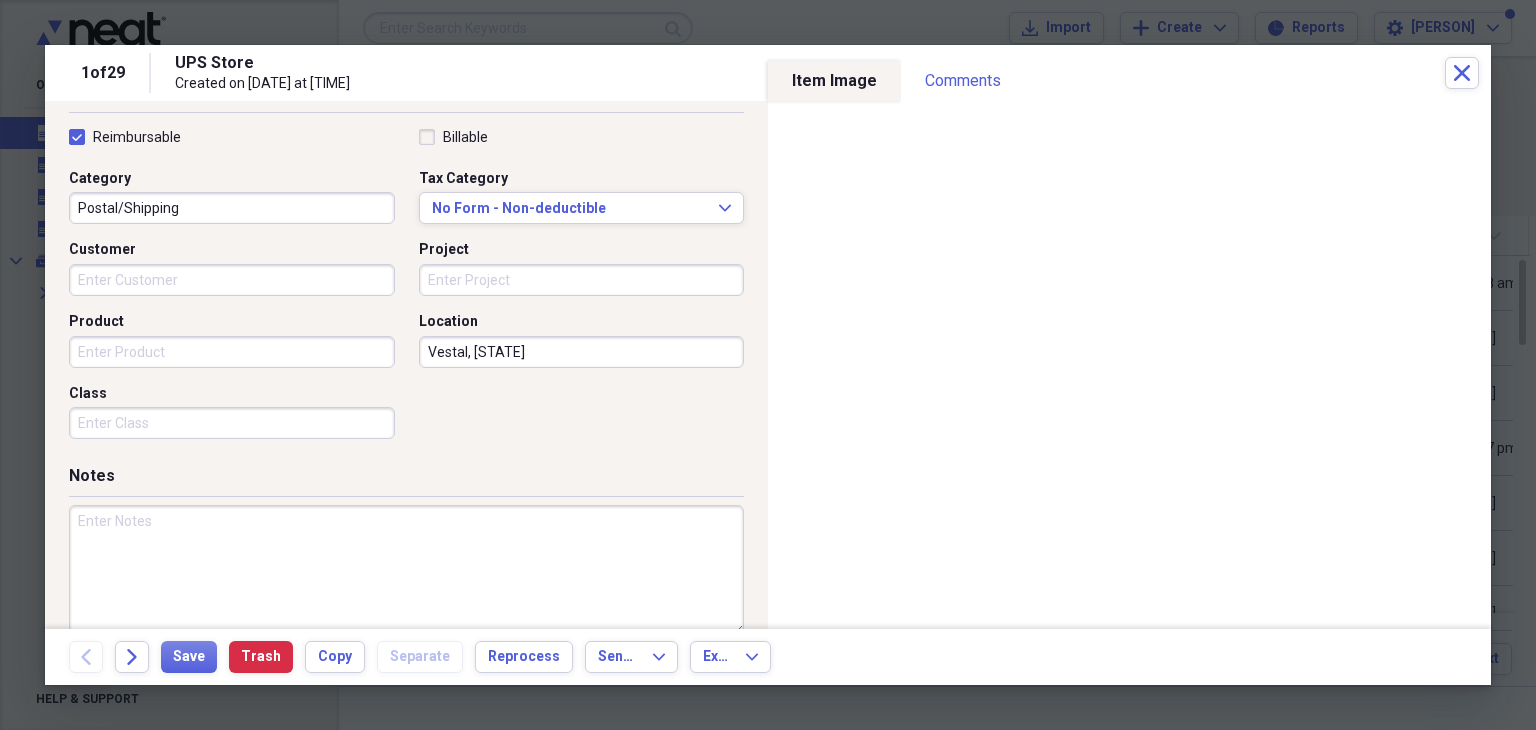 click at bounding box center [406, 570] 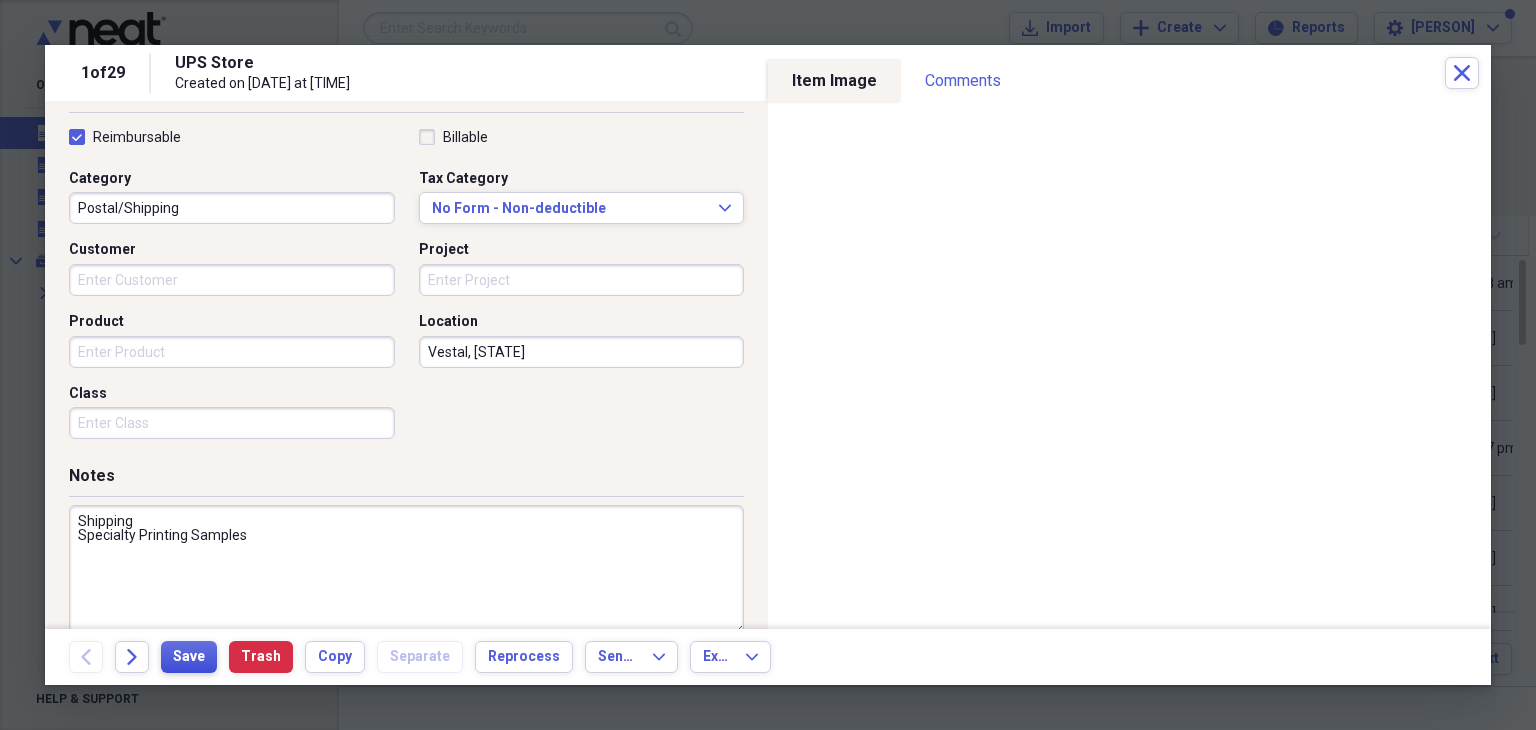 type on "Shipping
Specialty Printing Samples" 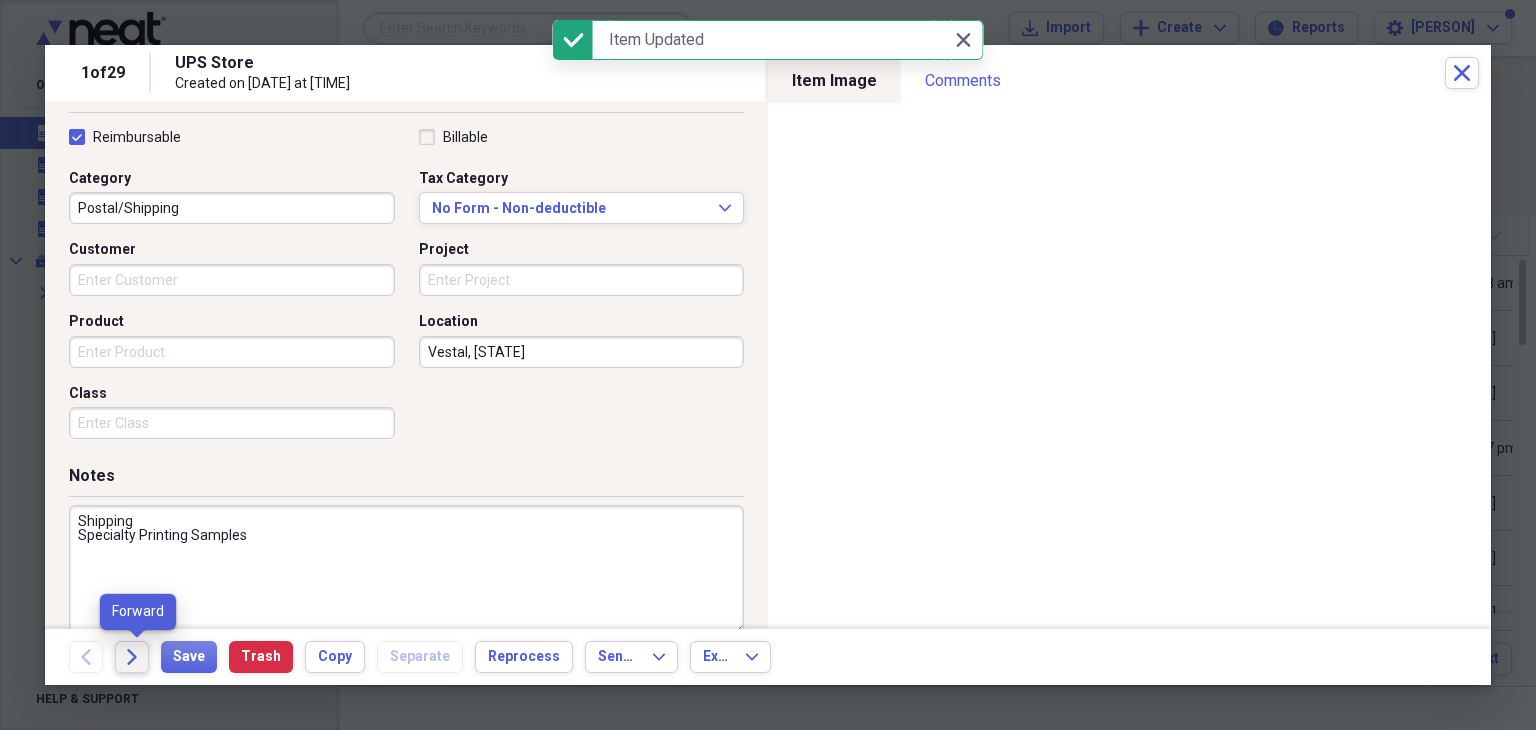click on "Forward" 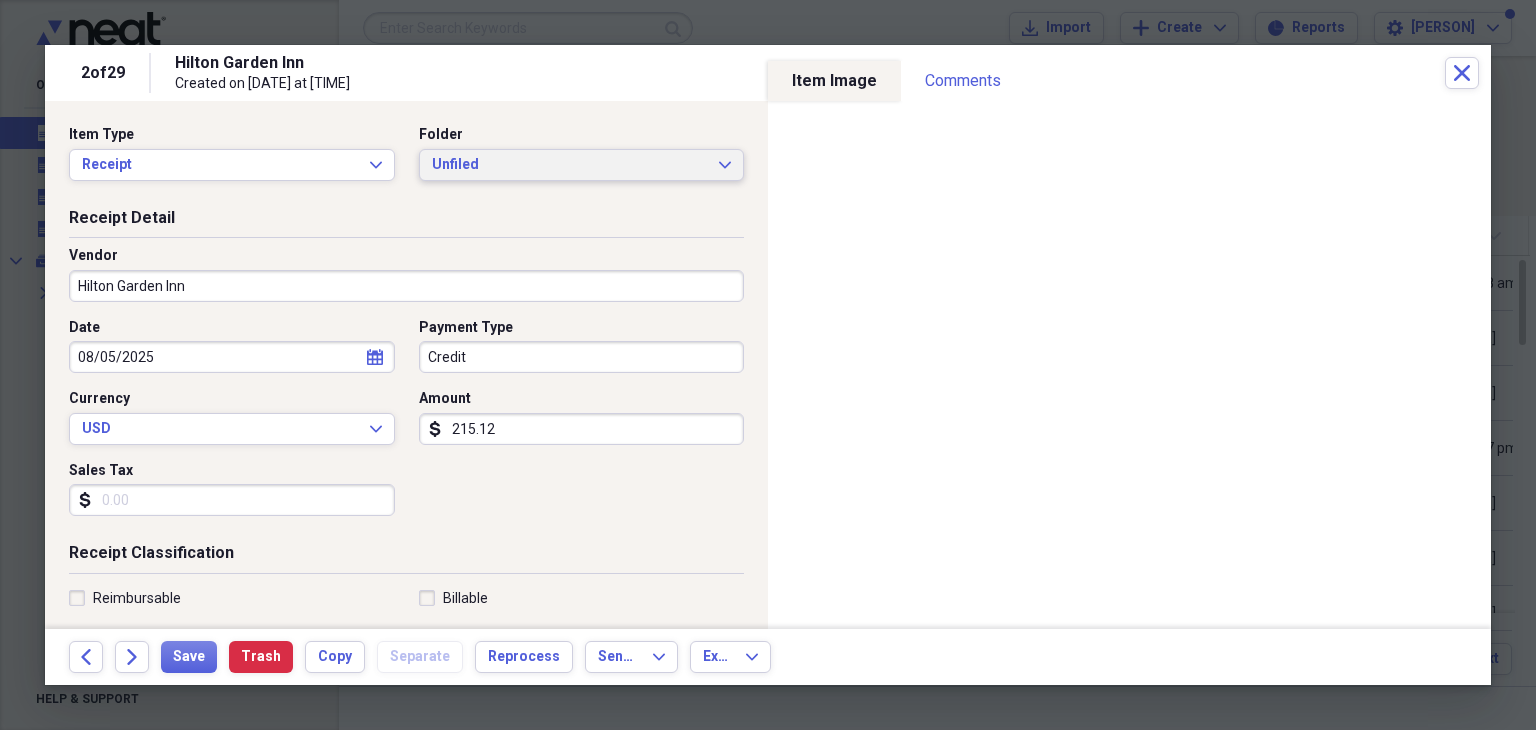 click 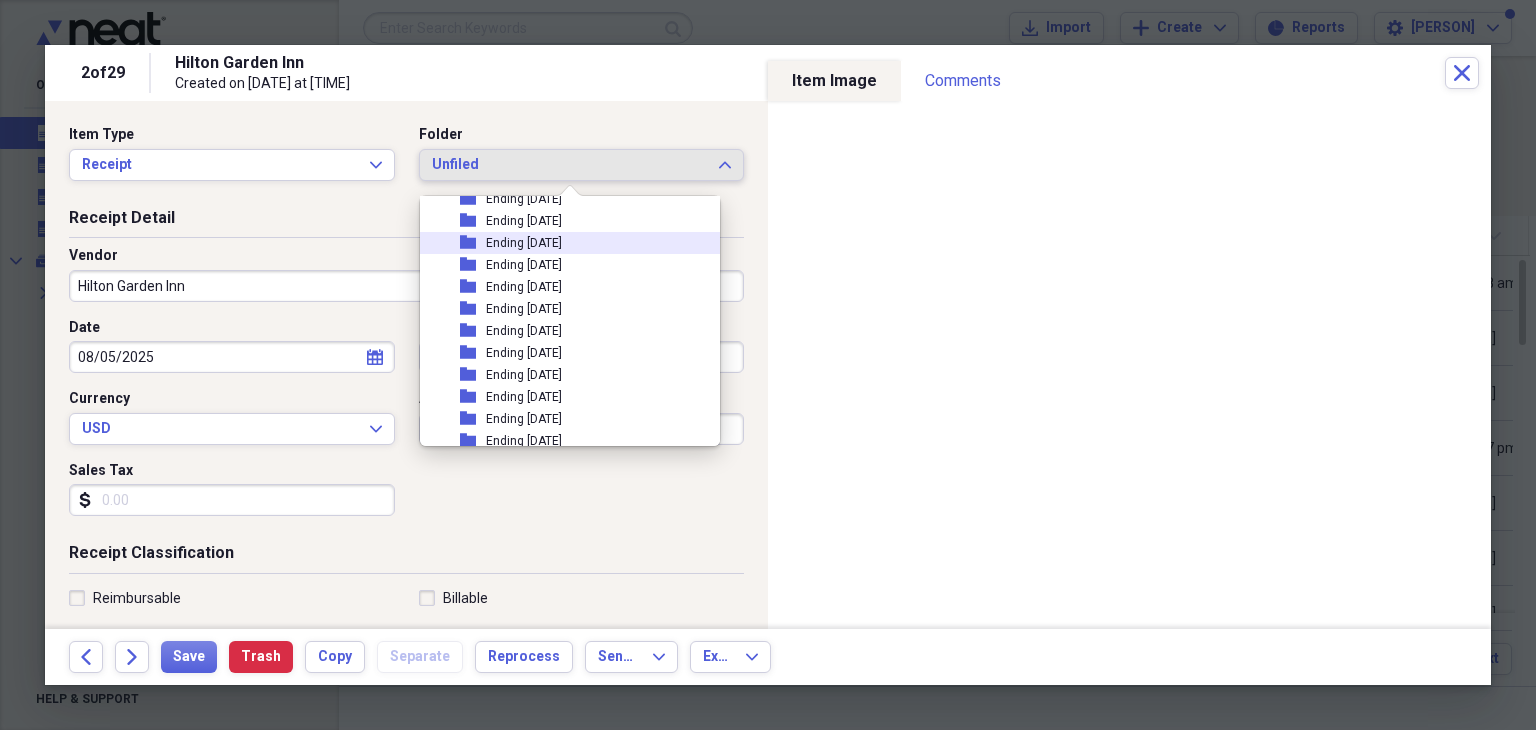 scroll, scrollTop: 218, scrollLeft: 0, axis: vertical 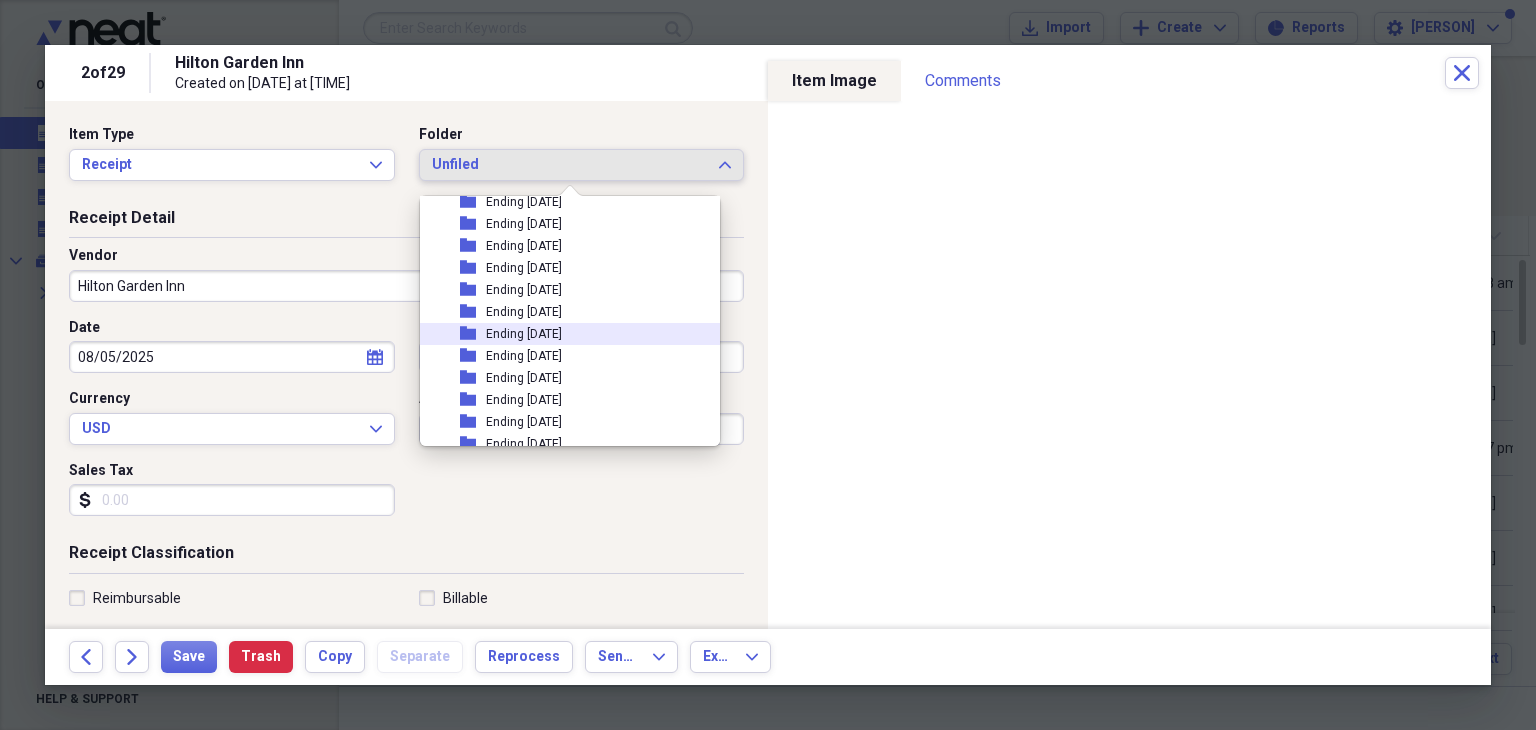 click on "folder Ending [DATE]" at bounding box center [562, 334] 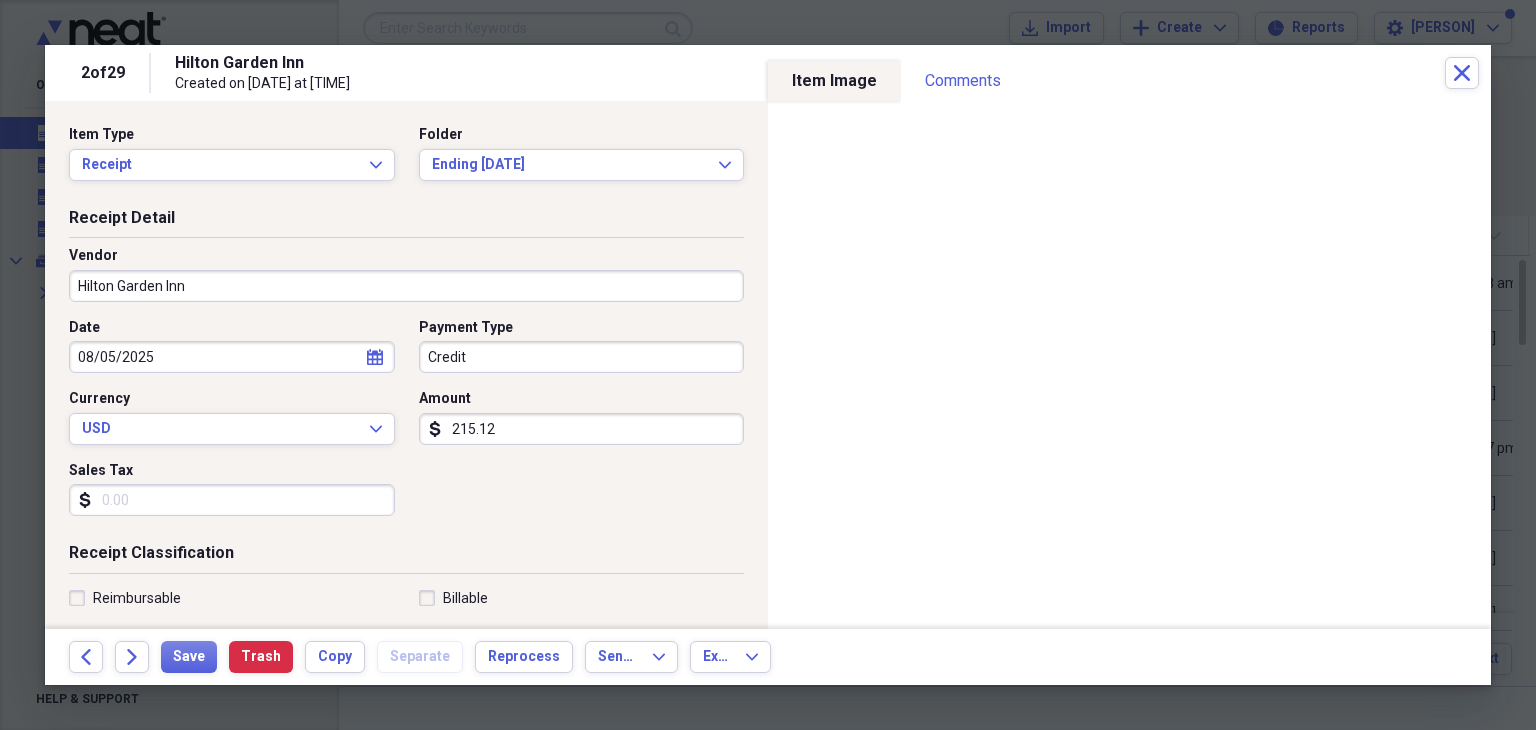 click 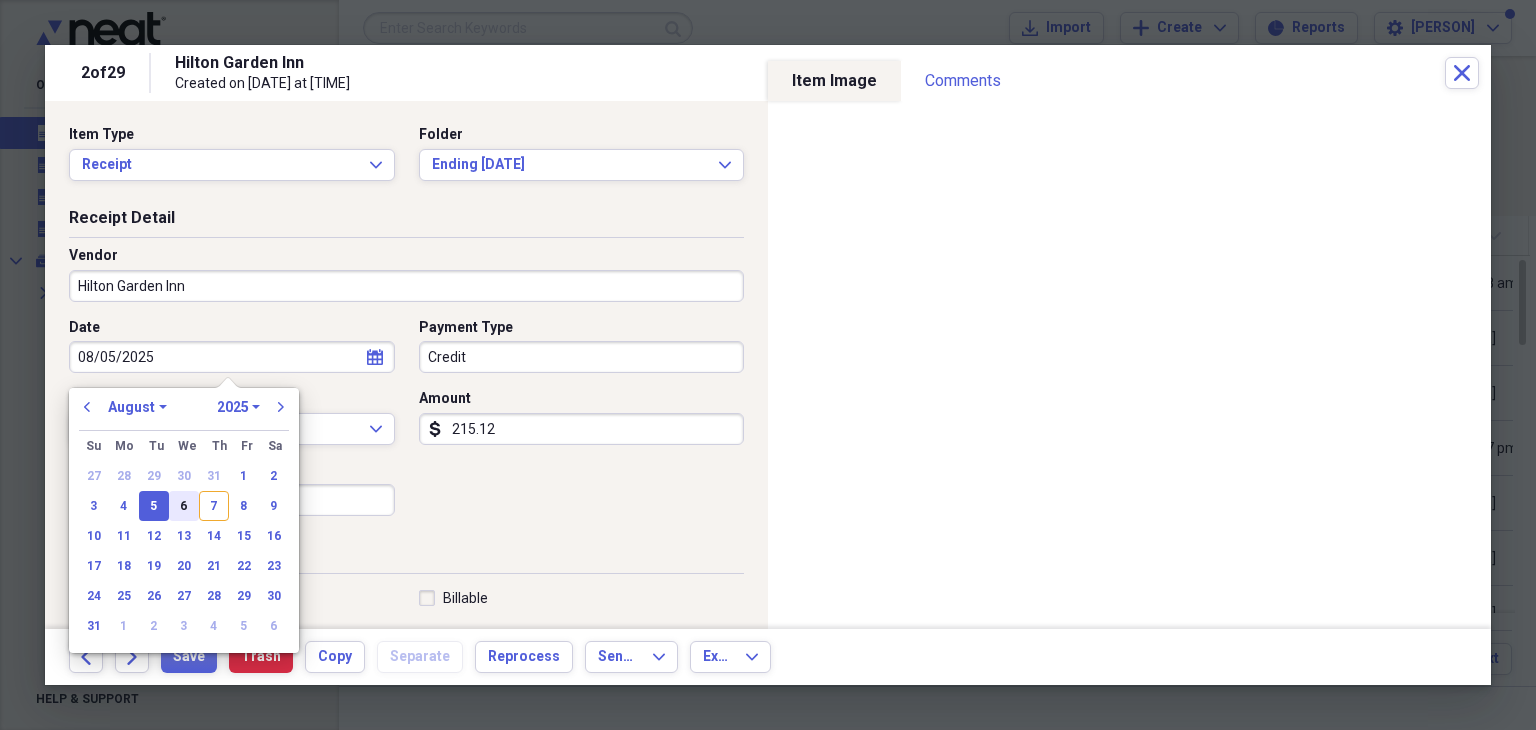 click on "6" at bounding box center [184, 506] 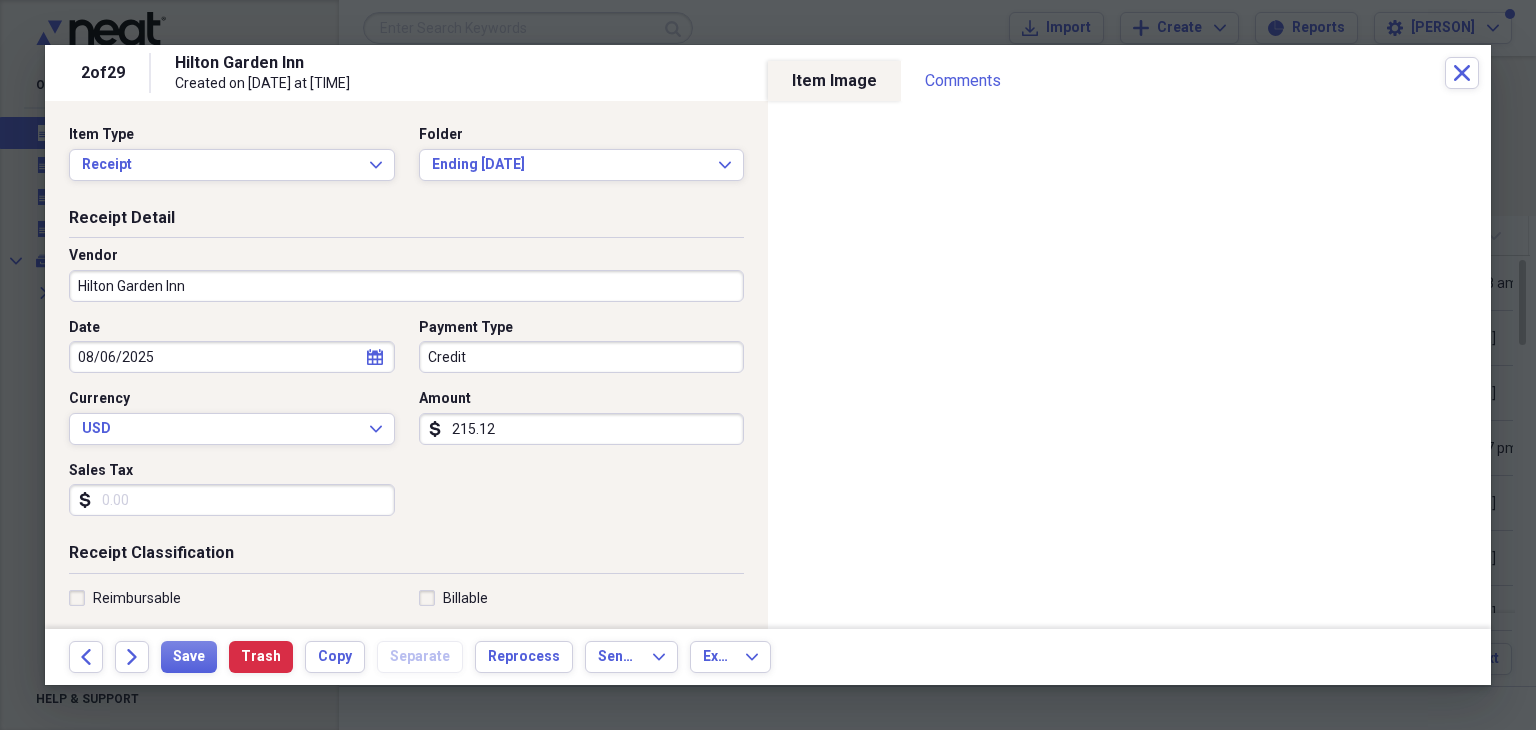 scroll, scrollTop: 461, scrollLeft: 0, axis: vertical 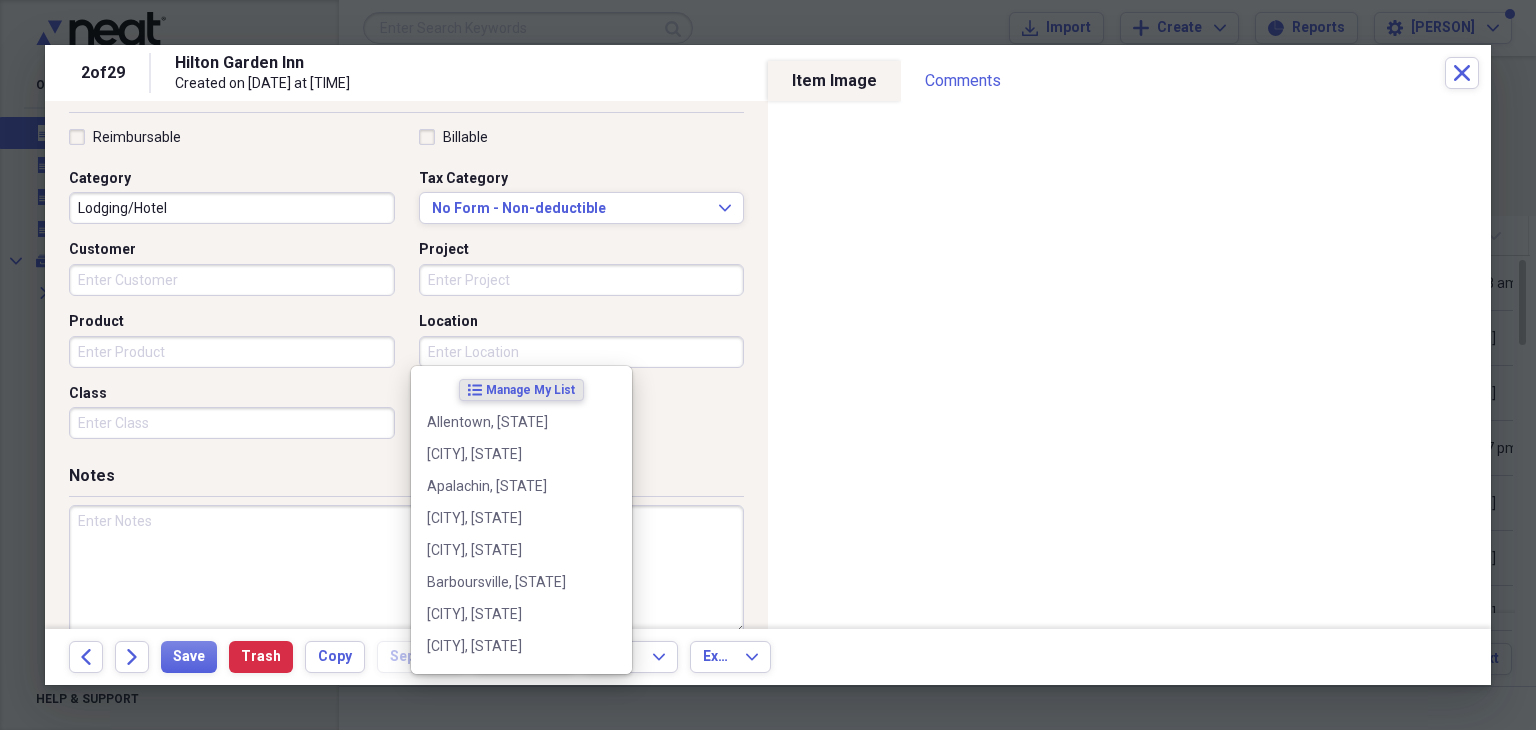 click on "Location" at bounding box center (582, 352) 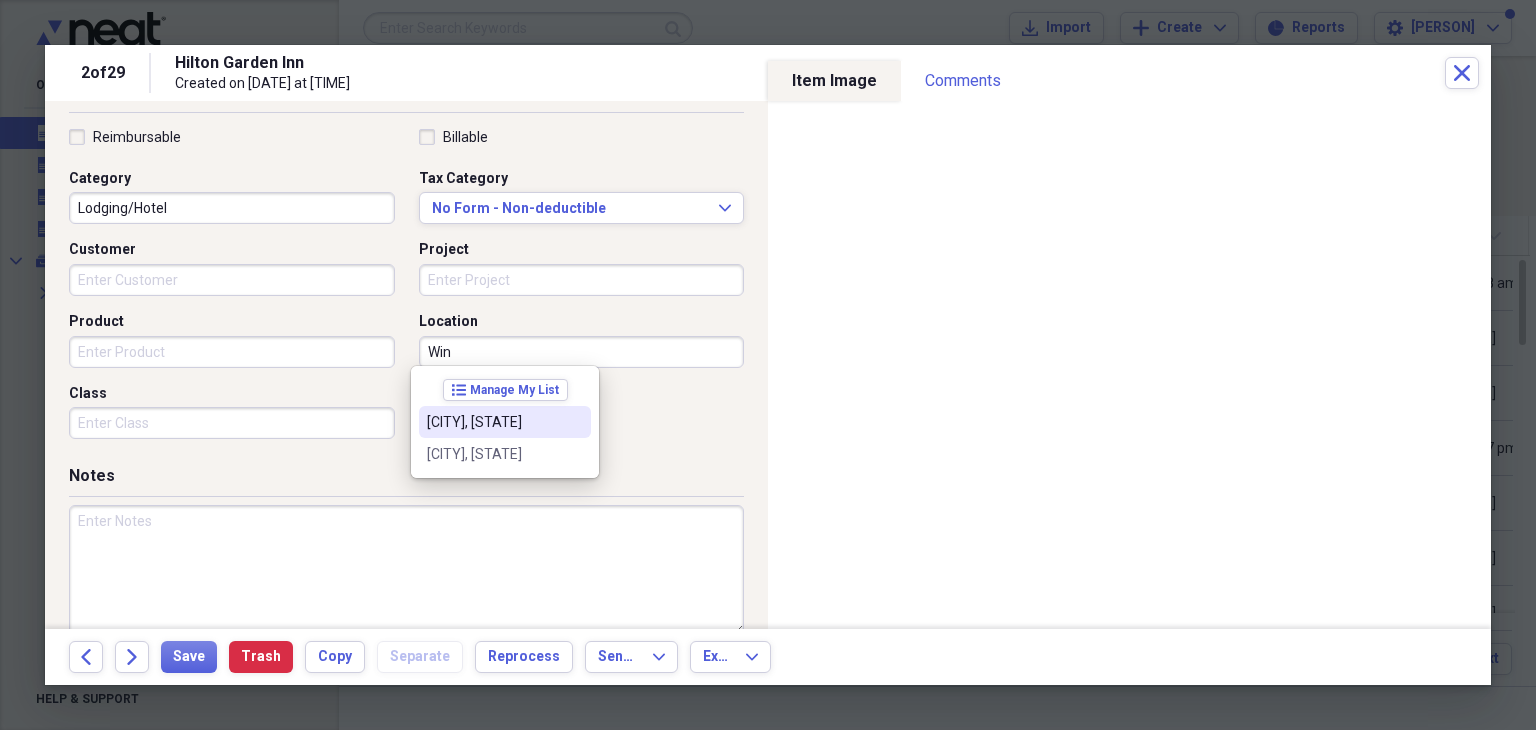 click on "[CITY], [STATE]" at bounding box center [493, 422] 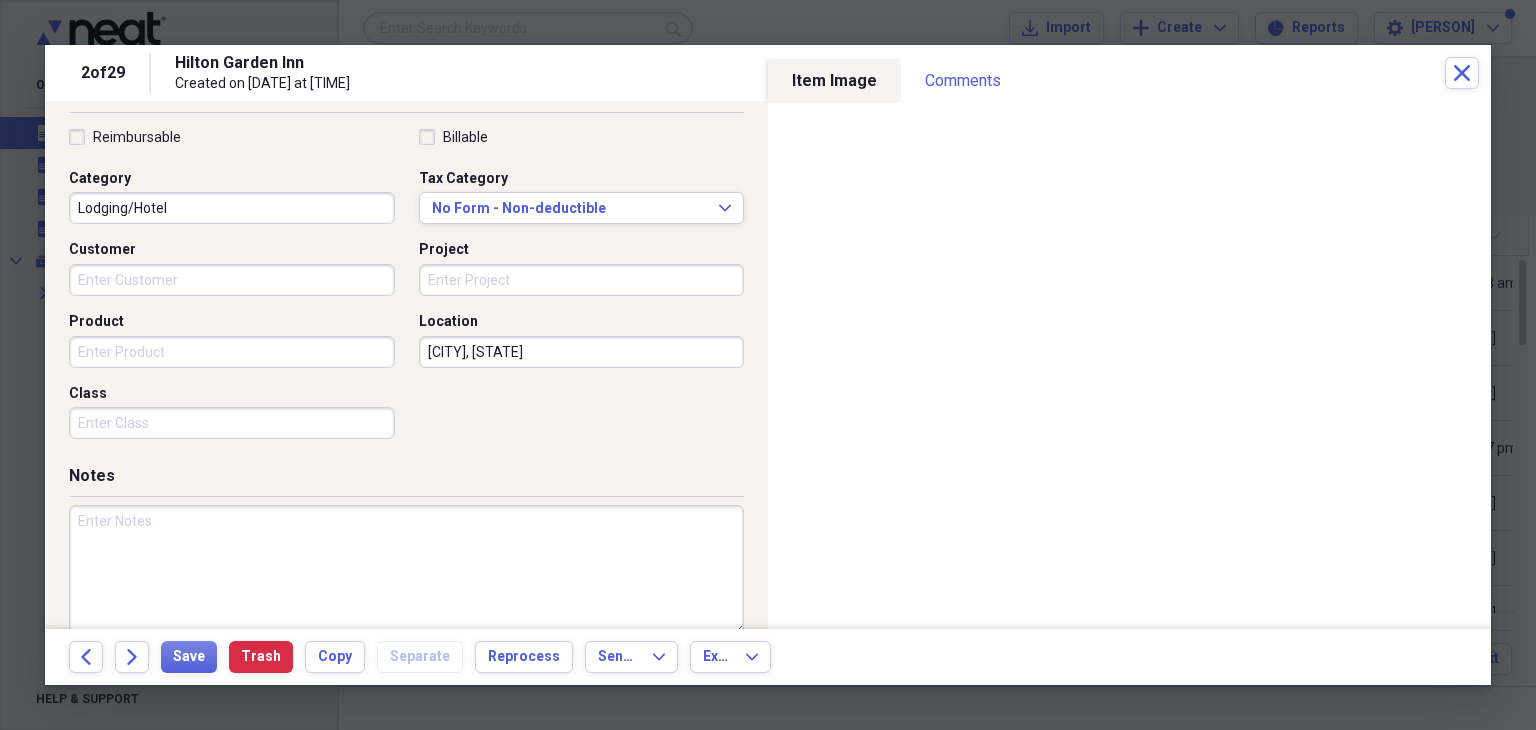 click on "Reimbursable" at bounding box center [125, 137] 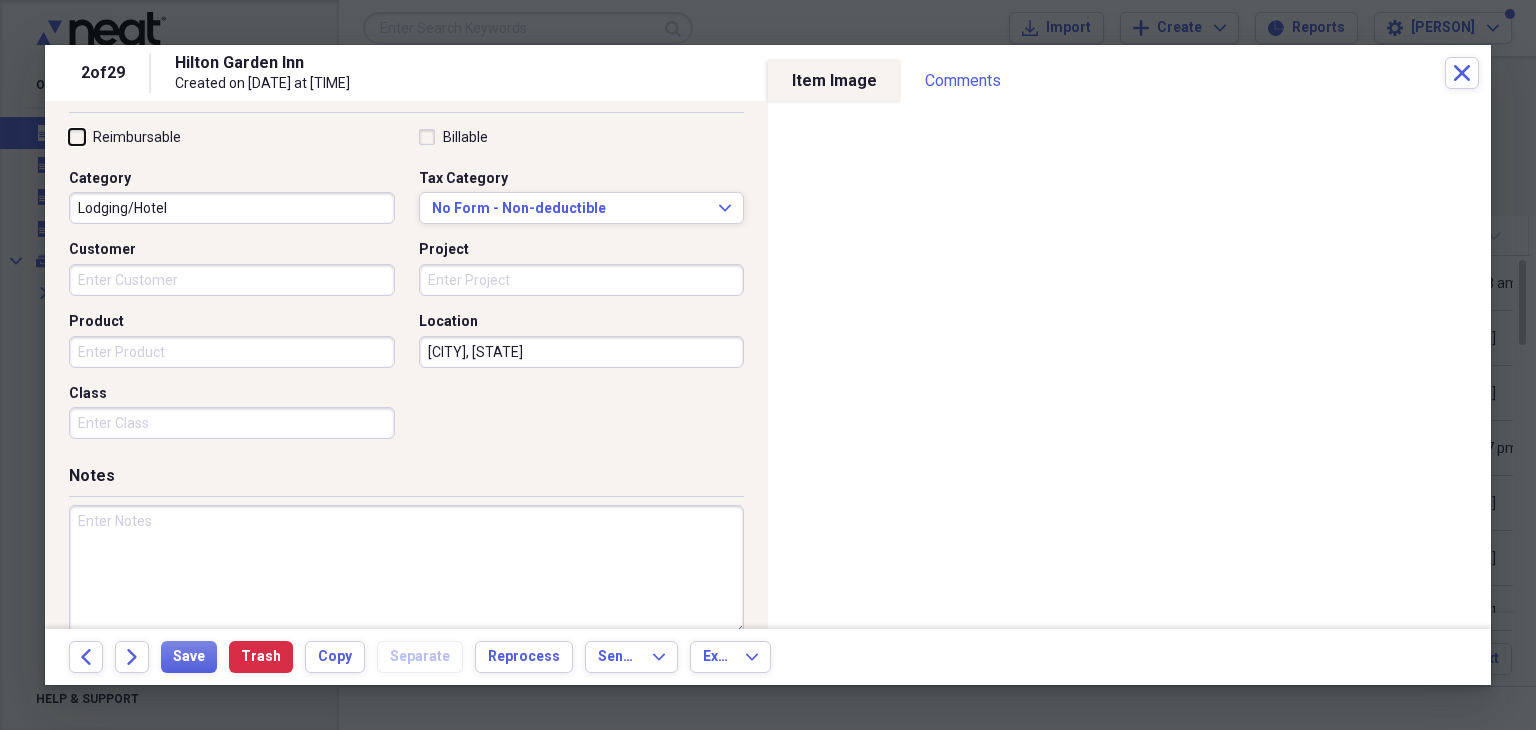 click on "Reimbursable" at bounding box center [69, 136] 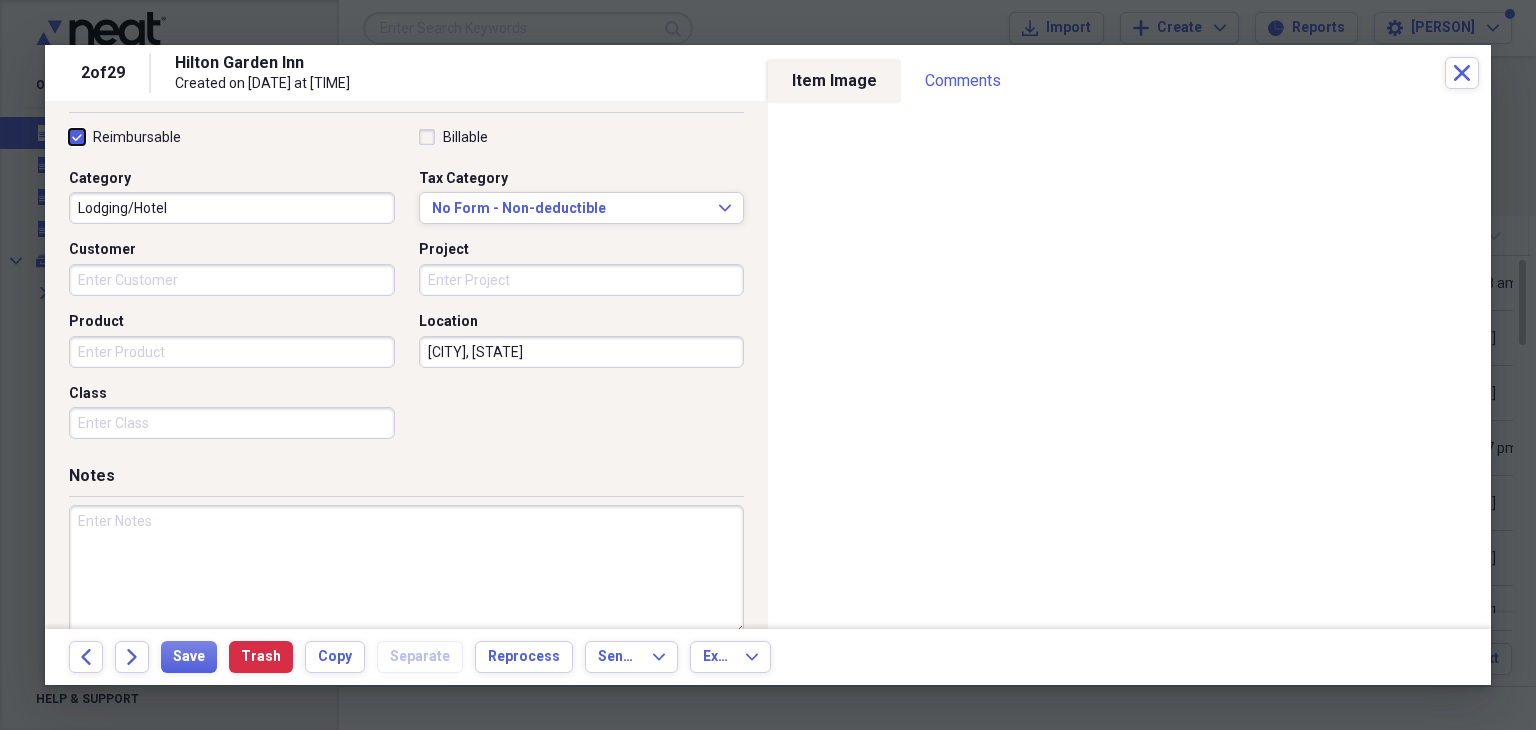 checkbox on "true" 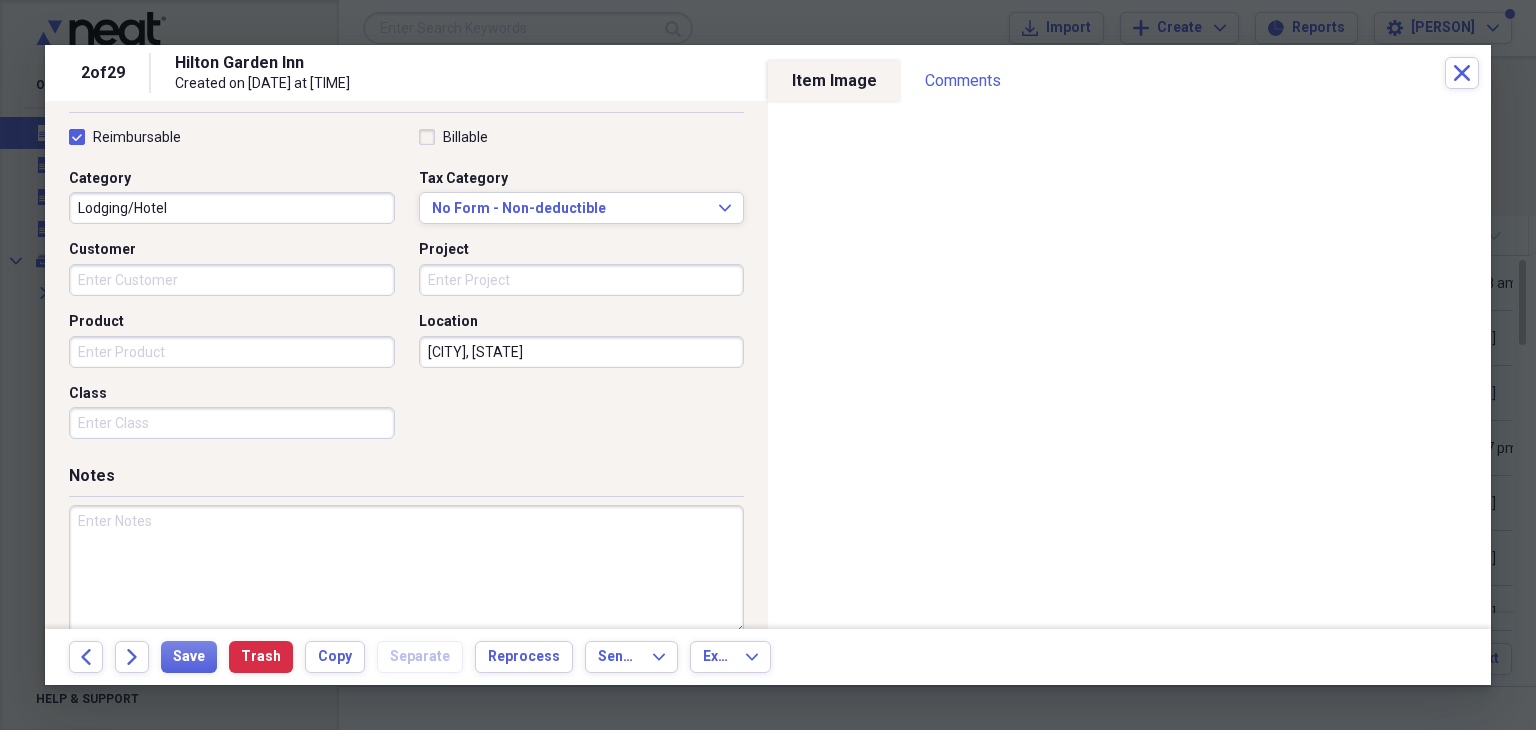 click at bounding box center (406, 570) 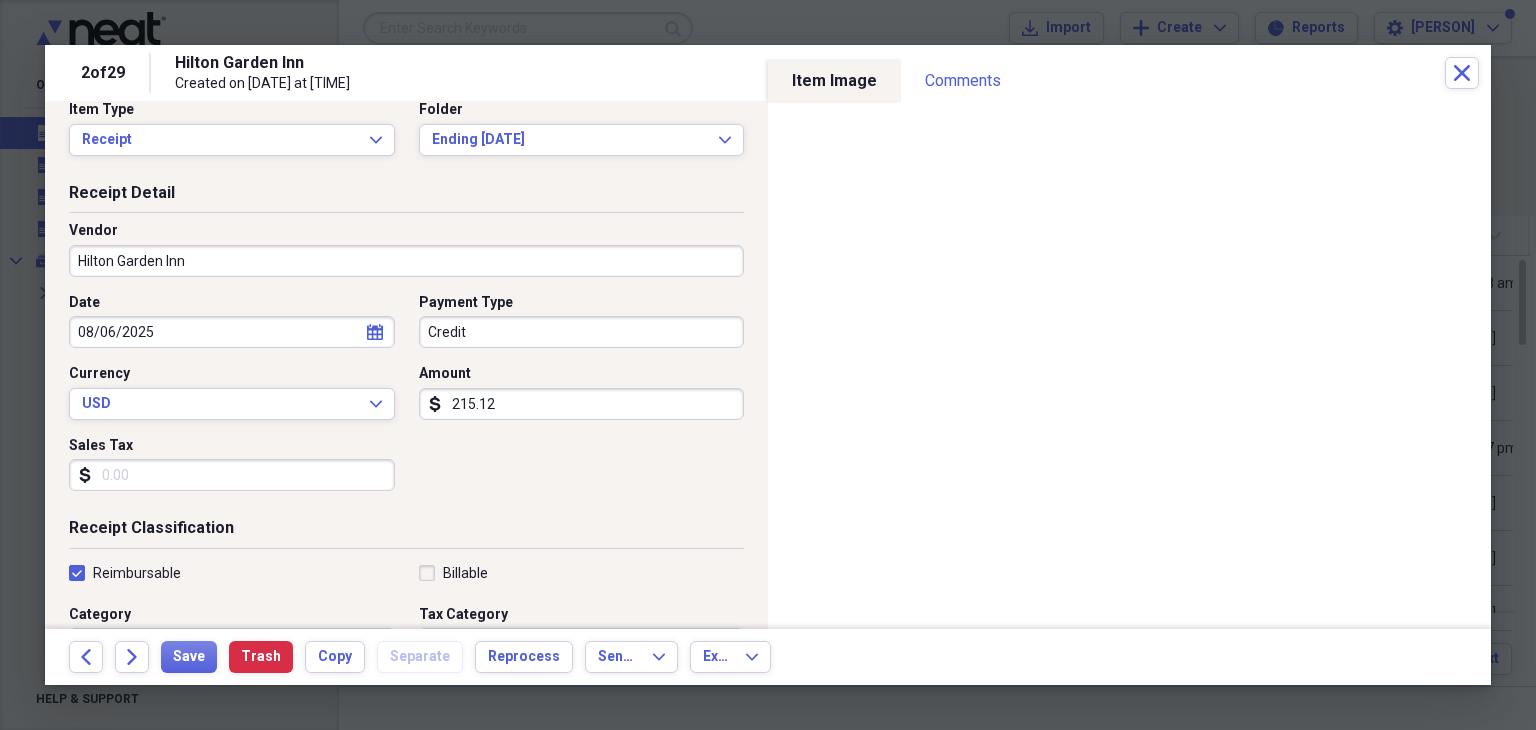 scroll, scrollTop: 0, scrollLeft: 0, axis: both 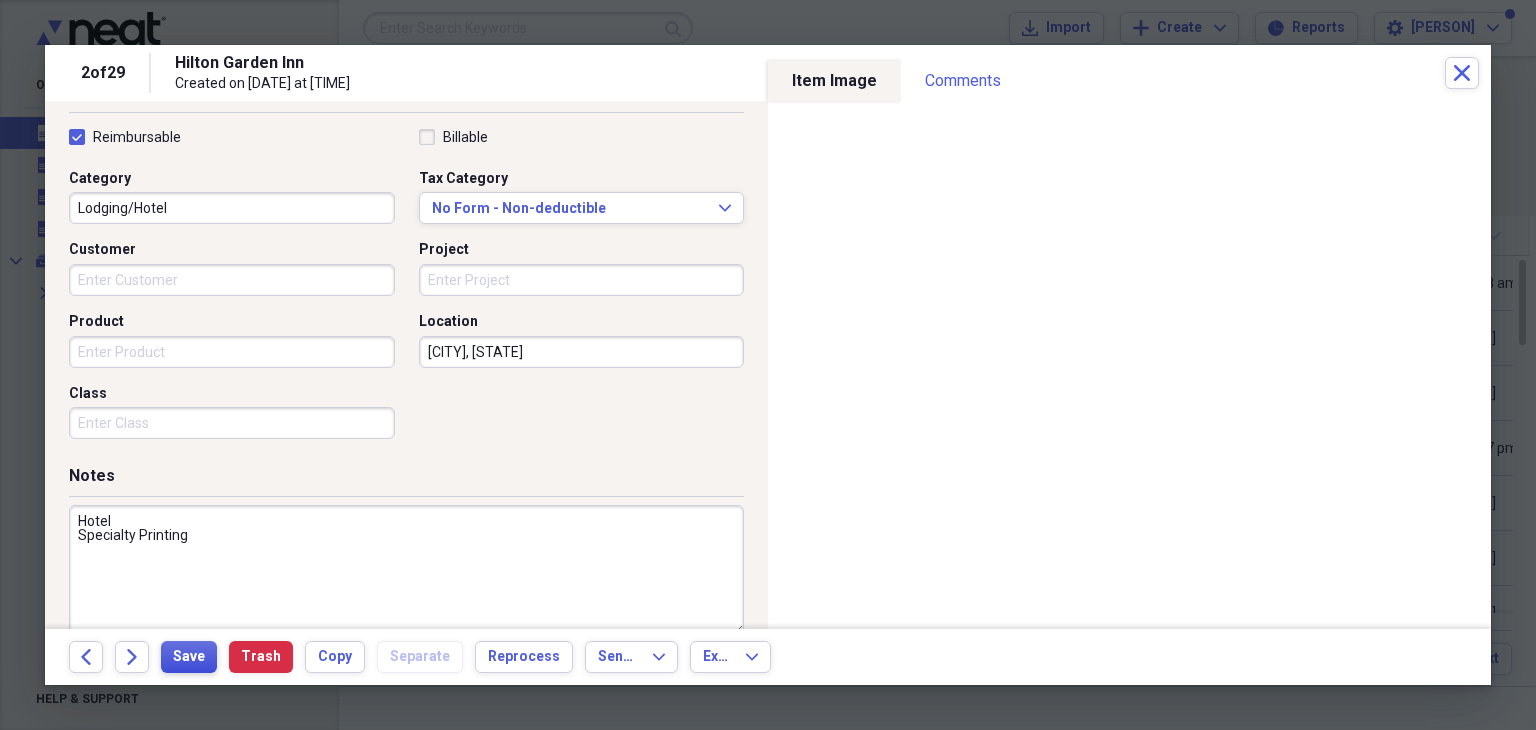 type on "Hotel
Specialty Printing" 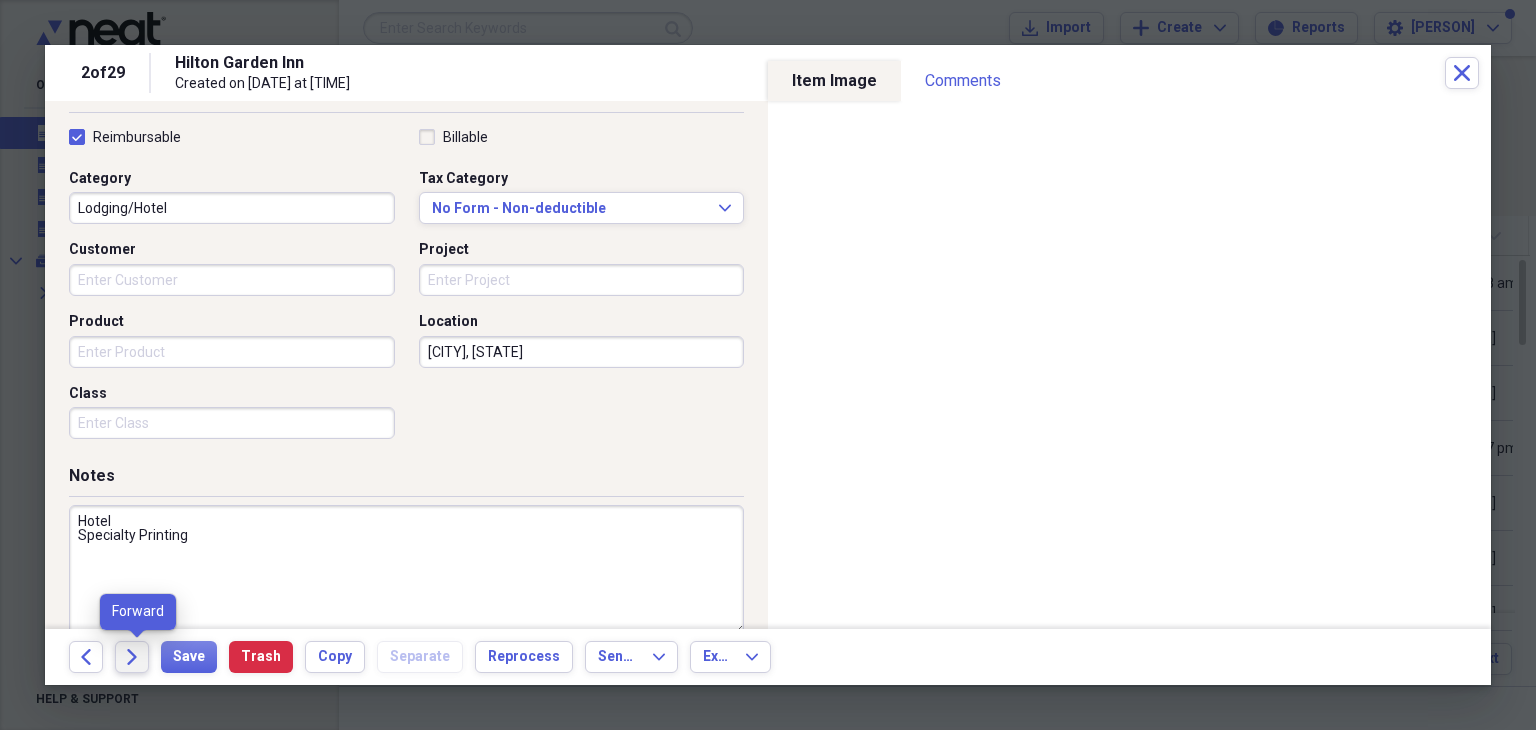 click 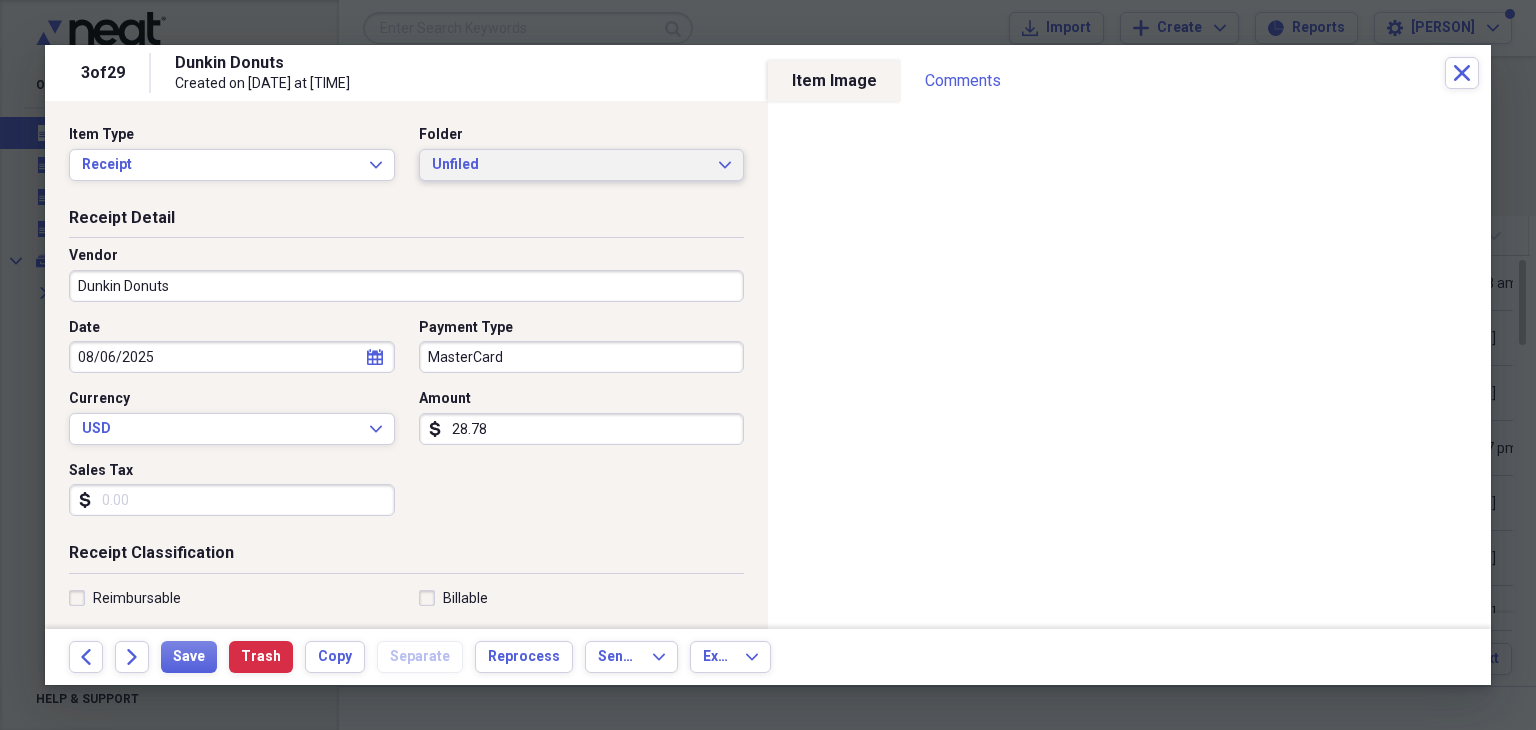 click on "Unfiled Expand" at bounding box center (582, 165) 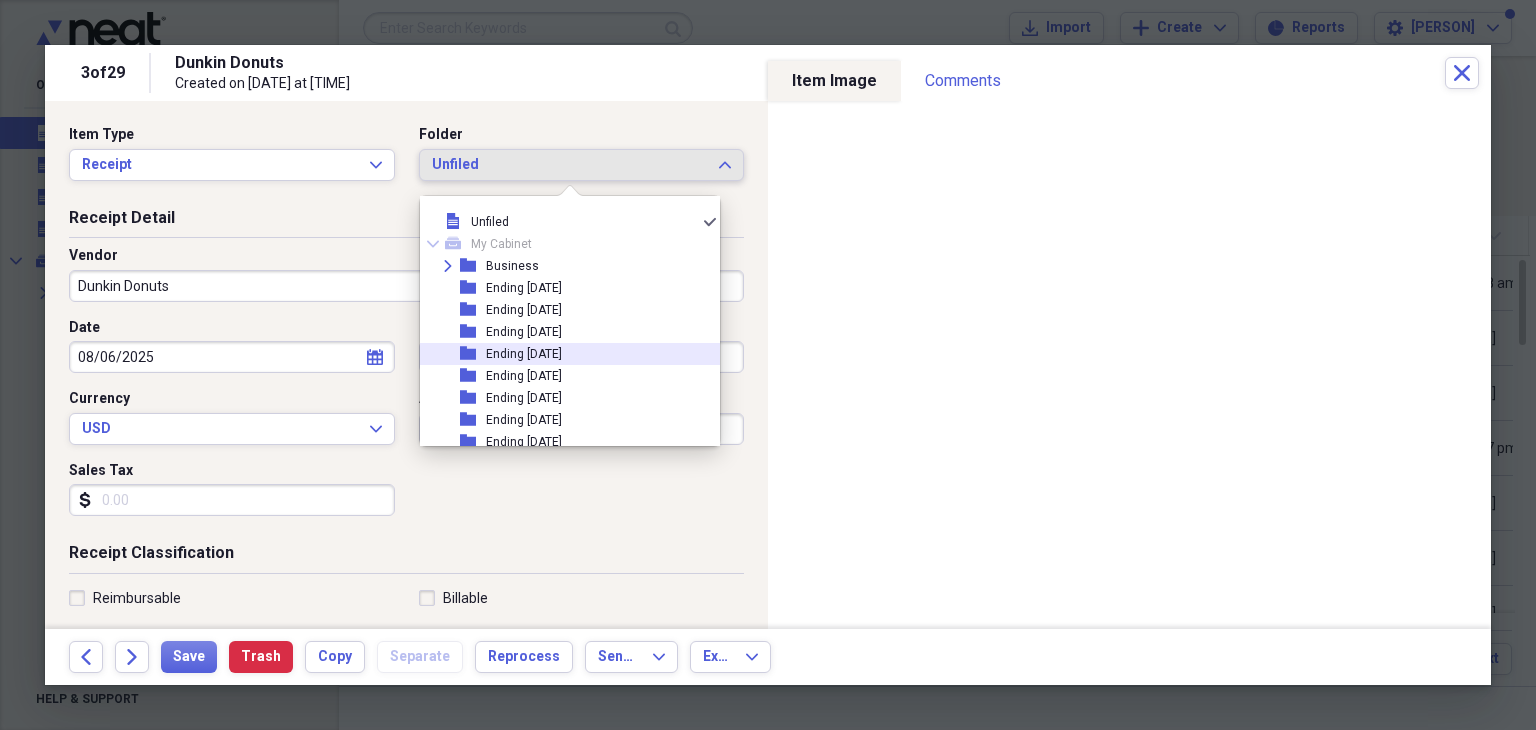 scroll, scrollTop: 218, scrollLeft: 0, axis: vertical 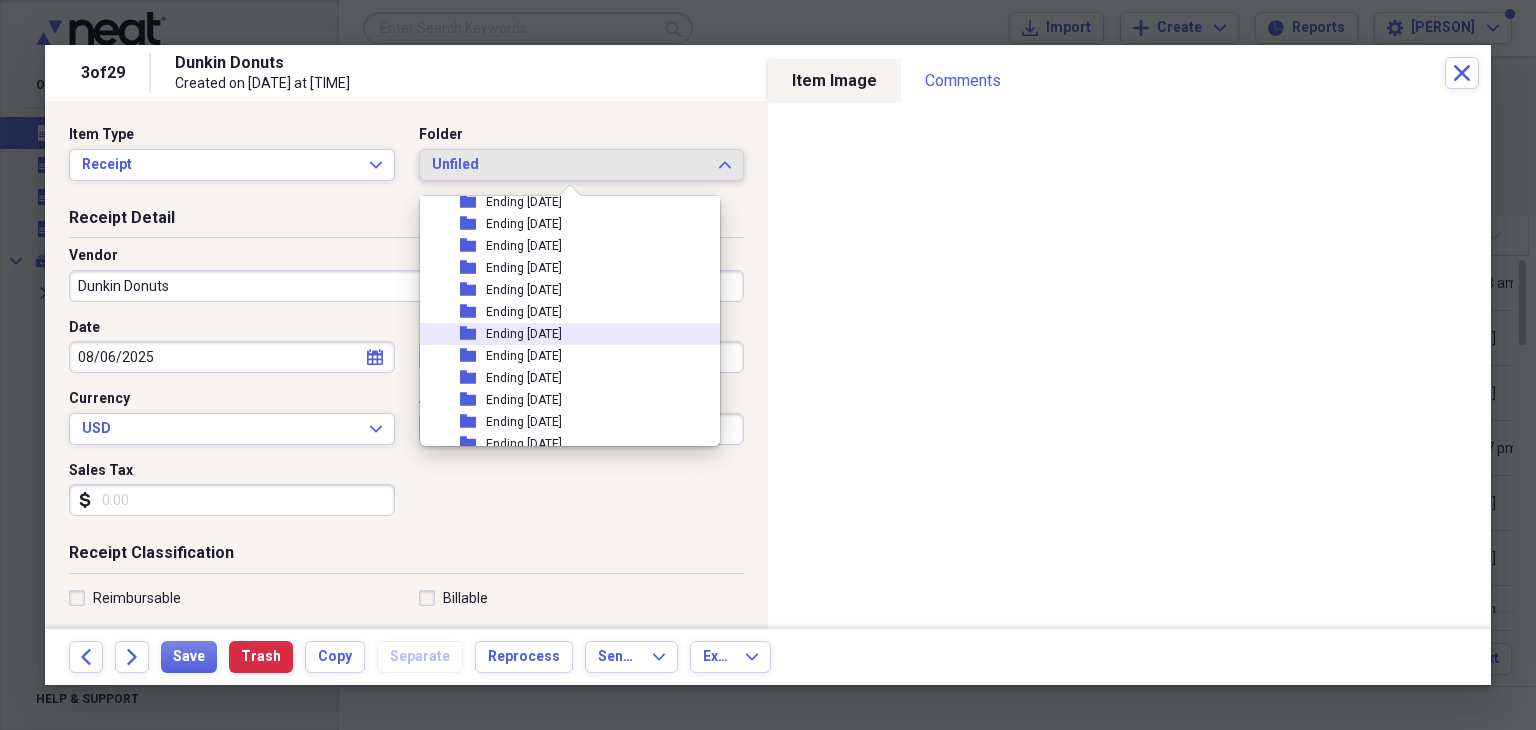click on "folder Ending [DATE]" at bounding box center [562, 334] 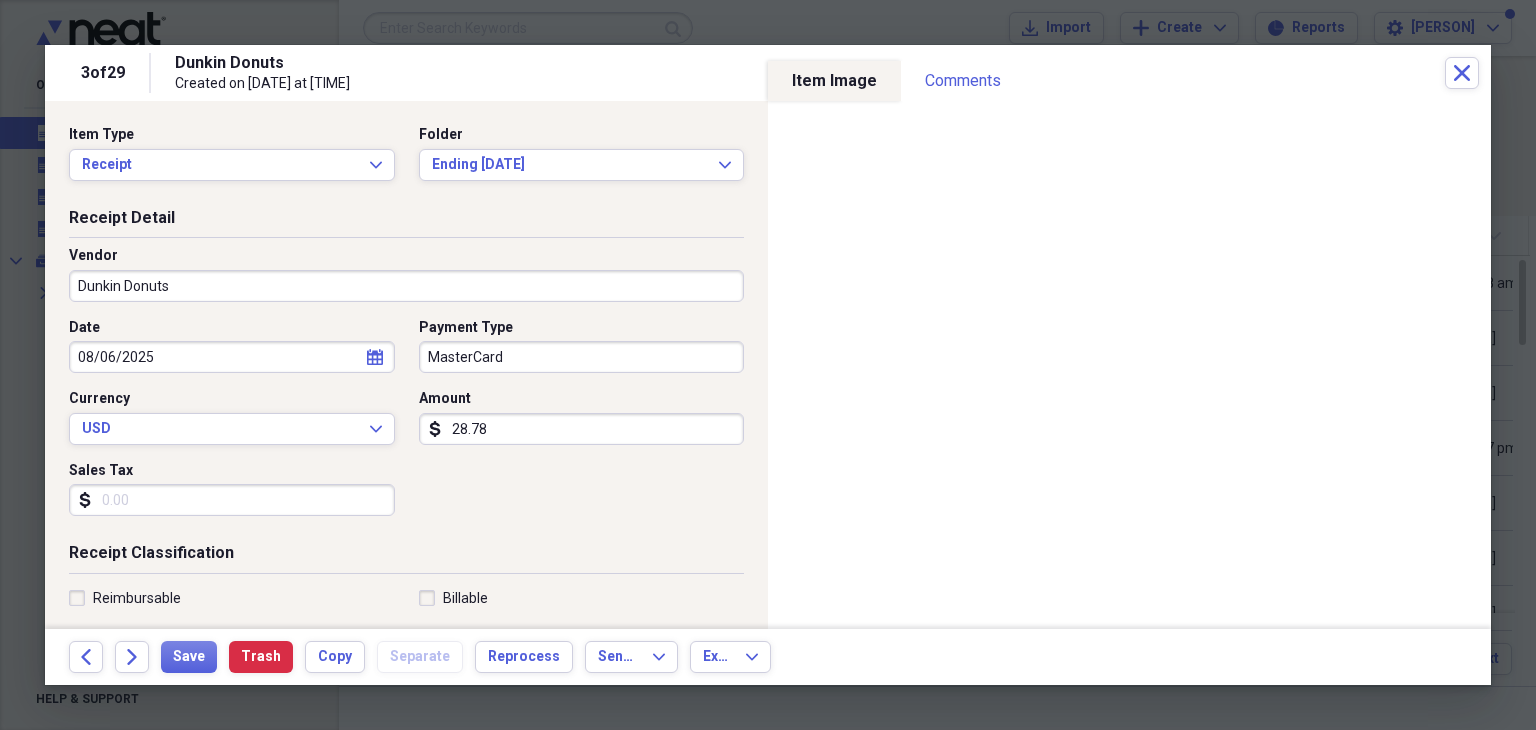 click on "Reimbursable" at bounding box center (232, 598) 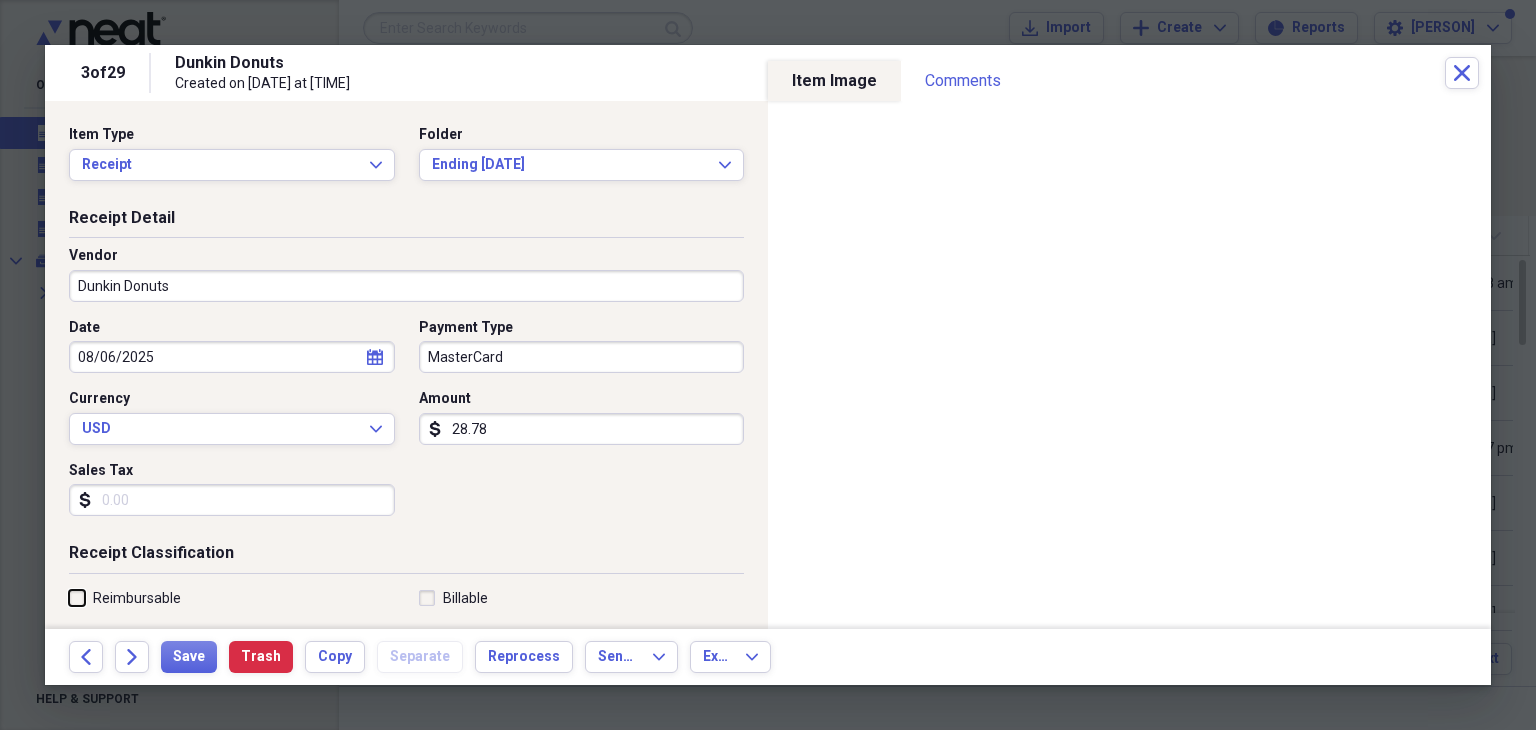 click on "Reimbursable" at bounding box center [69, 597] 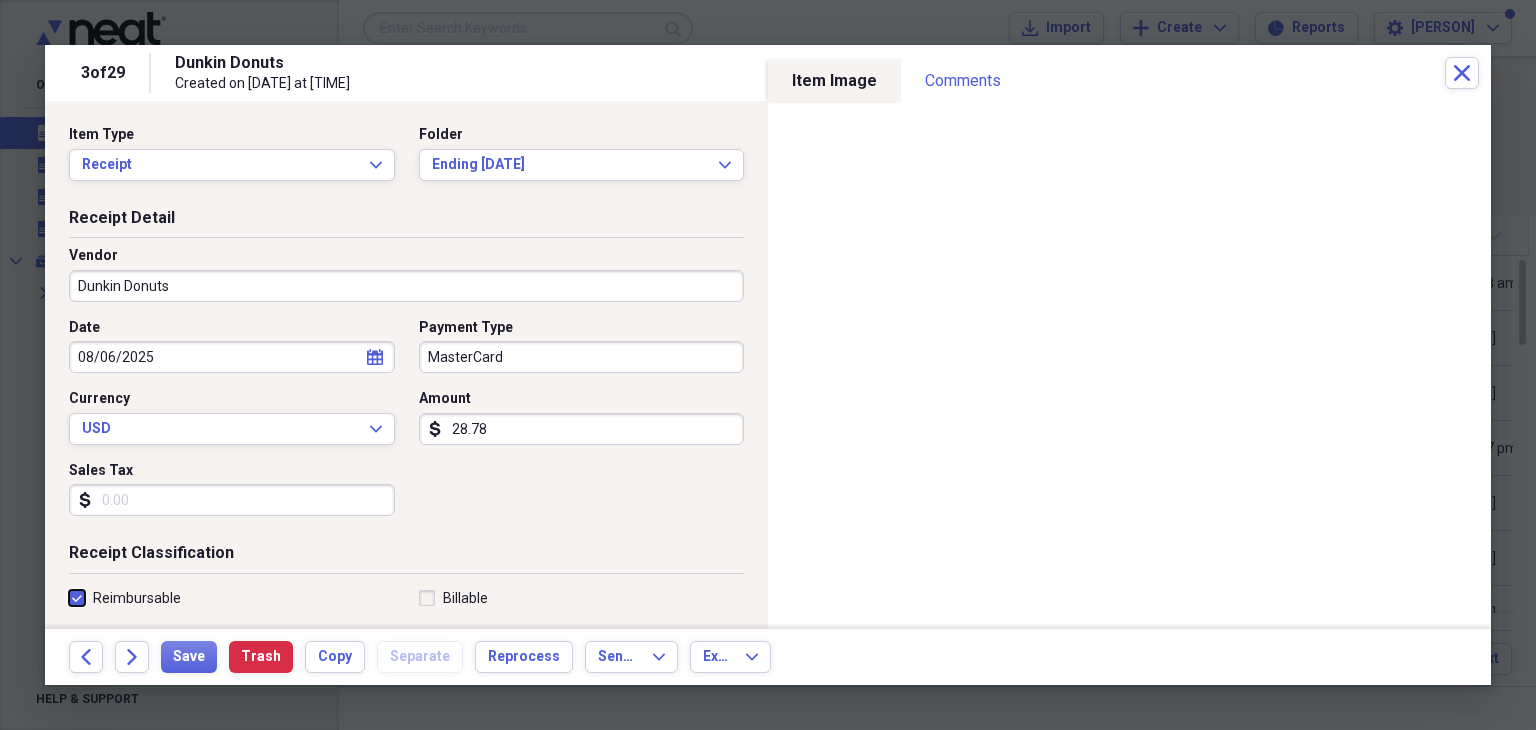 checkbox on "true" 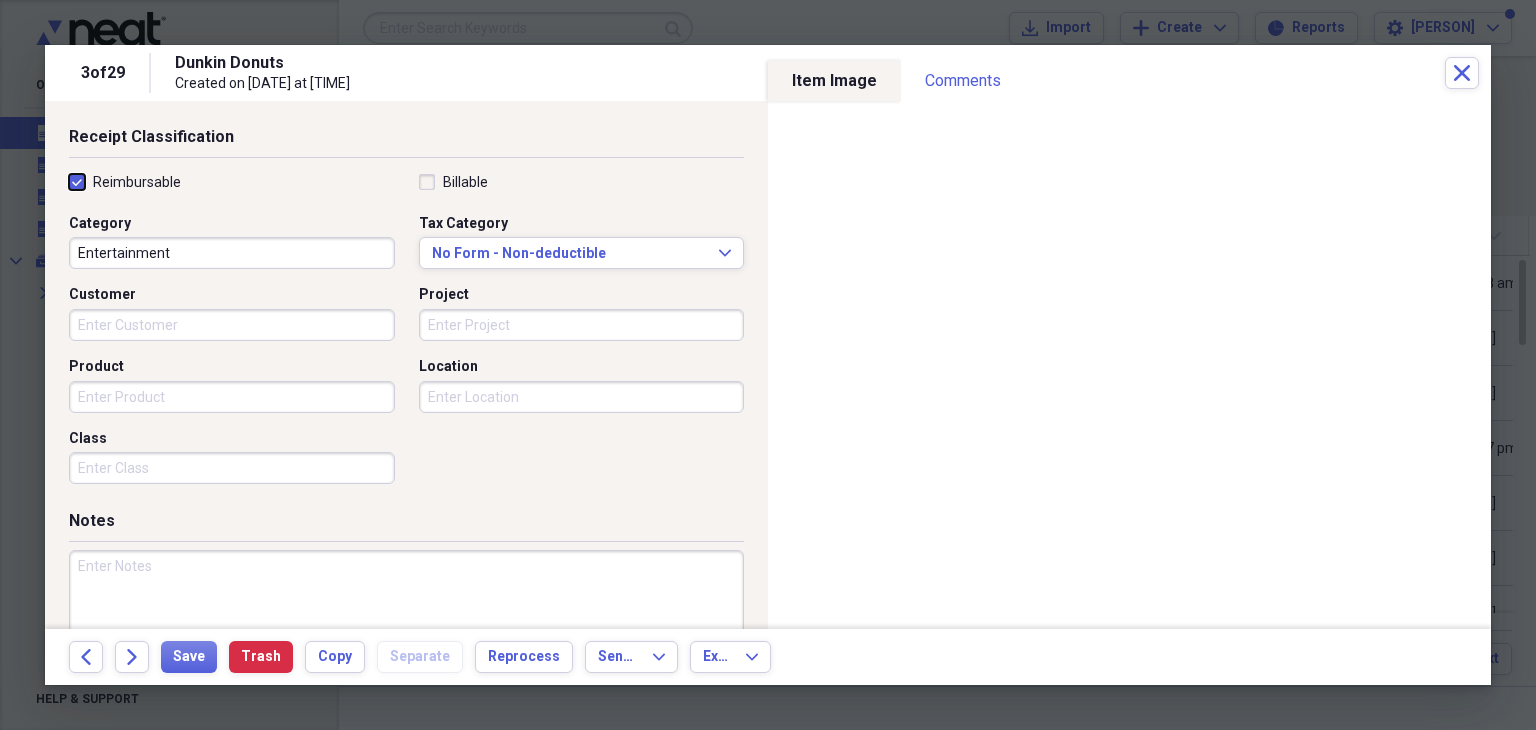 scroll, scrollTop: 461, scrollLeft: 0, axis: vertical 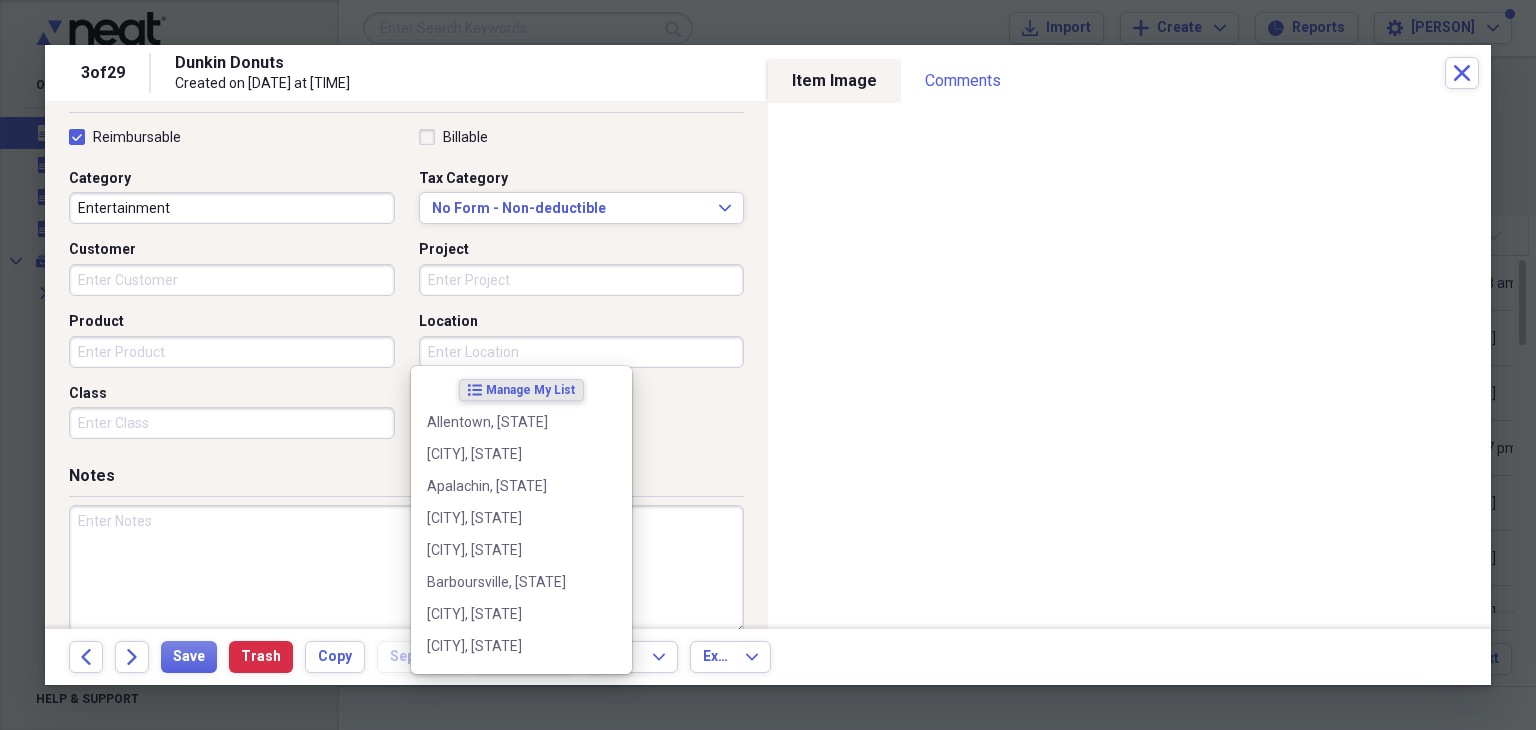 click on "Location" at bounding box center [582, 352] 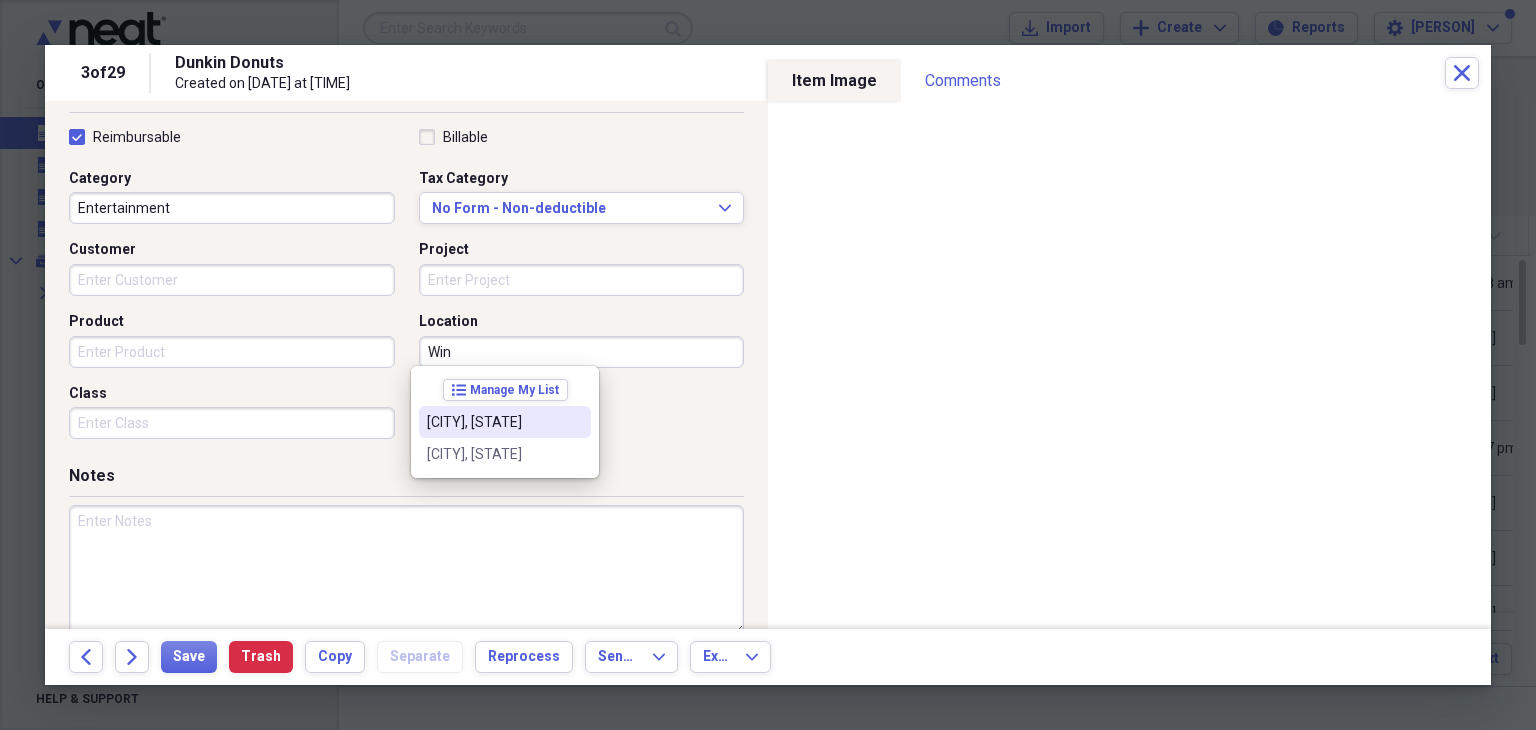 click on "[CITY], [STATE]" at bounding box center (493, 422) 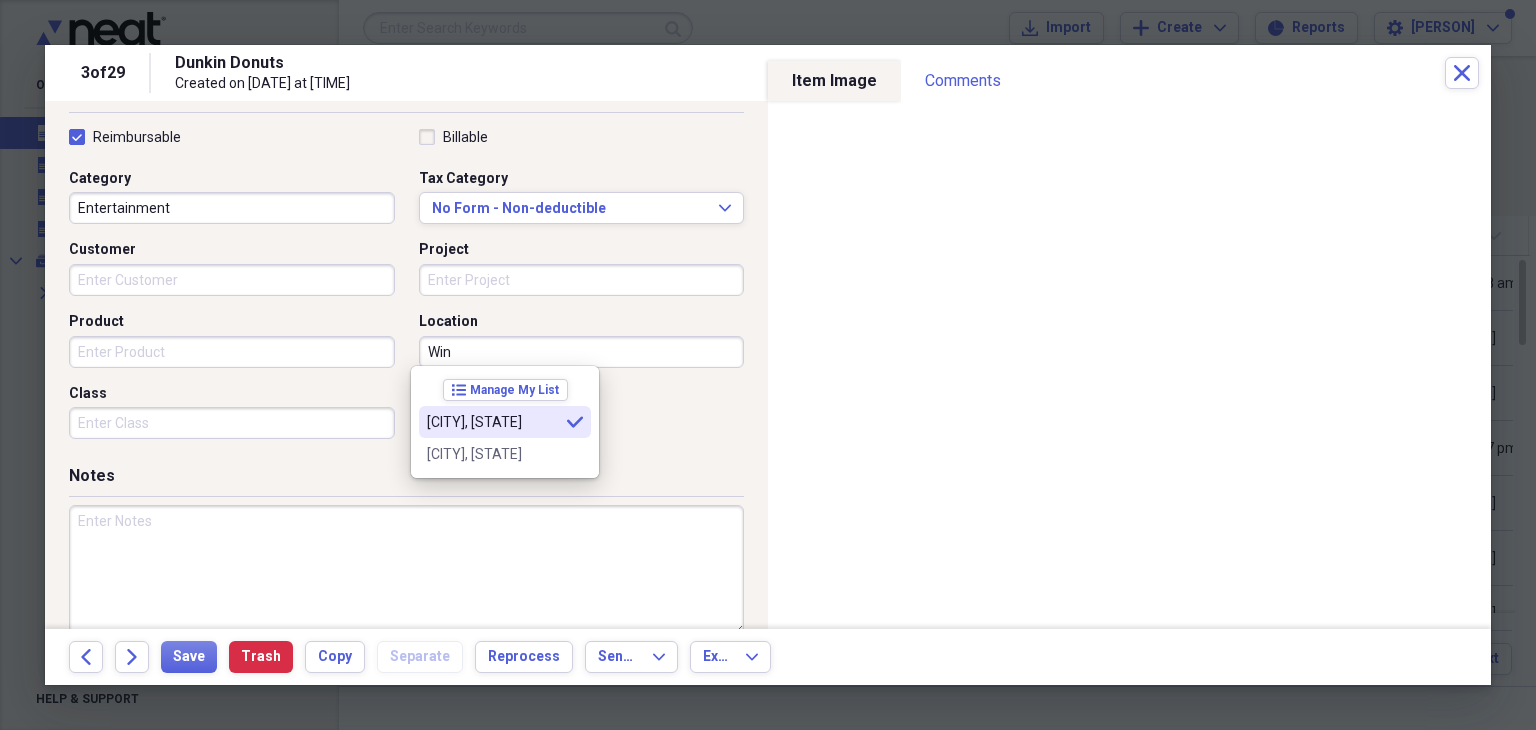 type on "[CITY], [STATE]" 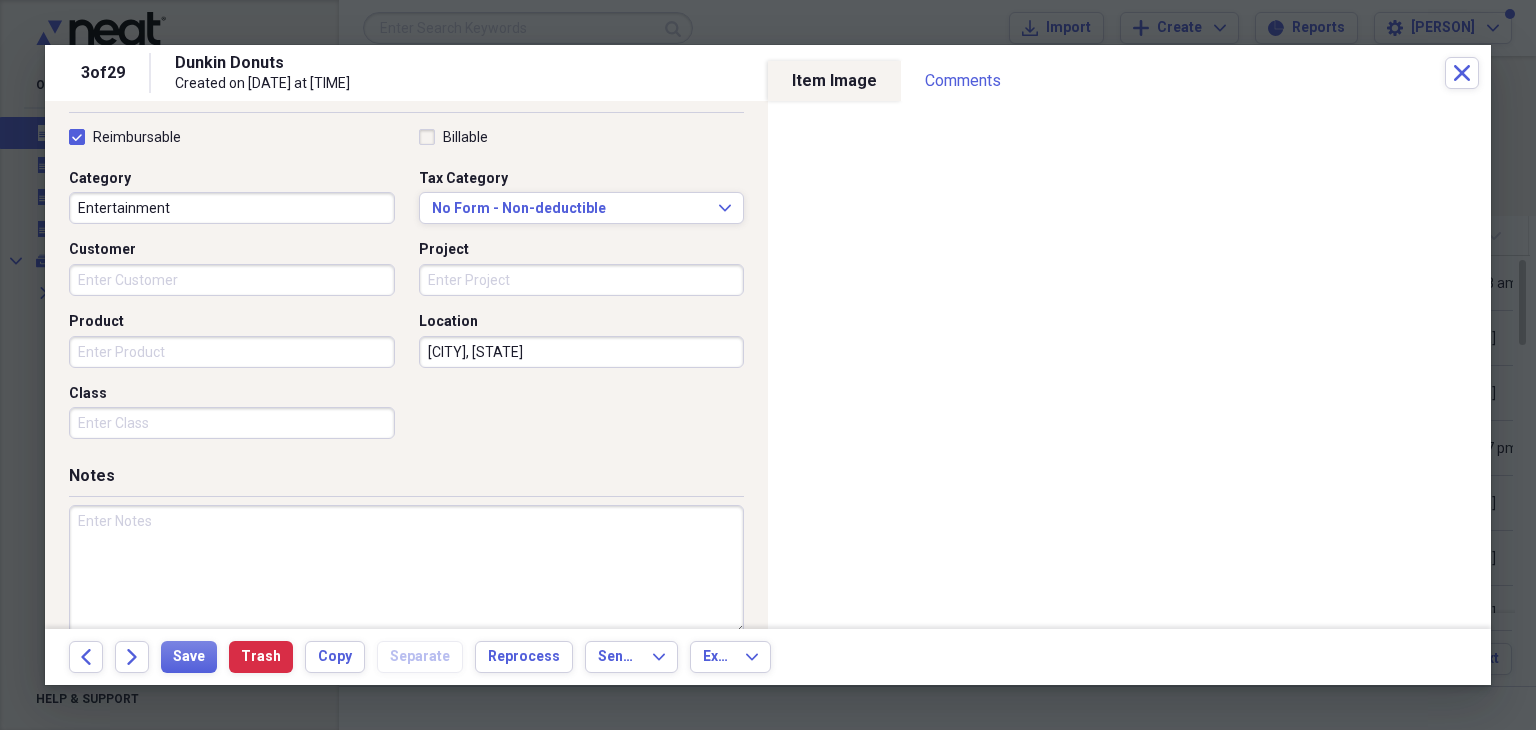 click at bounding box center (406, 570) 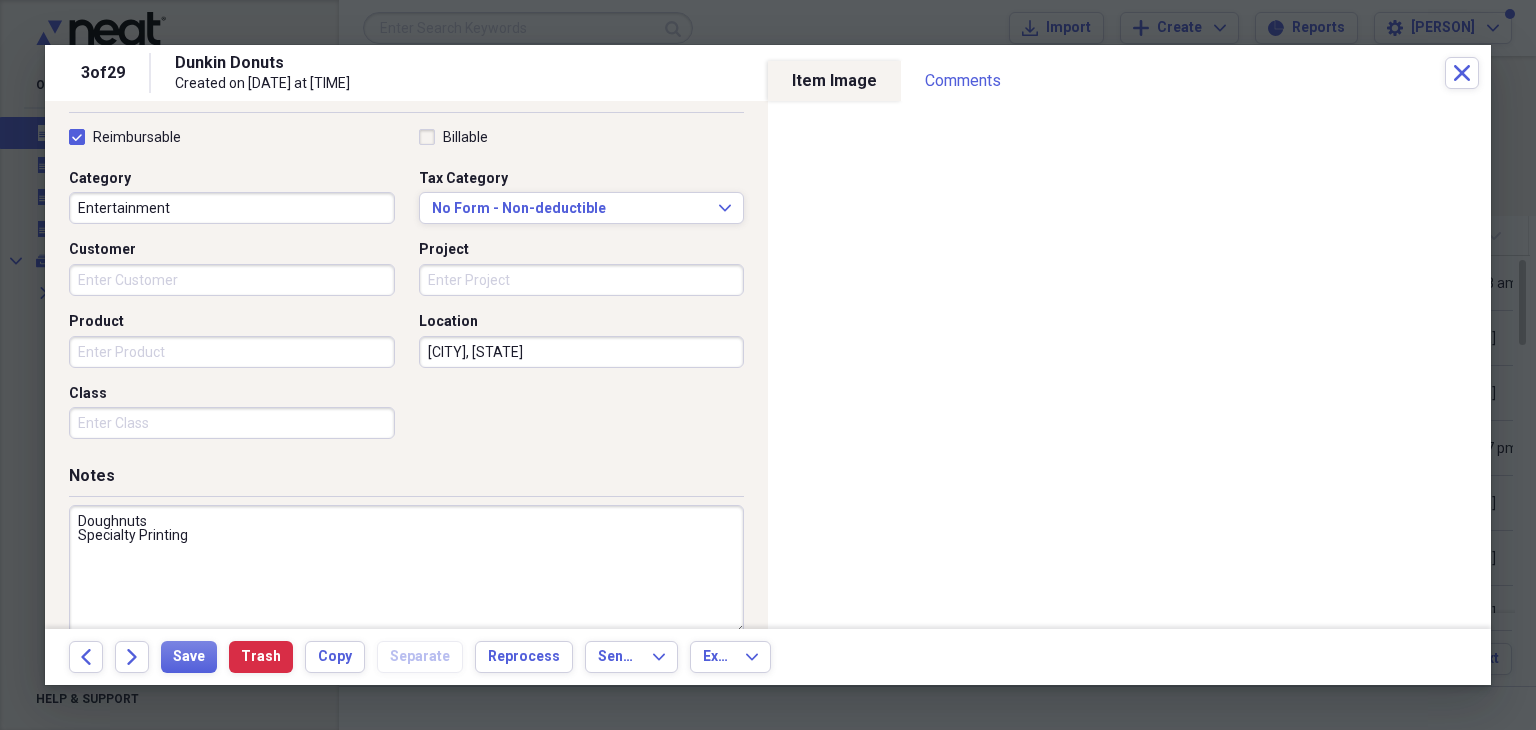 click on "Doughnuts
Specialty Printing" at bounding box center (406, 570) 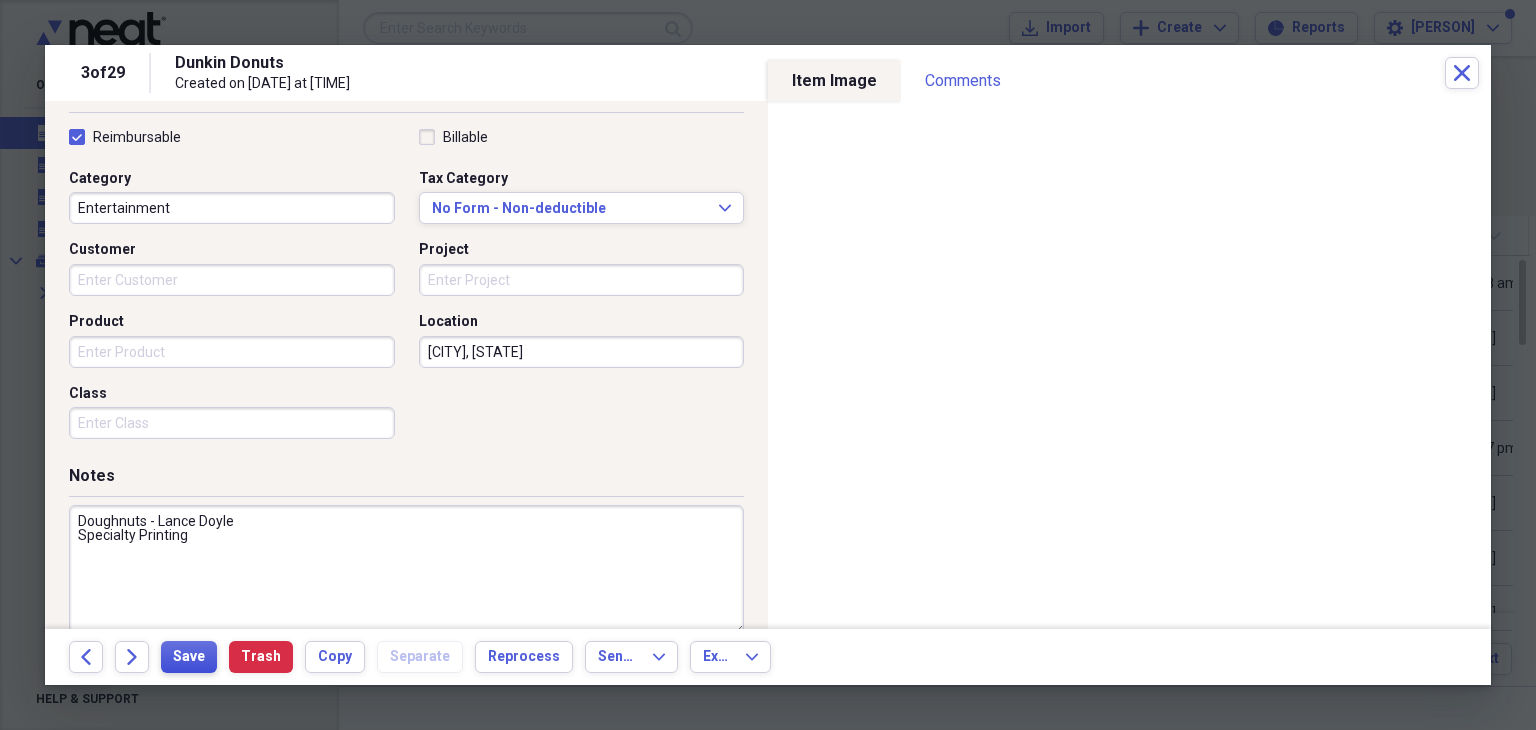 type on "Doughnuts - Lance Doyle
Specialty Printing" 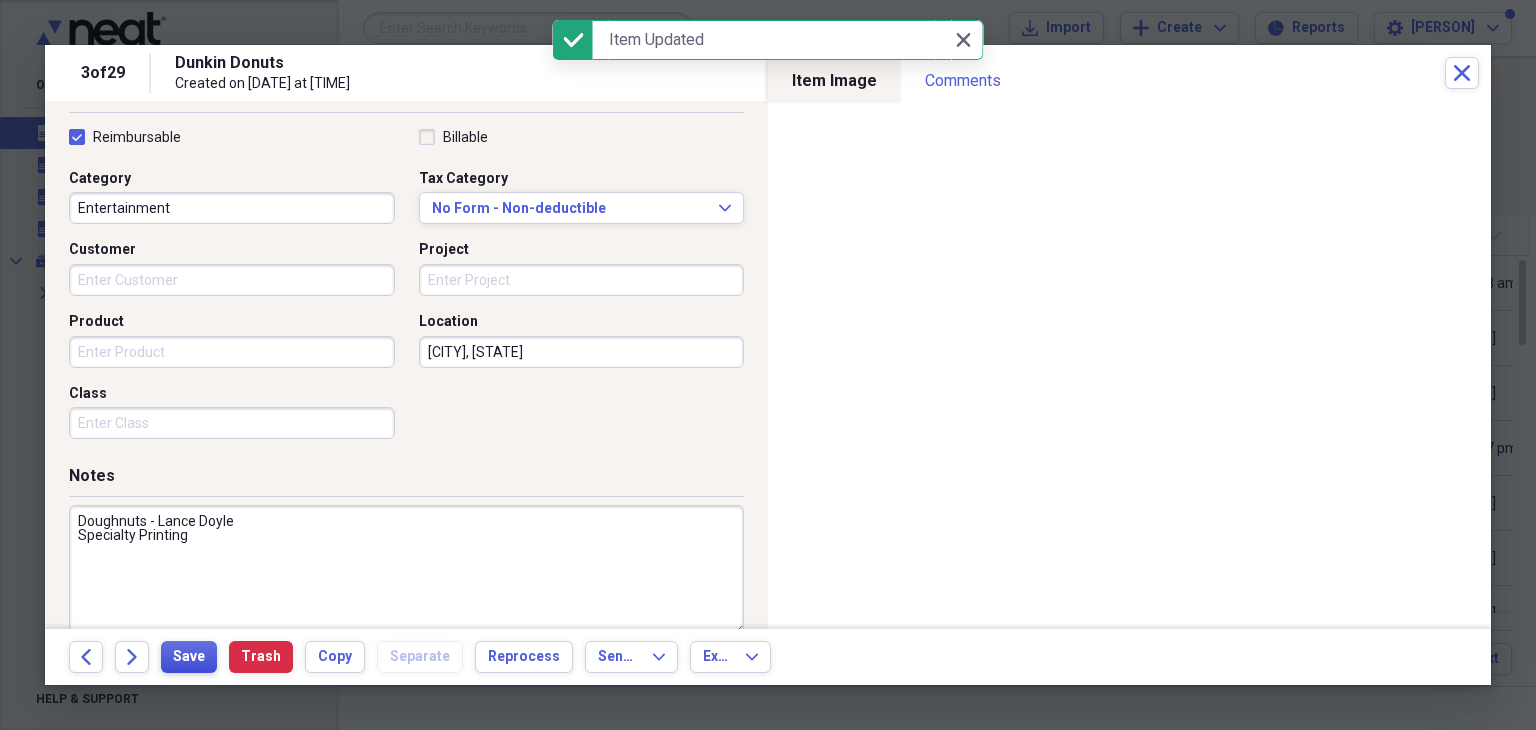 click on "Save" at bounding box center [189, 657] 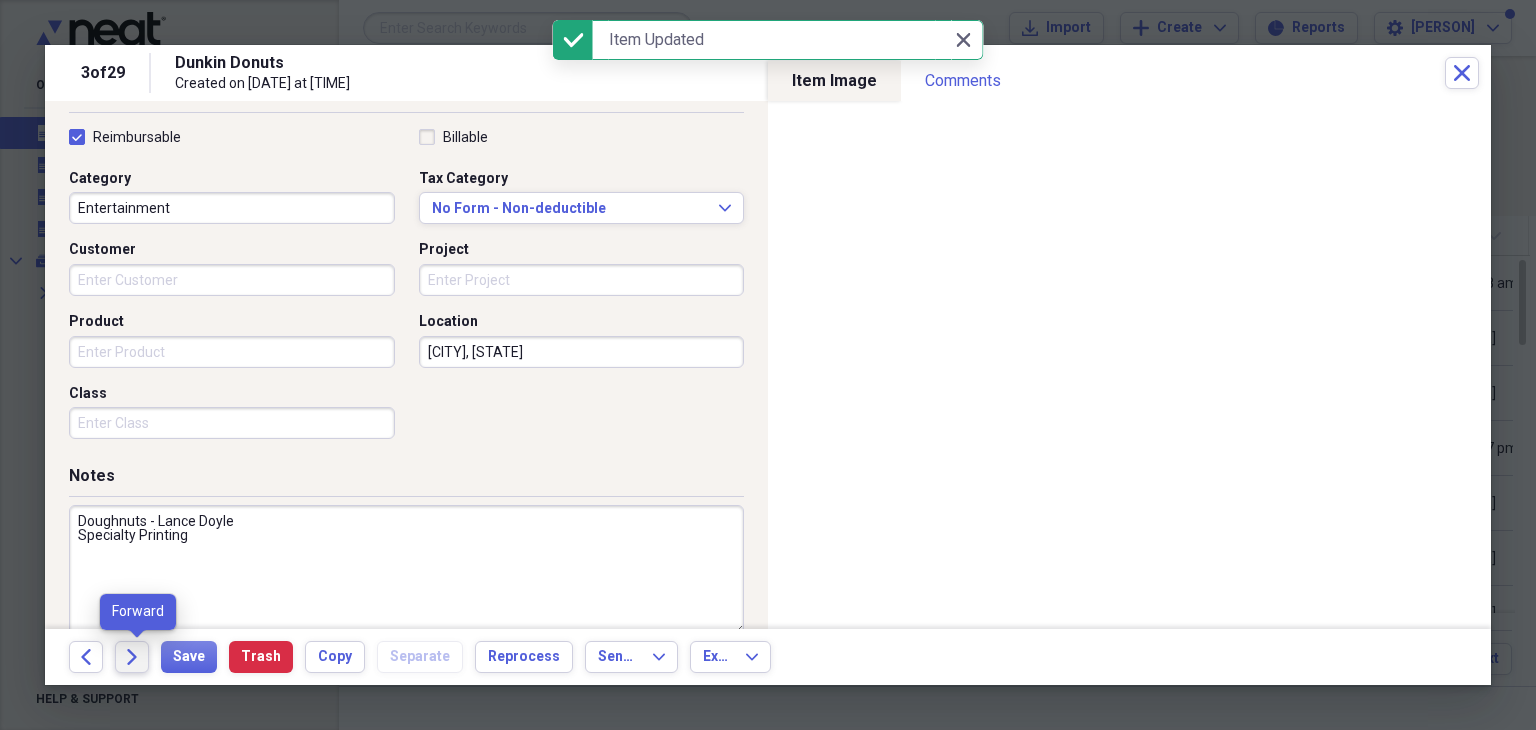 click on "Forward" 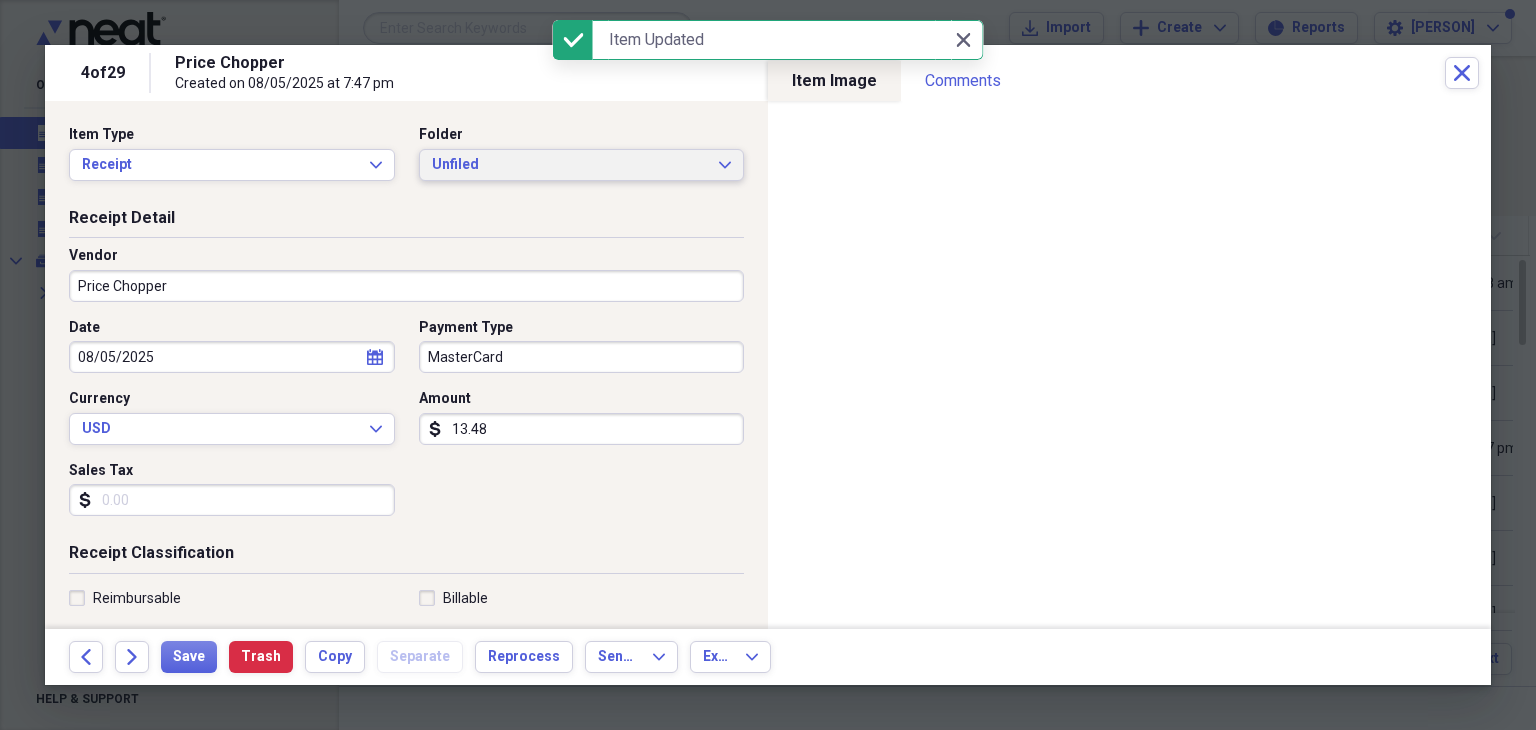 click on "Unfiled" at bounding box center (570, 165) 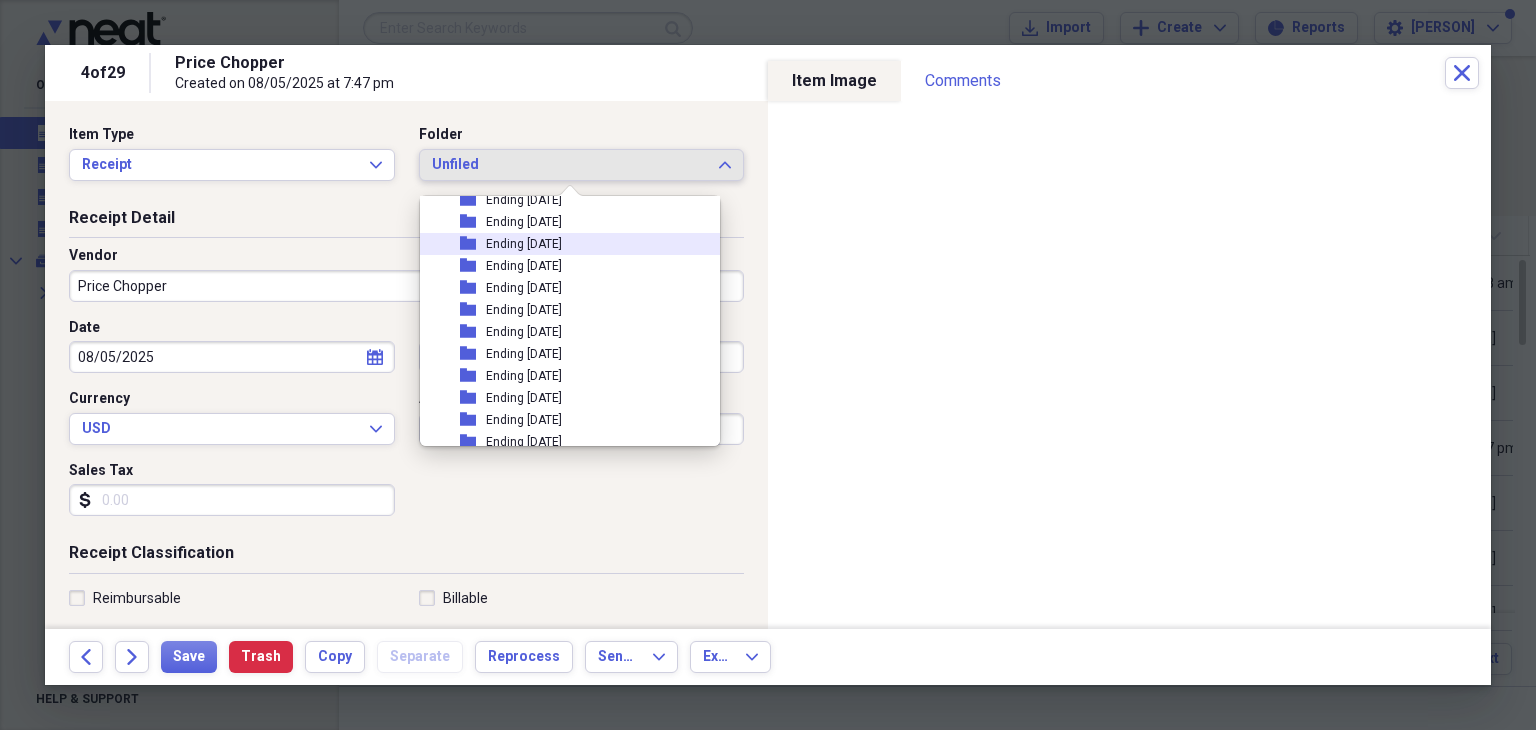 scroll, scrollTop: 218, scrollLeft: 0, axis: vertical 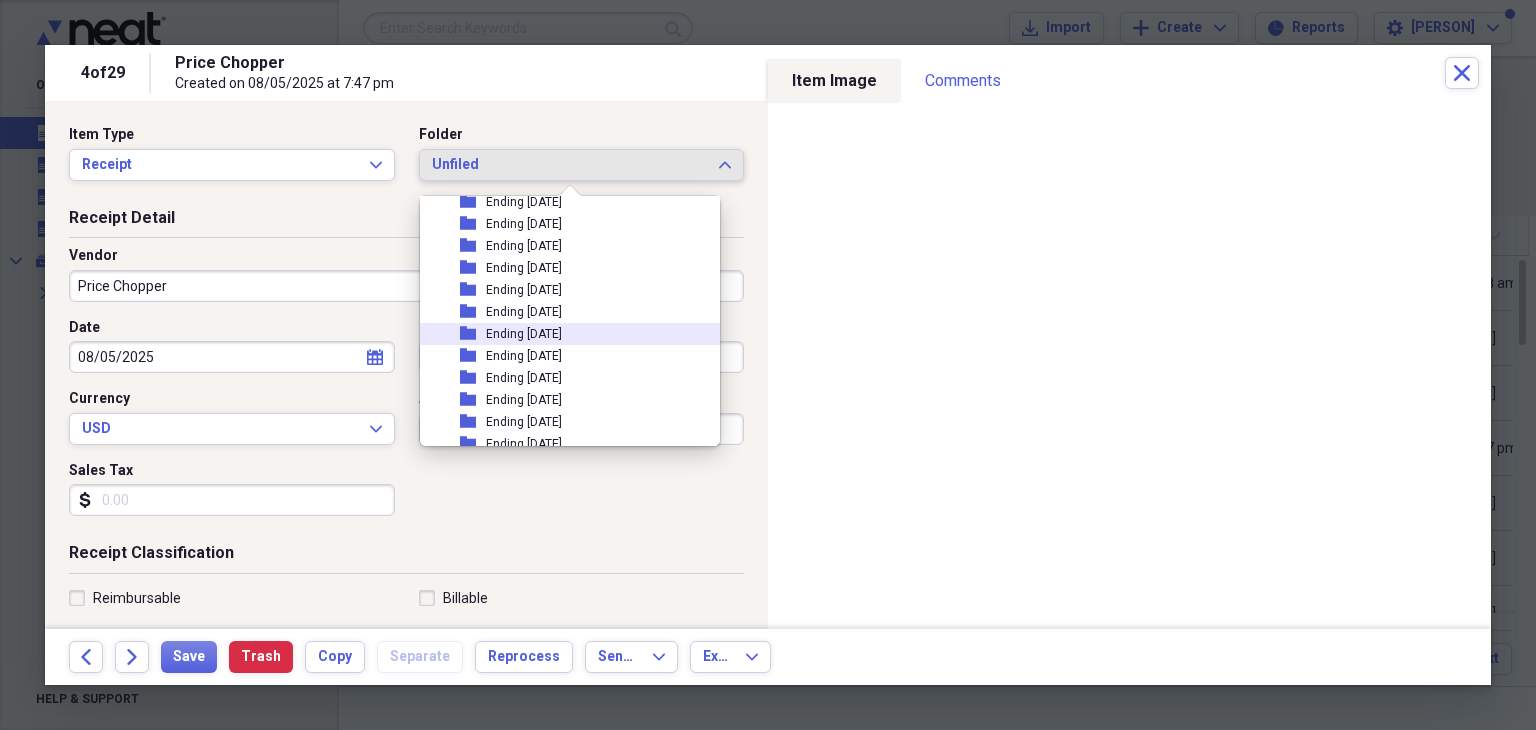 click on "folder Ending [DATE]" at bounding box center (562, 334) 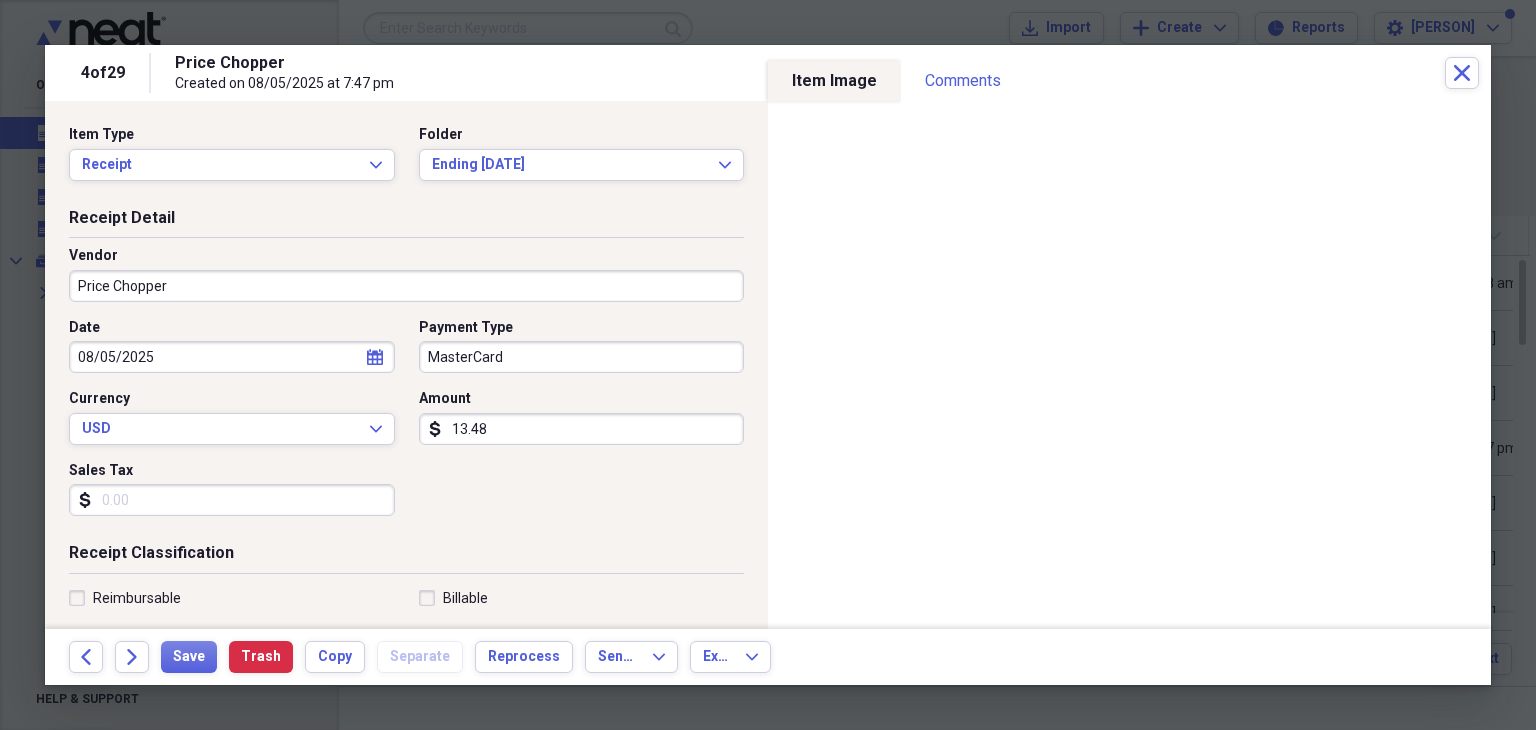 click on "Reimbursable" at bounding box center [125, 598] 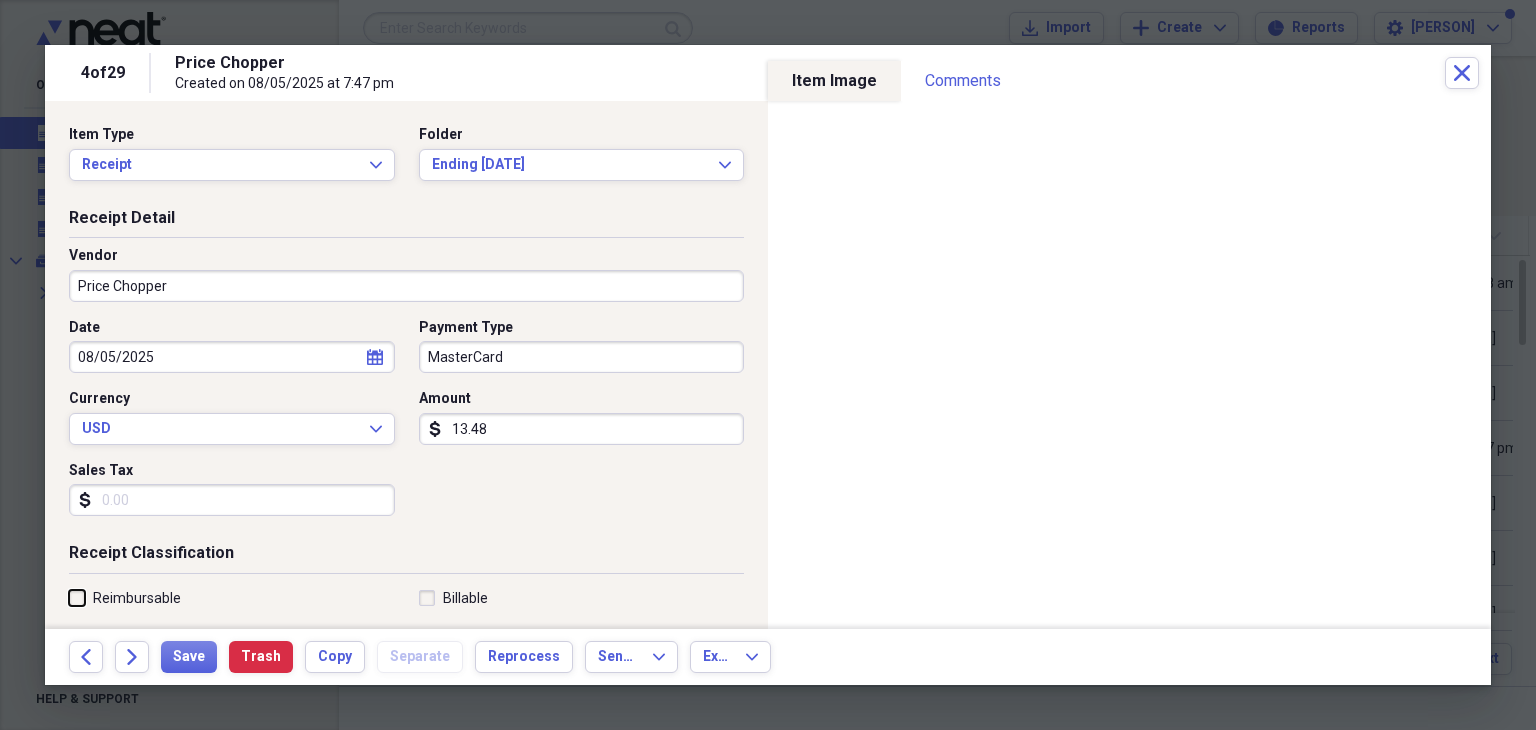 click on "Reimbursable" at bounding box center (69, 597) 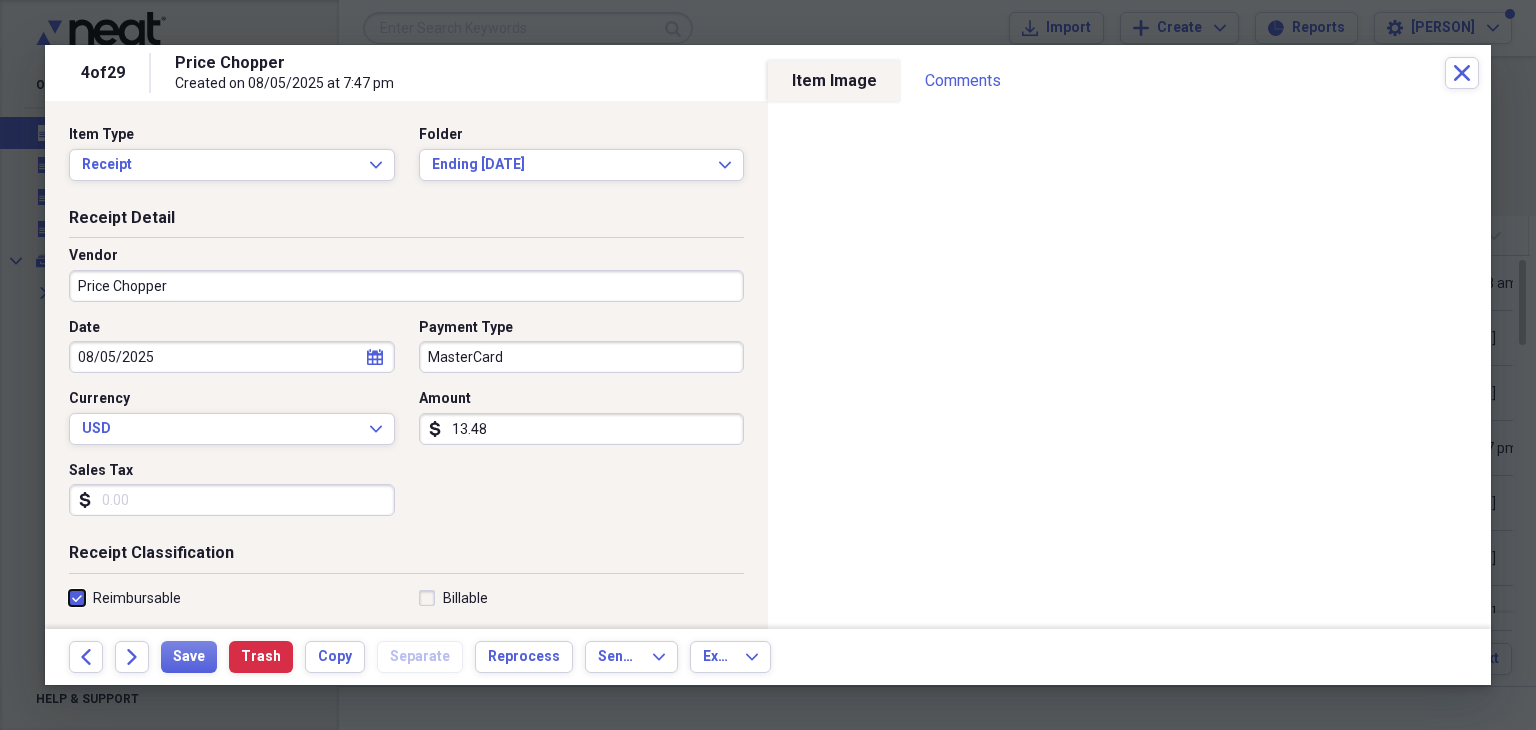 checkbox on "true" 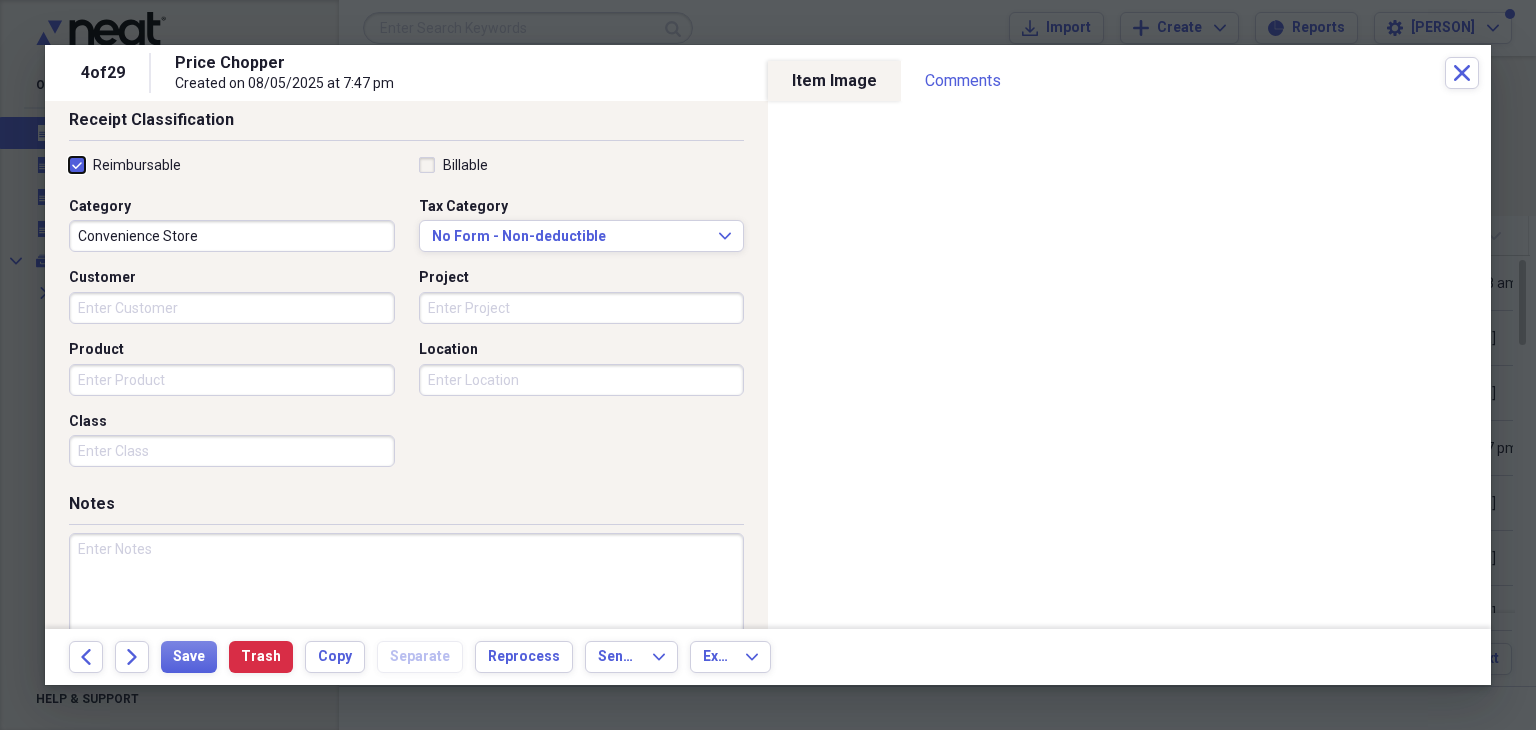 scroll, scrollTop: 461, scrollLeft: 0, axis: vertical 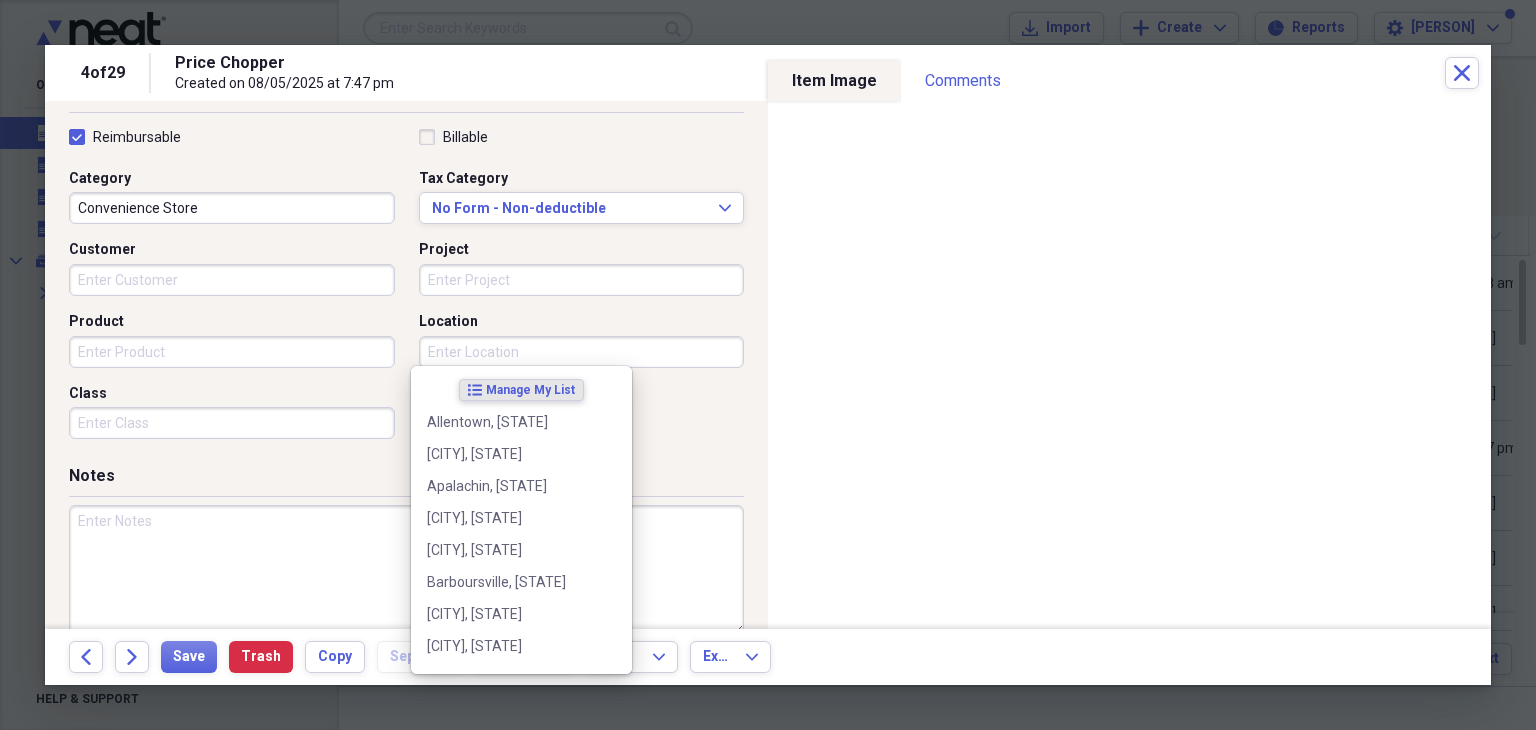 click on "Location" at bounding box center (582, 352) 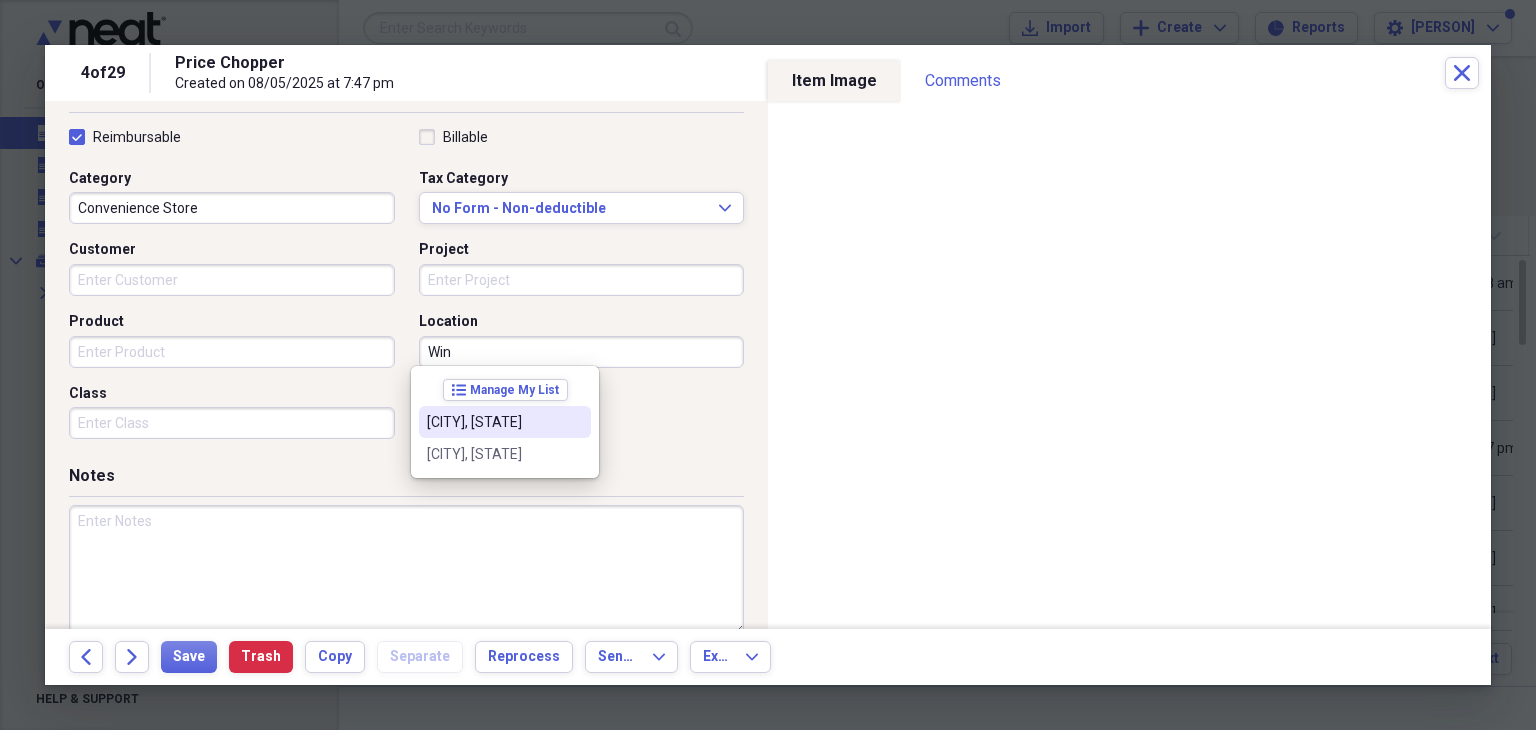 click on "[CITY], [STATE]" at bounding box center [493, 422] 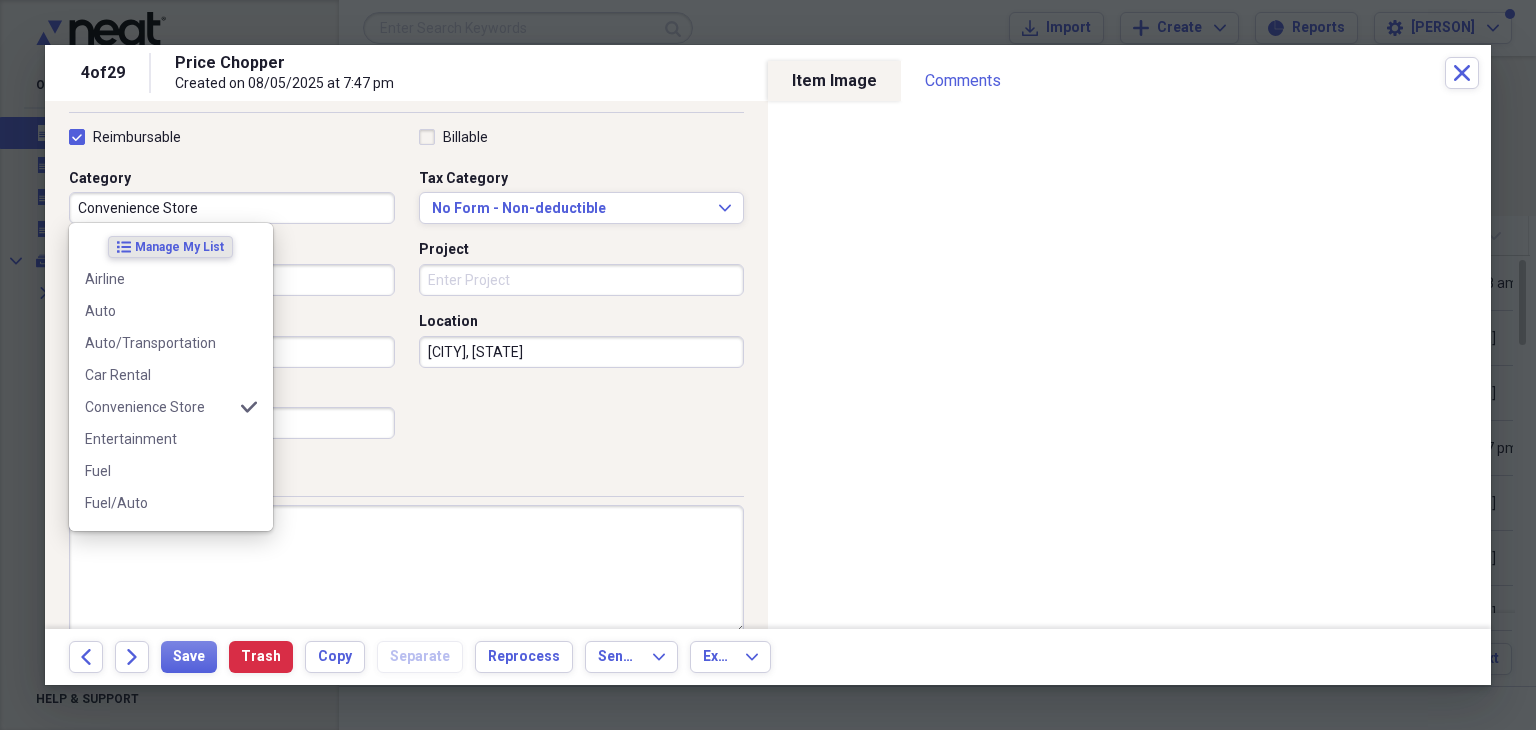 click on "Convenience Store" at bounding box center (232, 208) 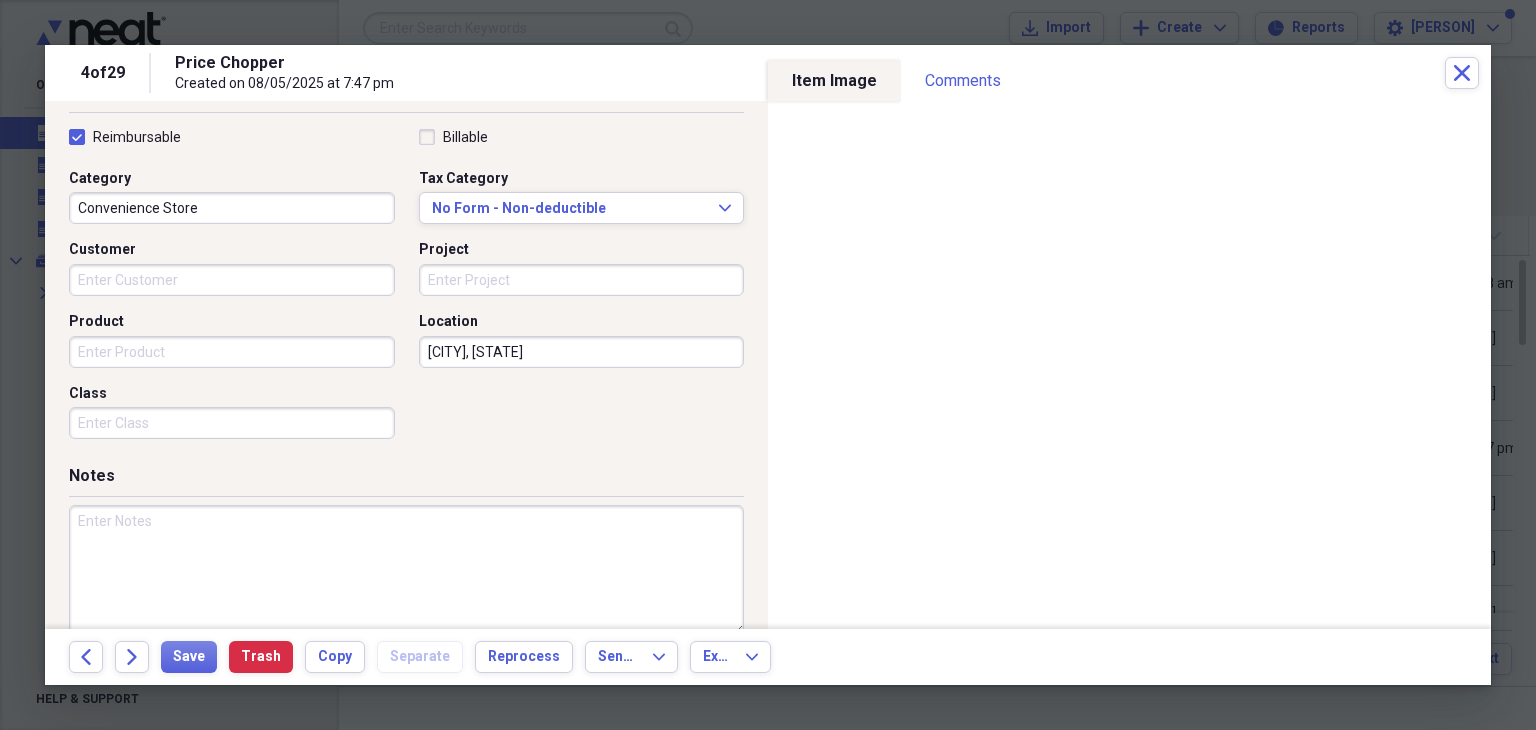 click on "Reimbursable Billable Category Convenience Store Tax Category No Form - Non-deductible Expand Customer Project Product Location Windsor, [STATE] Class" at bounding box center [406, 288] 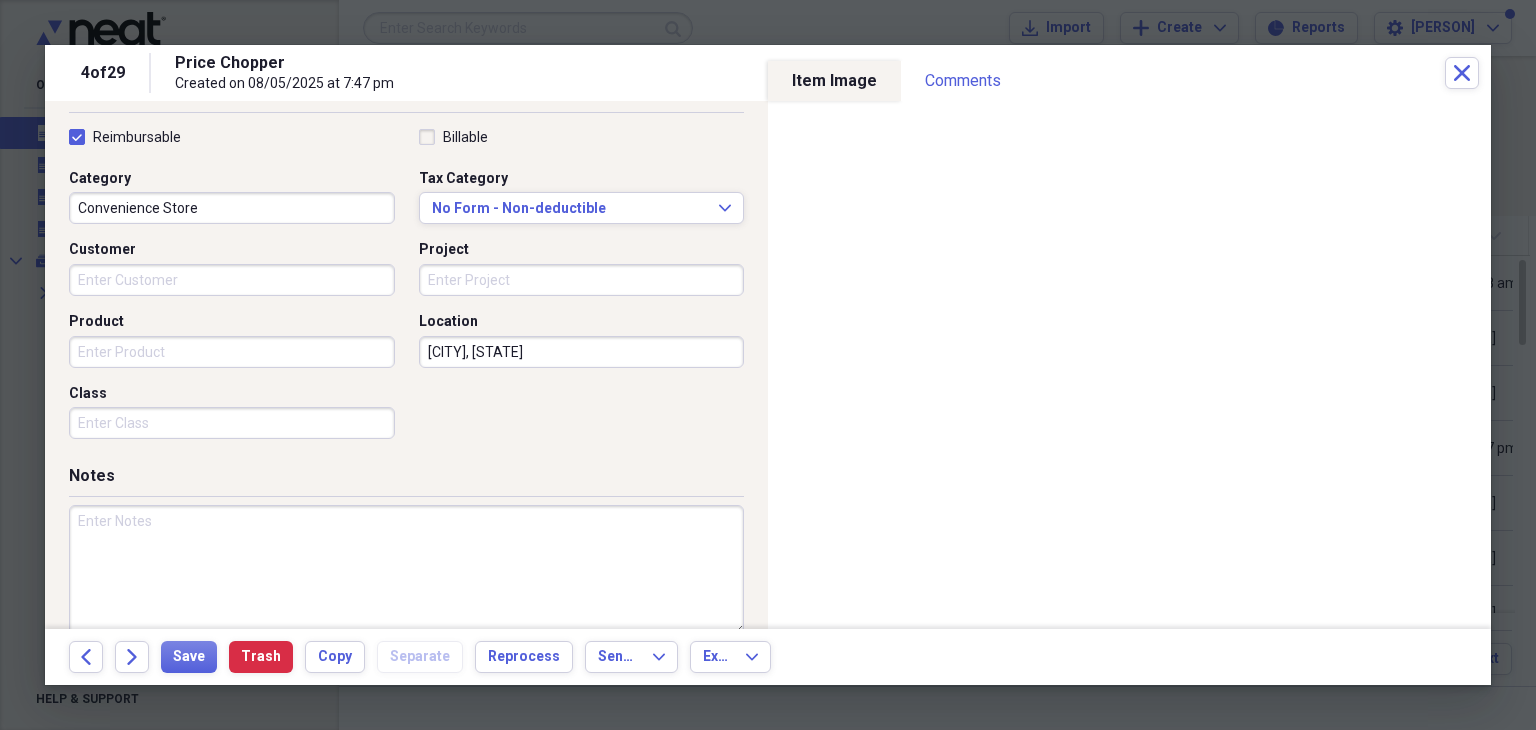 click at bounding box center (406, 570) 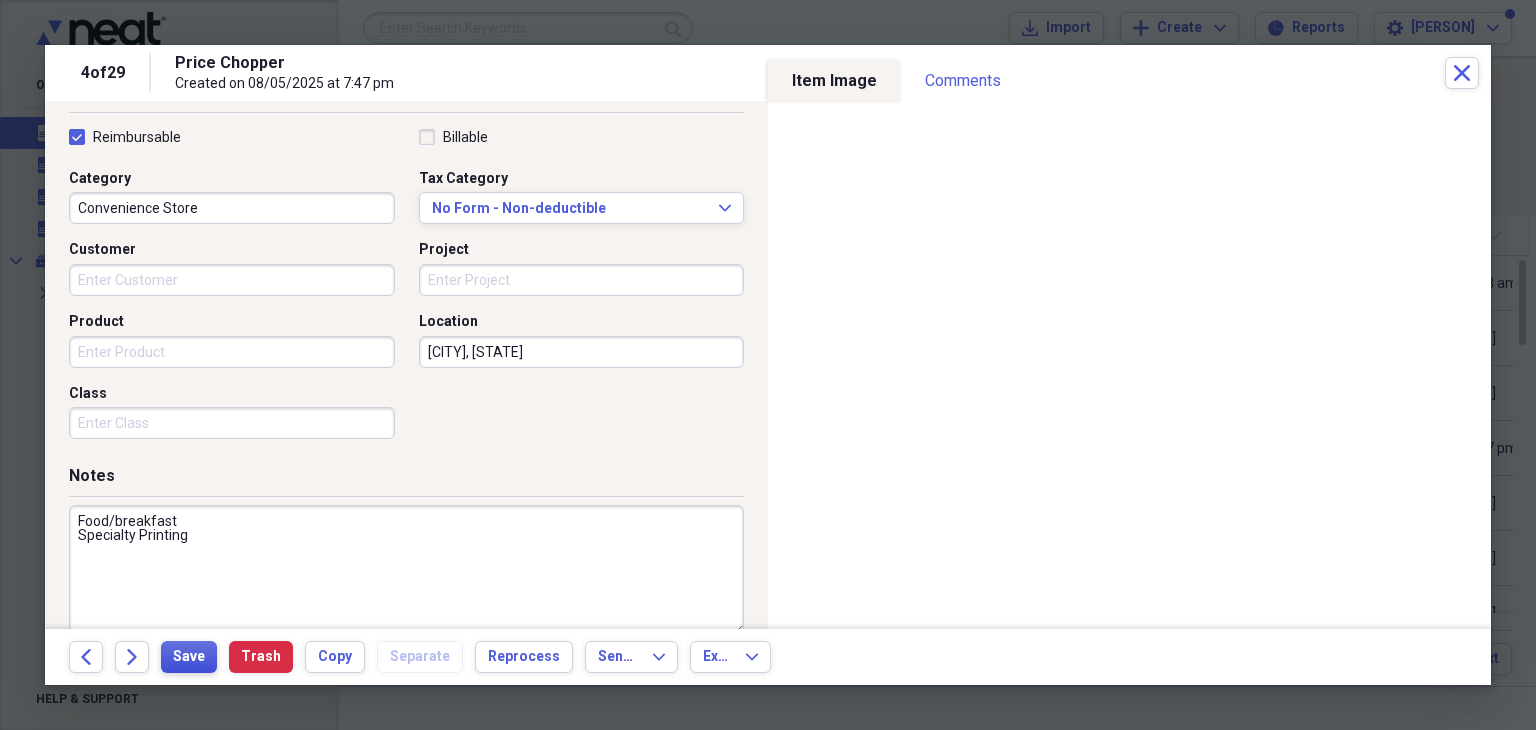 type on "Food/breakfast
Specialty Printing" 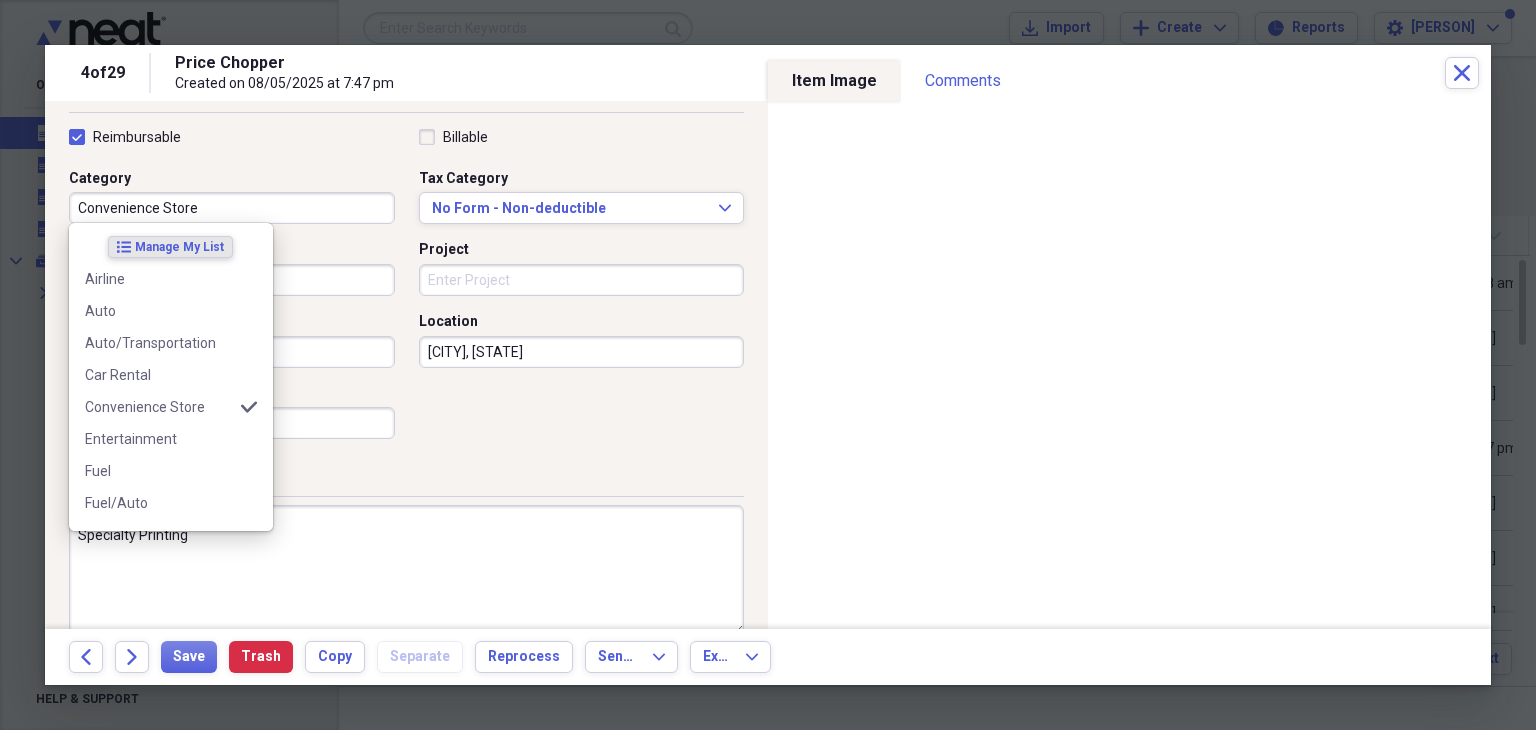 click on "Convenience Store" at bounding box center (232, 208) 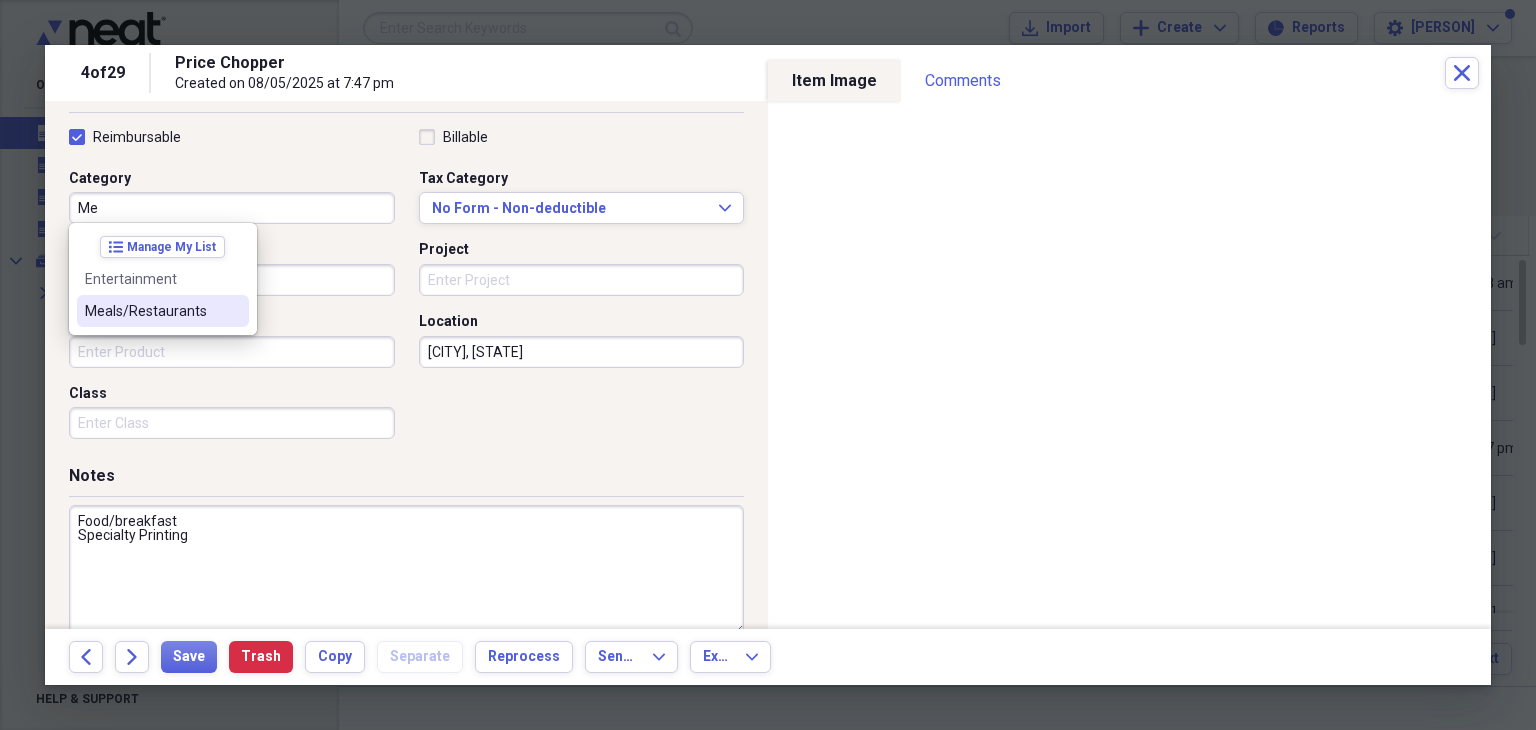 click on "Meals/Restaurants" at bounding box center (163, 311) 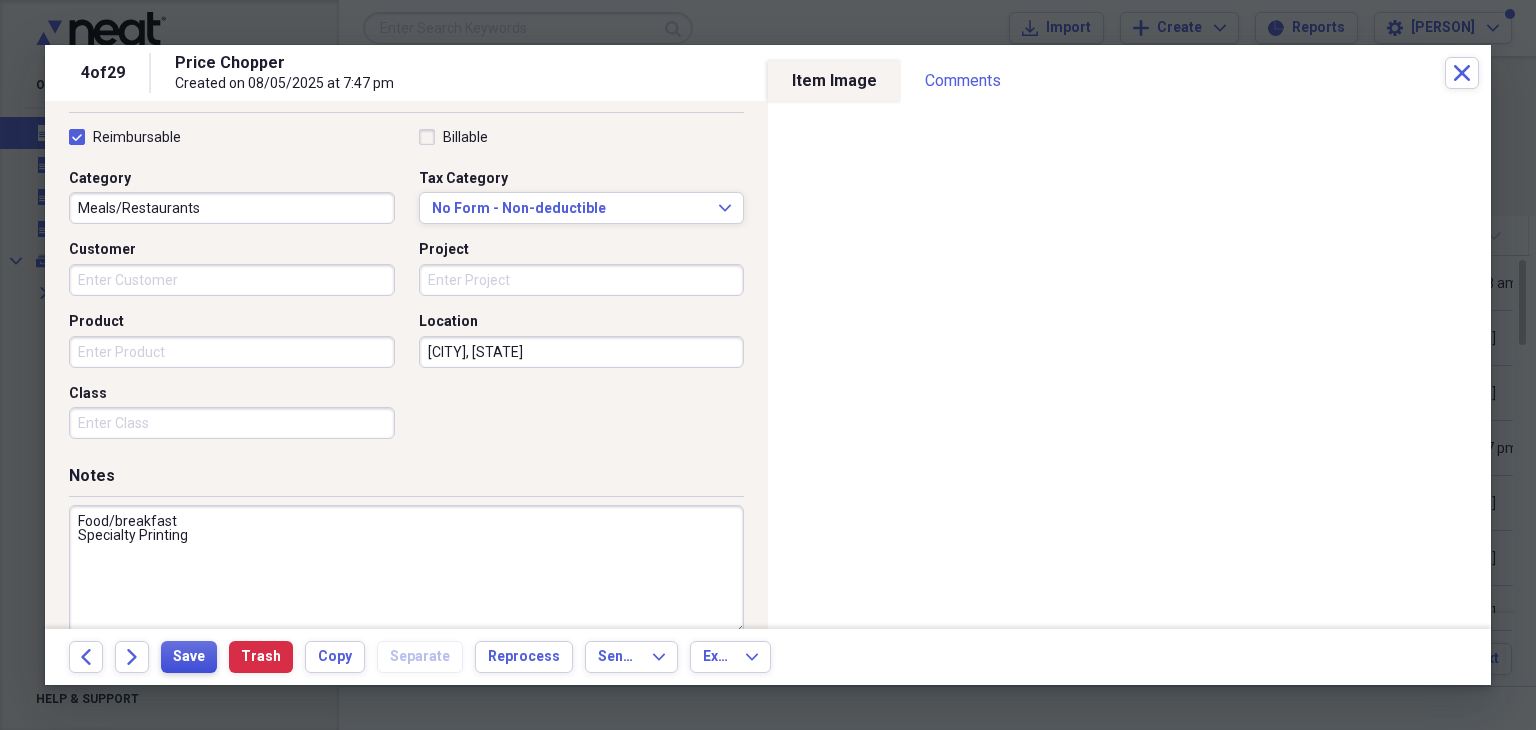 click on "Save" at bounding box center [189, 657] 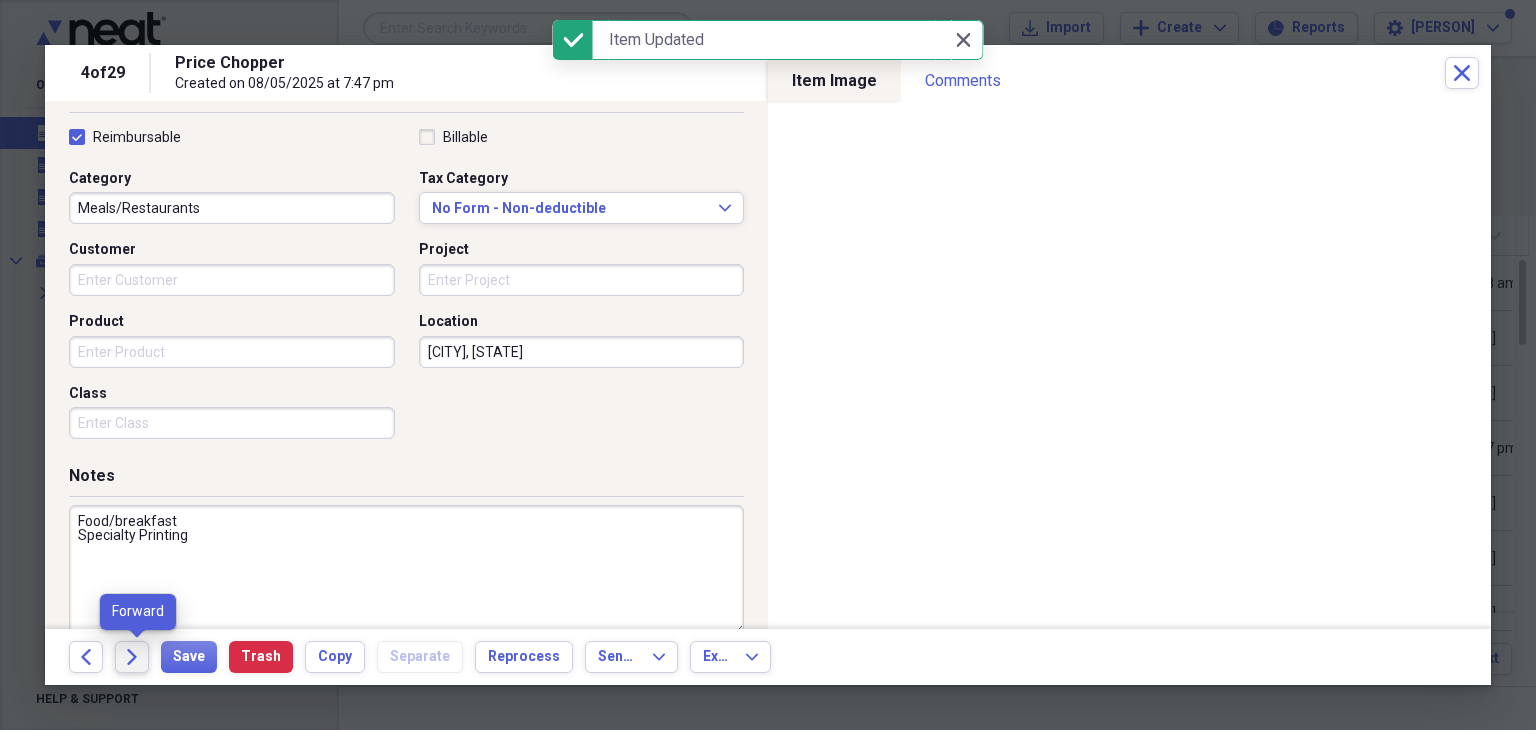 click on "Forward" 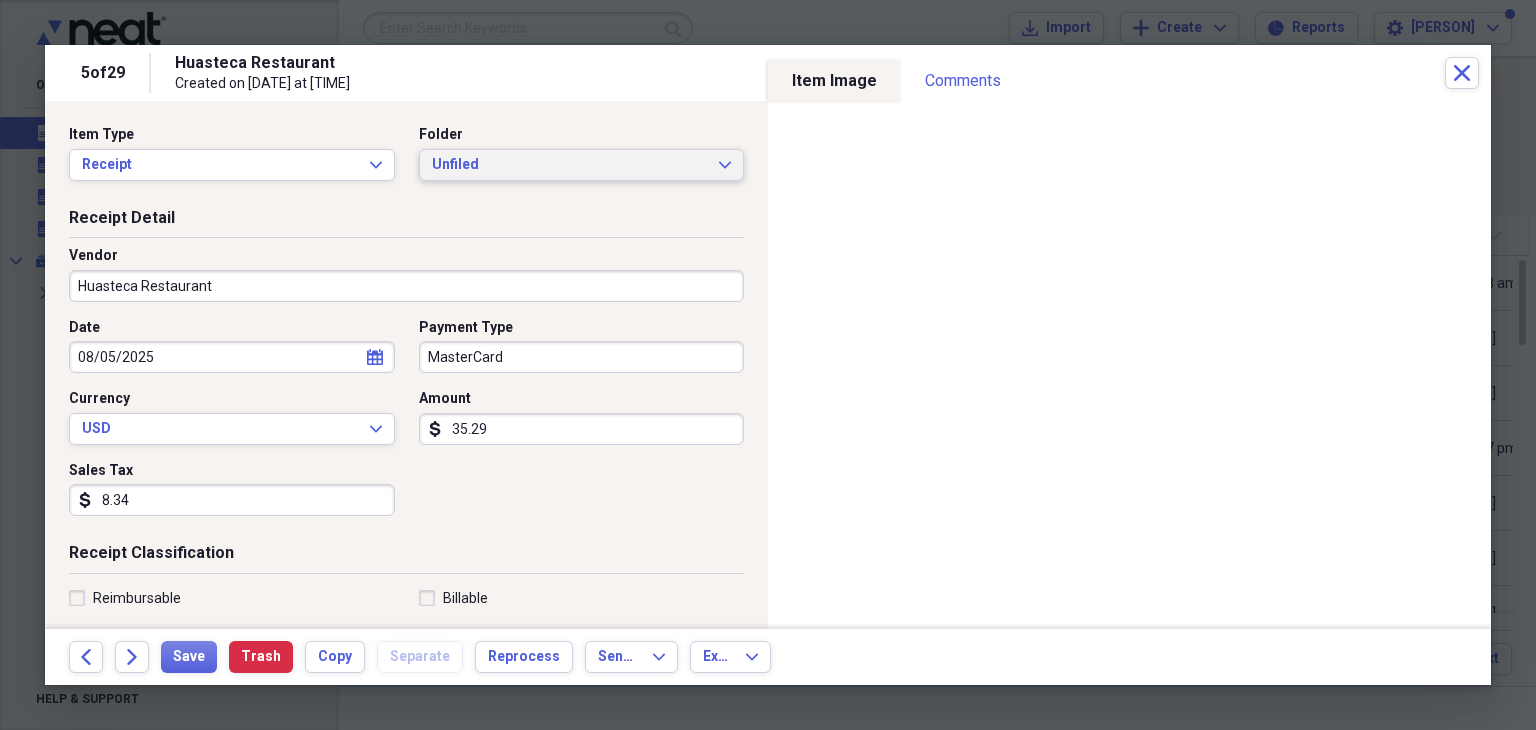 click on "Unfiled" at bounding box center [570, 165] 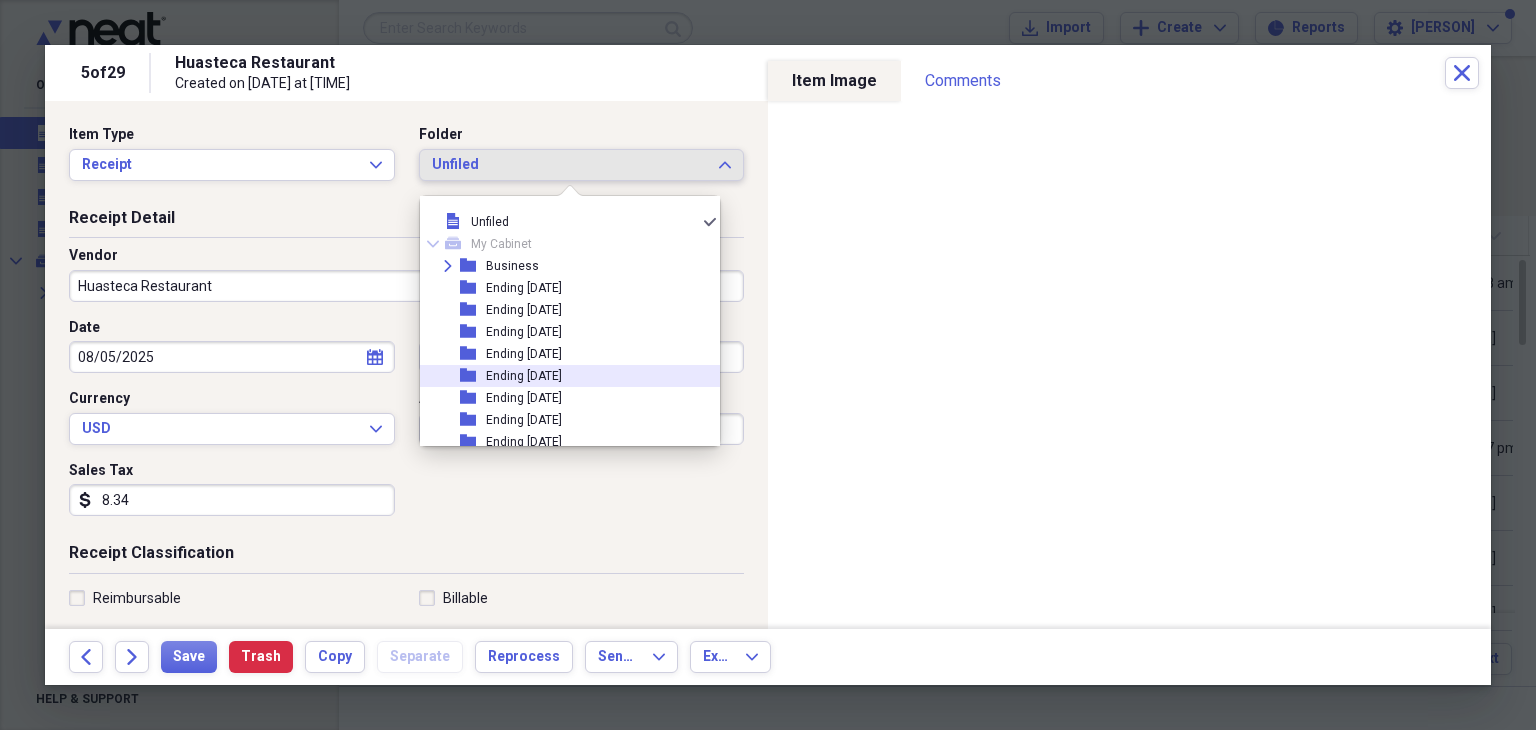 scroll, scrollTop: 218, scrollLeft: 0, axis: vertical 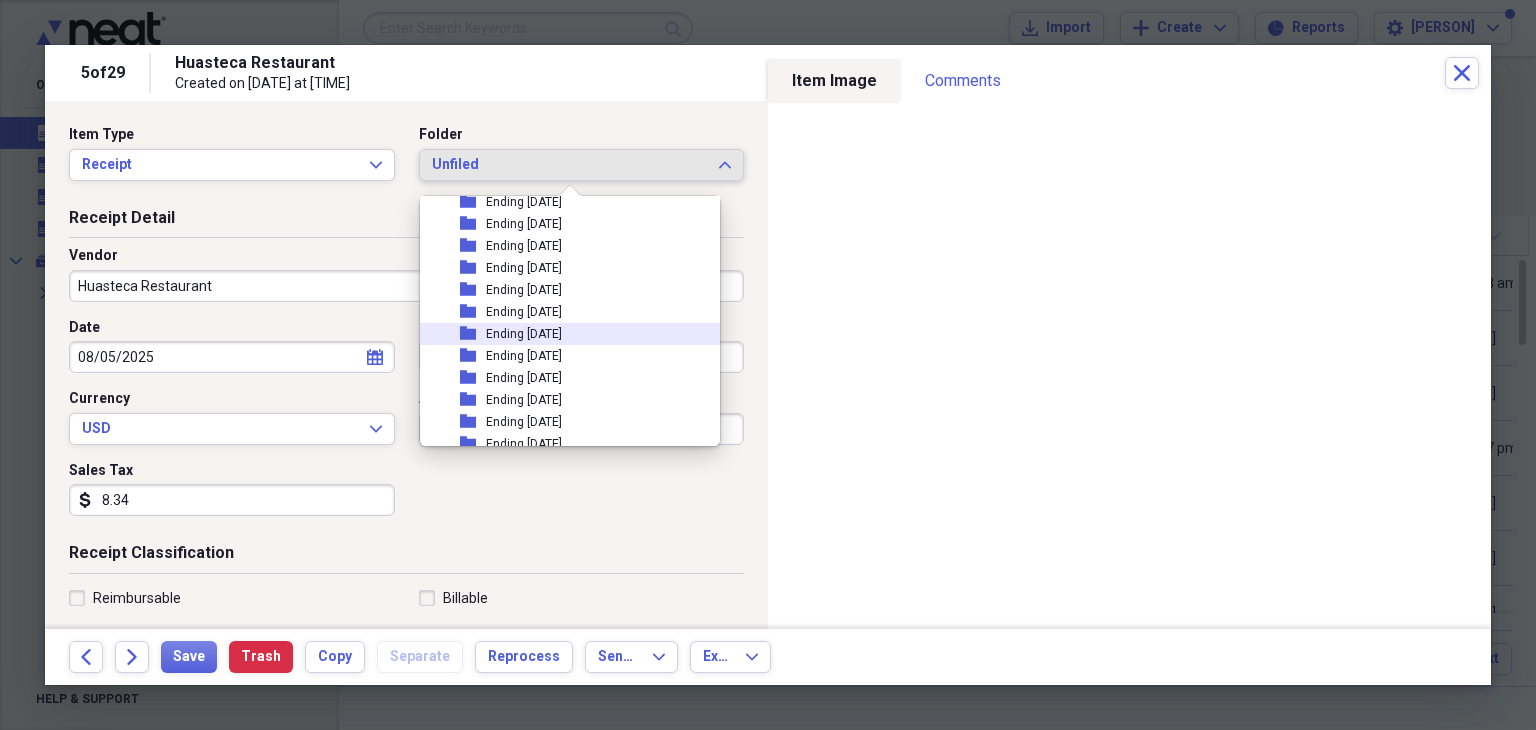 click on "folder Ending [DATE]" at bounding box center (562, 334) 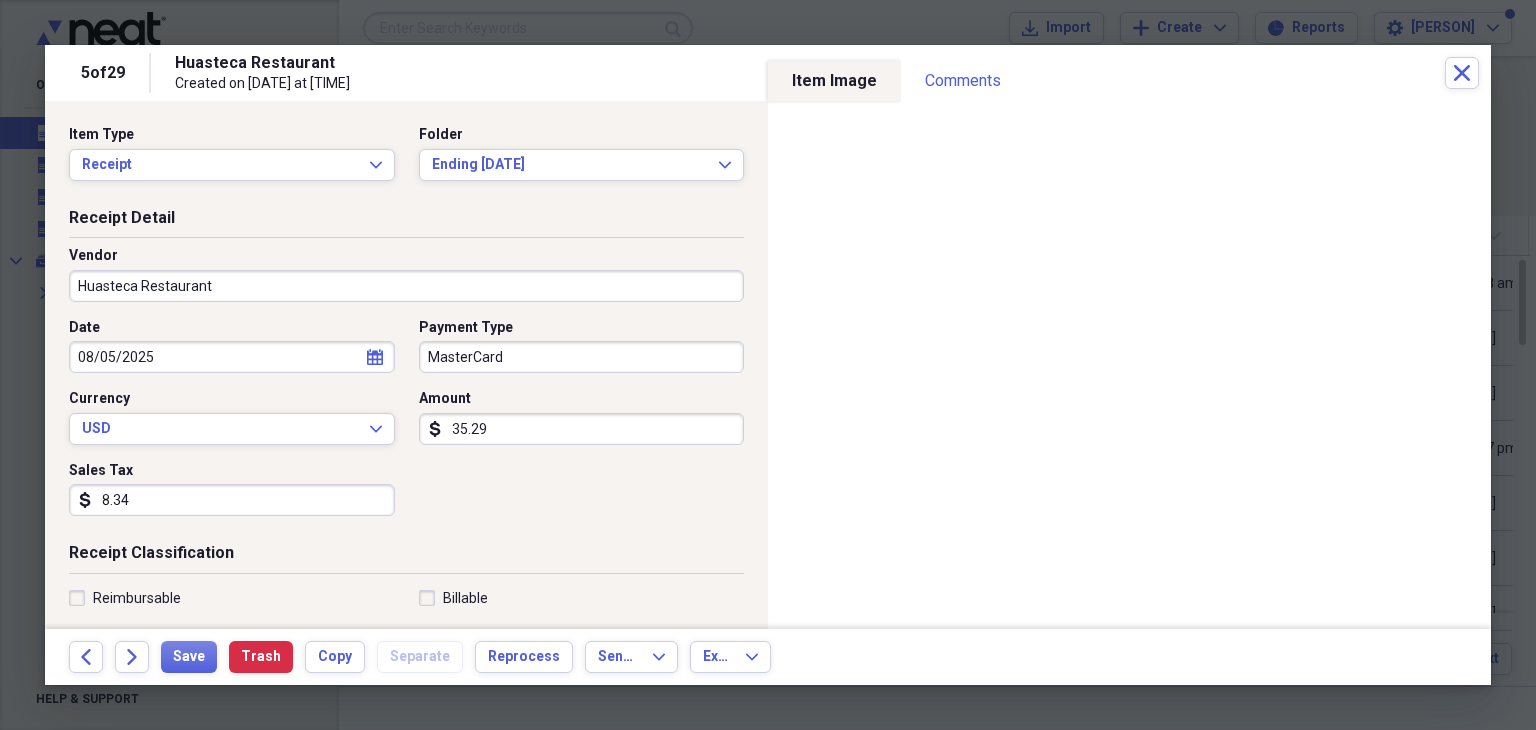 click on "35.29" at bounding box center (582, 429) 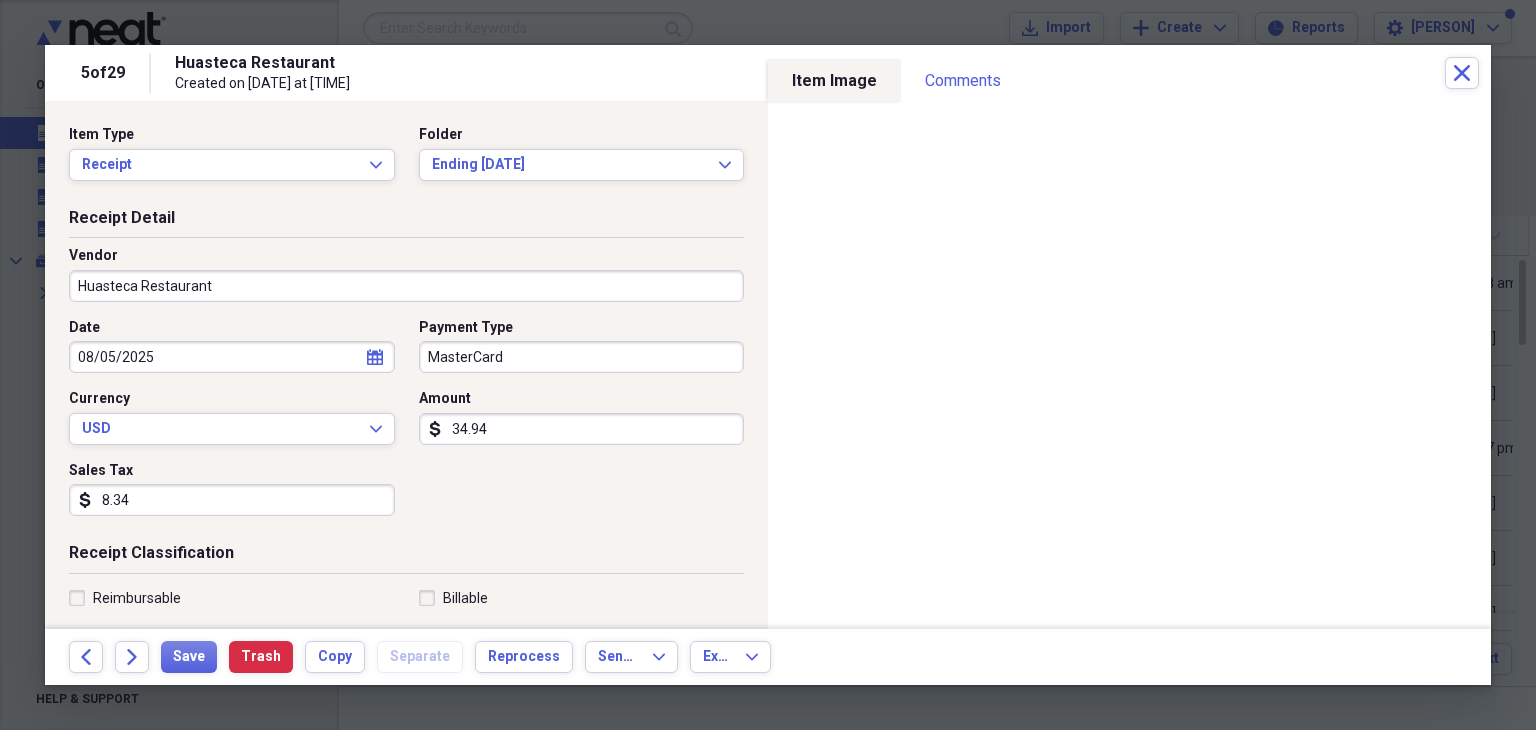 type on "34.94" 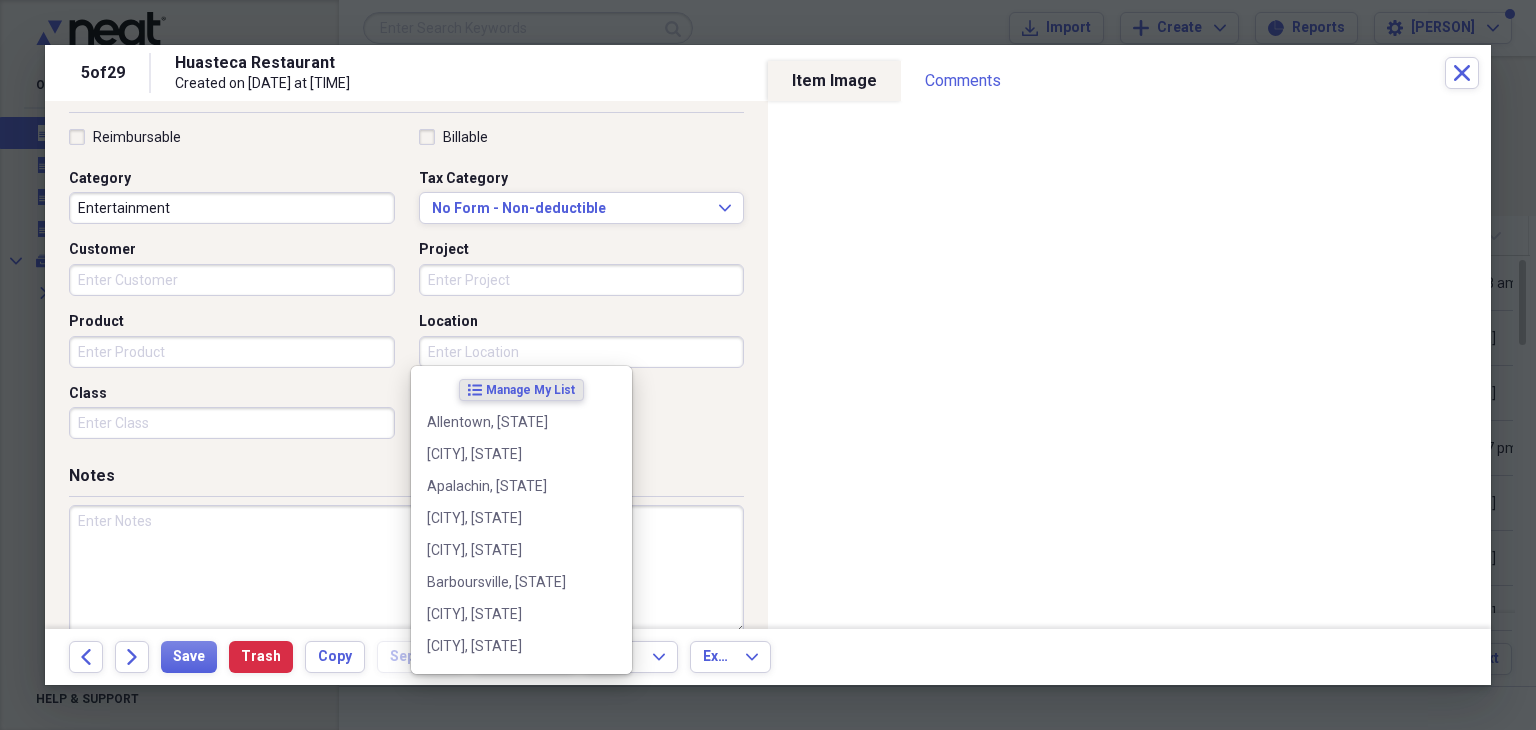 click on "Location" at bounding box center [582, 352] 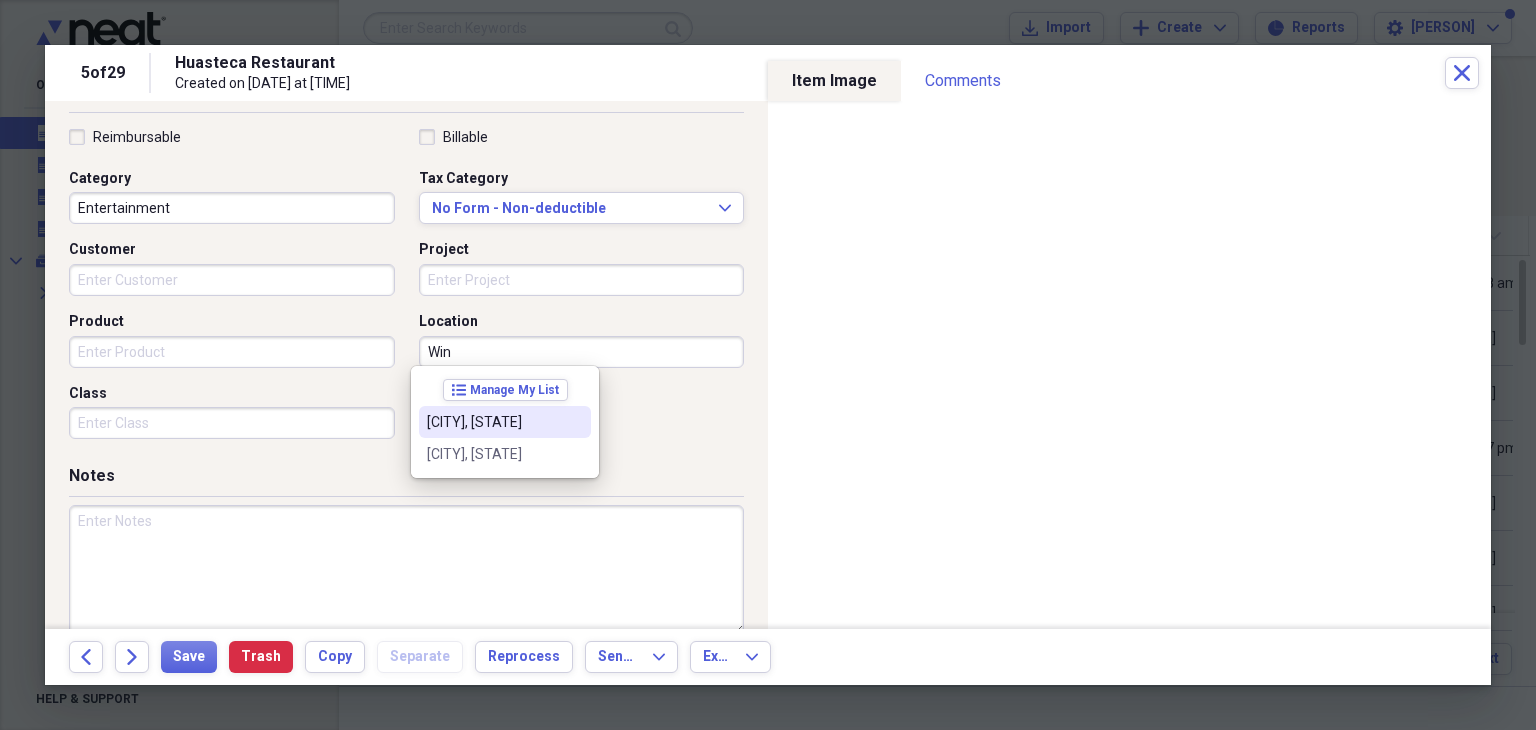 click on "[CITY], [STATE]" at bounding box center [493, 422] 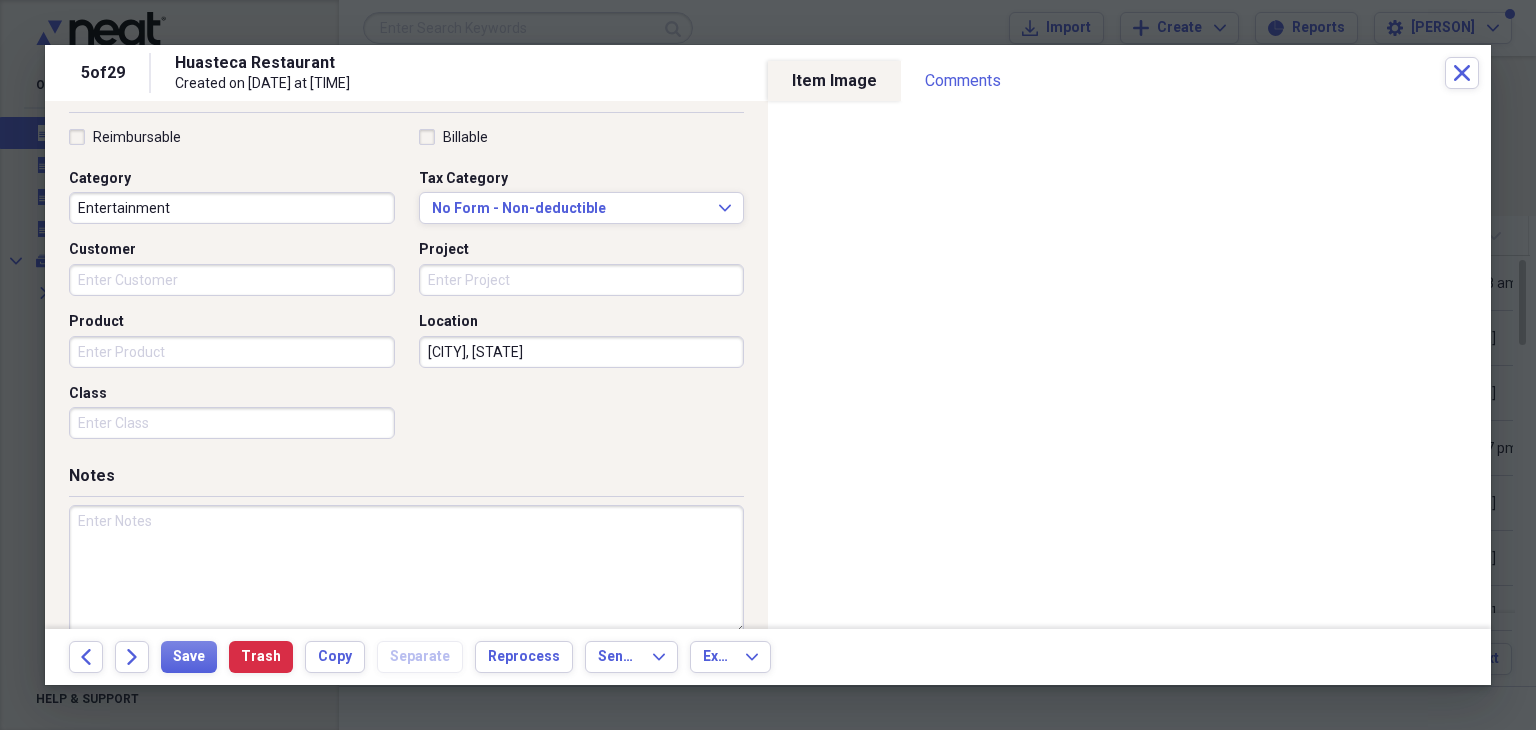 click on "Entertainment" at bounding box center (232, 208) 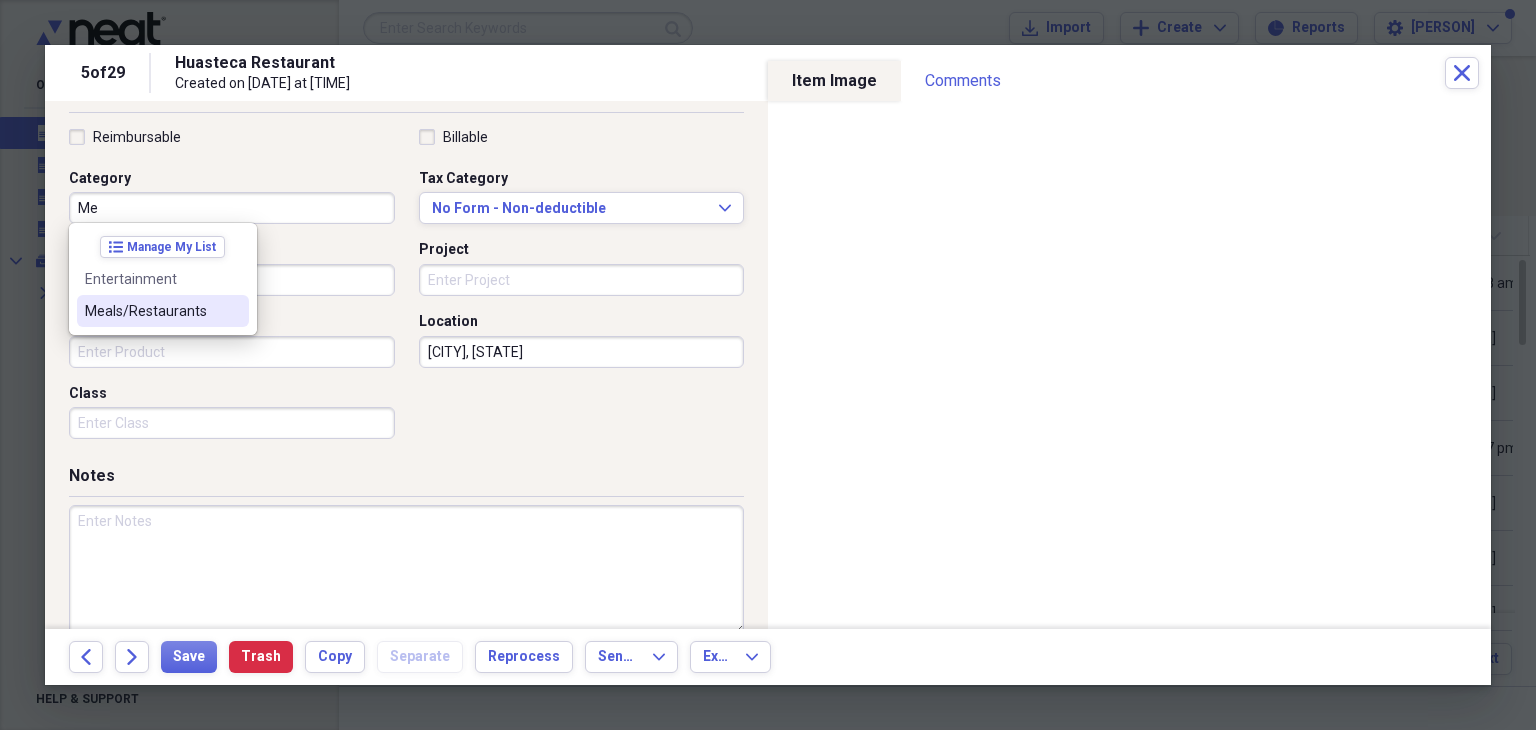 click on "Meals/Restaurants" at bounding box center (151, 311) 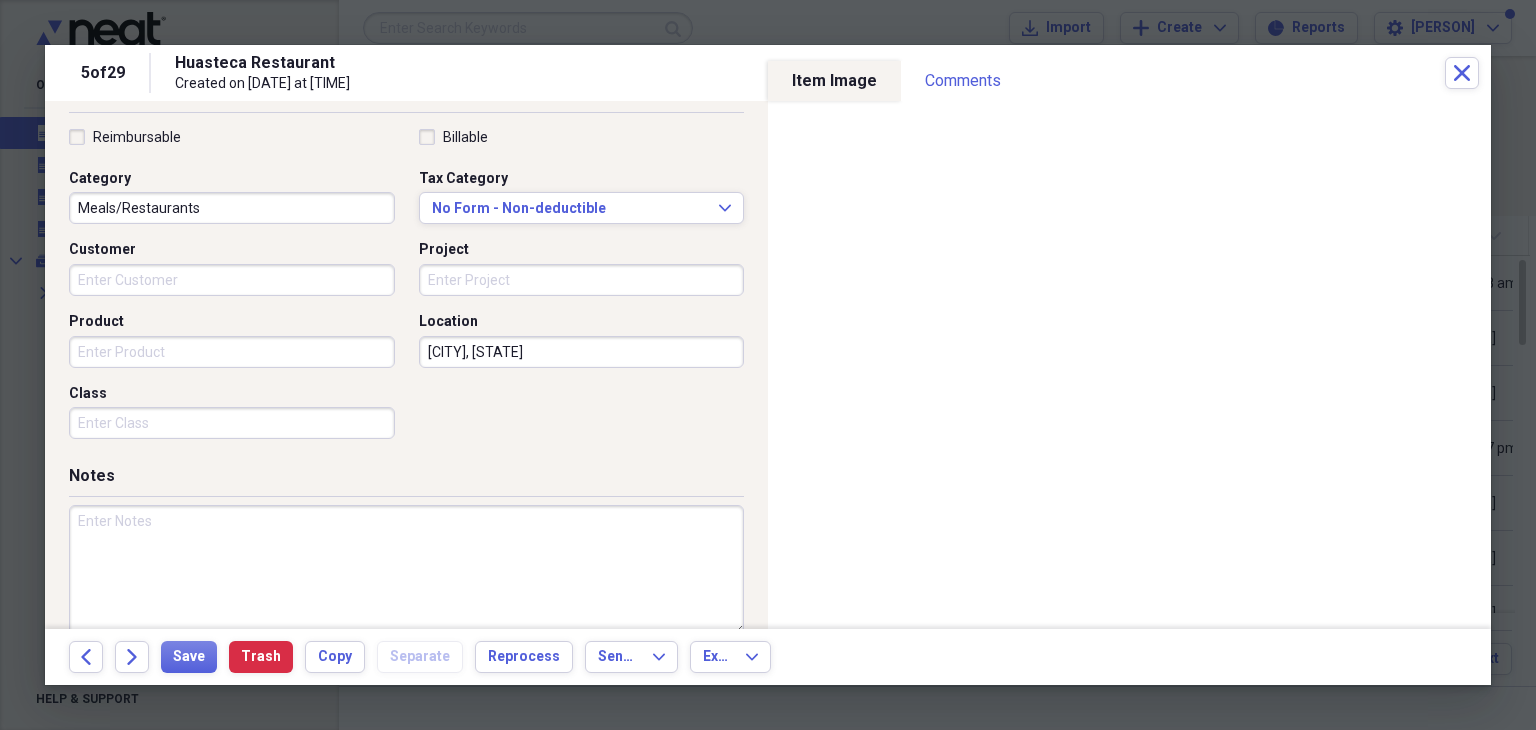 click at bounding box center (406, 570) 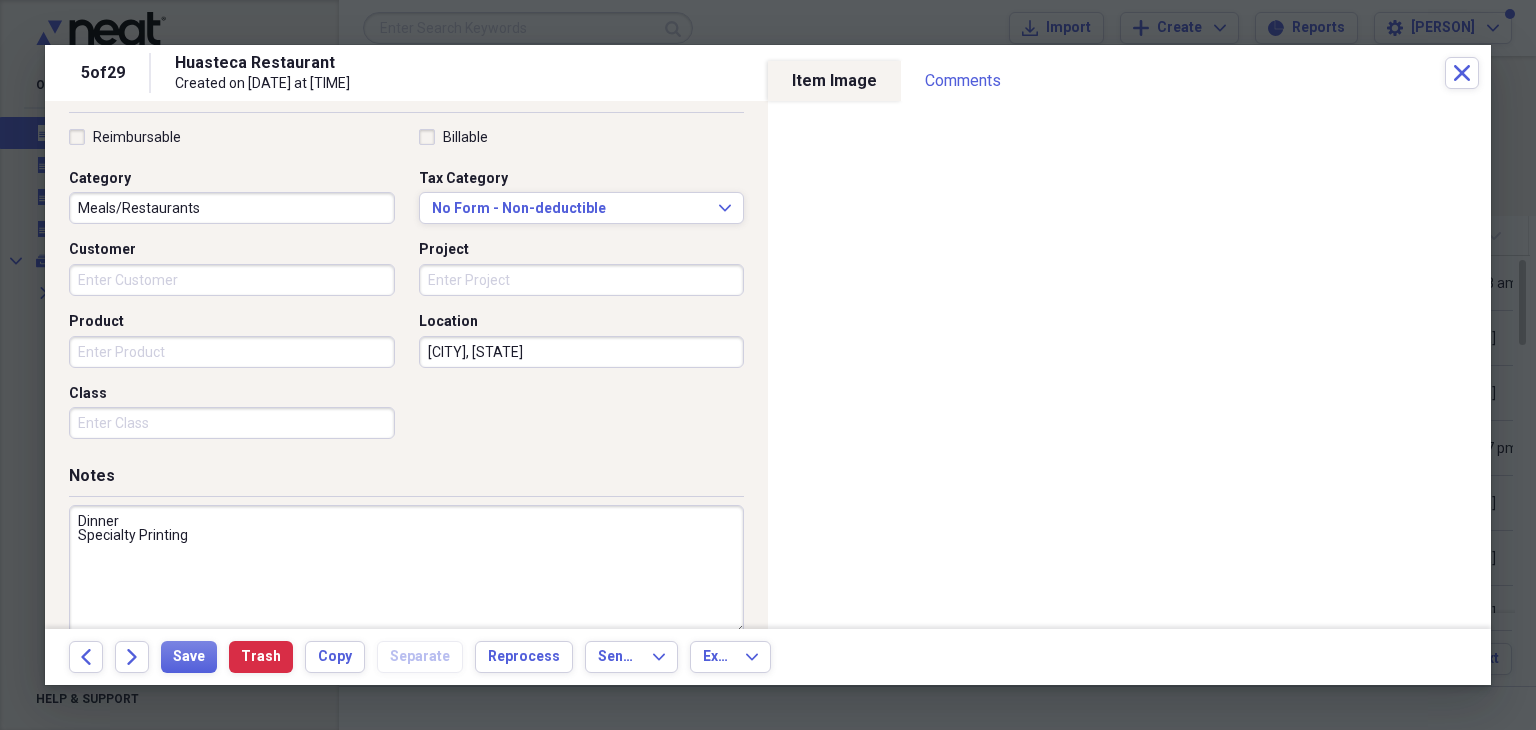 type on "Dinner
Specialty Printing" 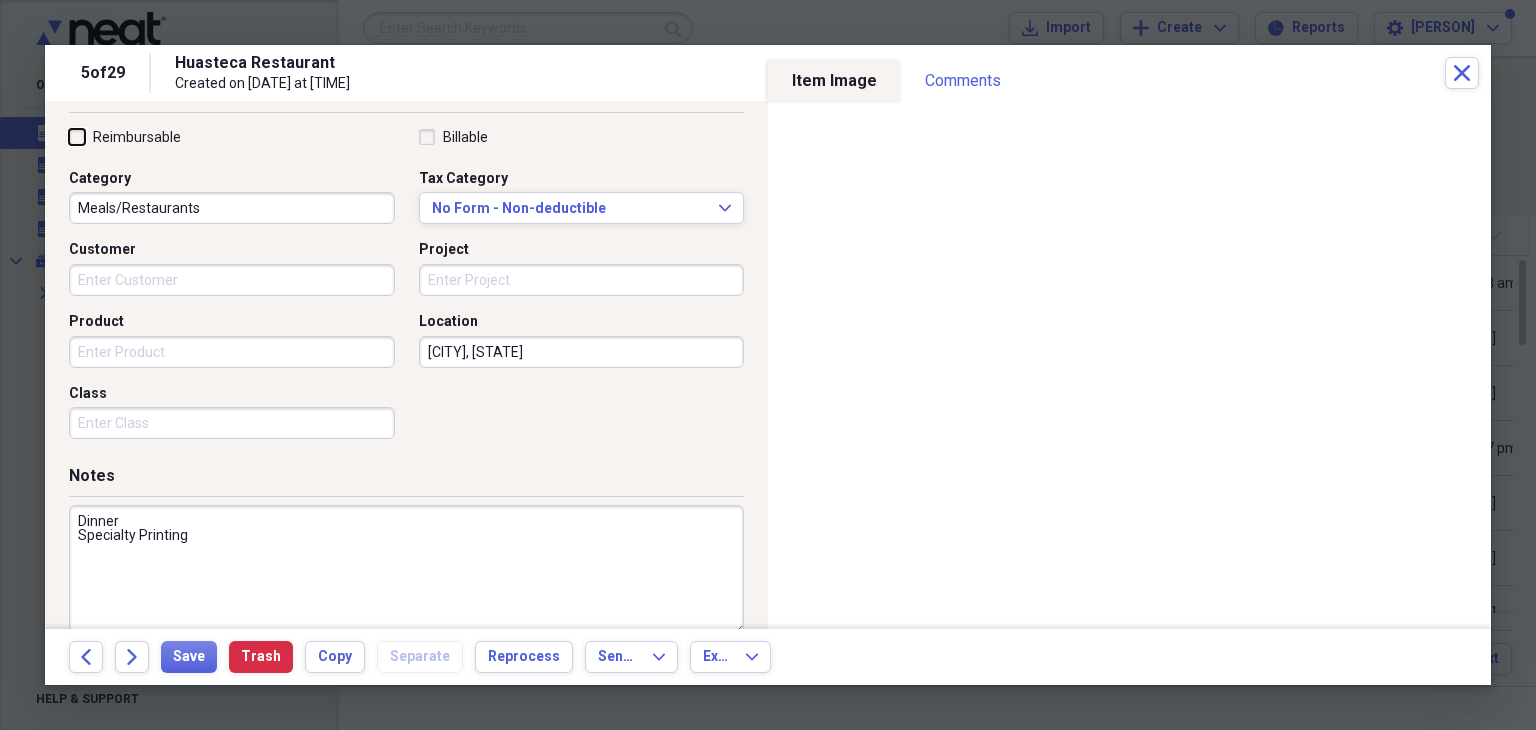 click on "Reimbursable" at bounding box center [69, 136] 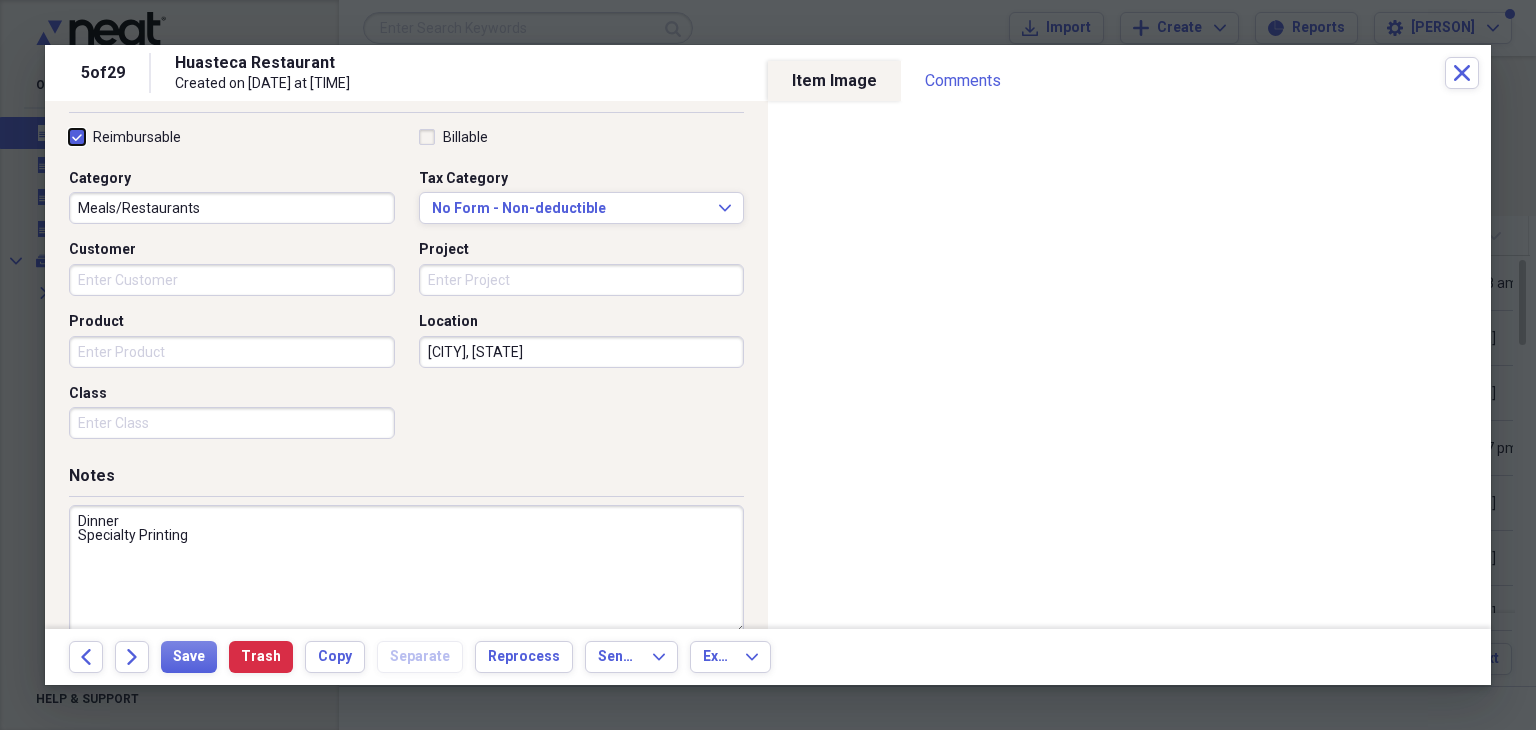 checkbox on "true" 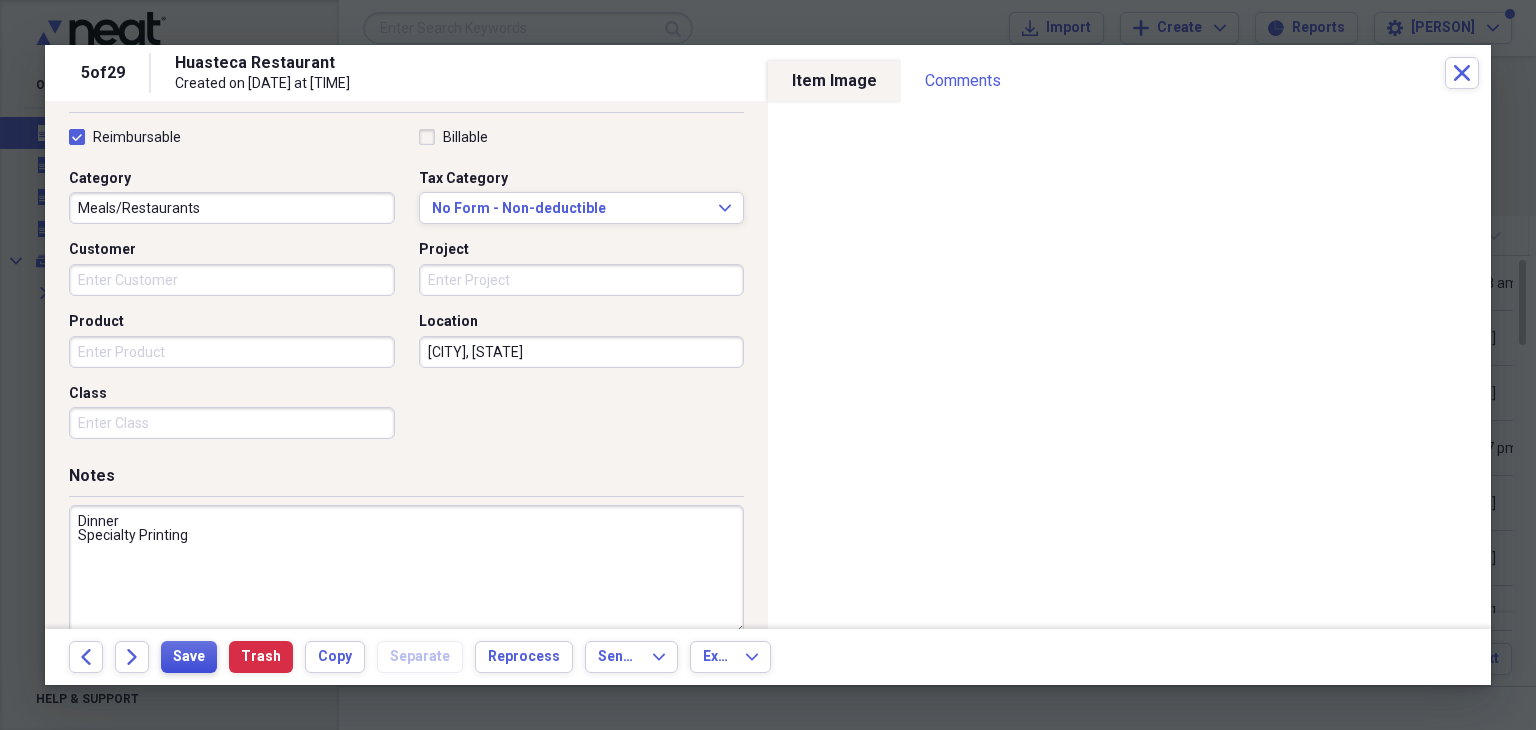 click on "Save" at bounding box center (189, 657) 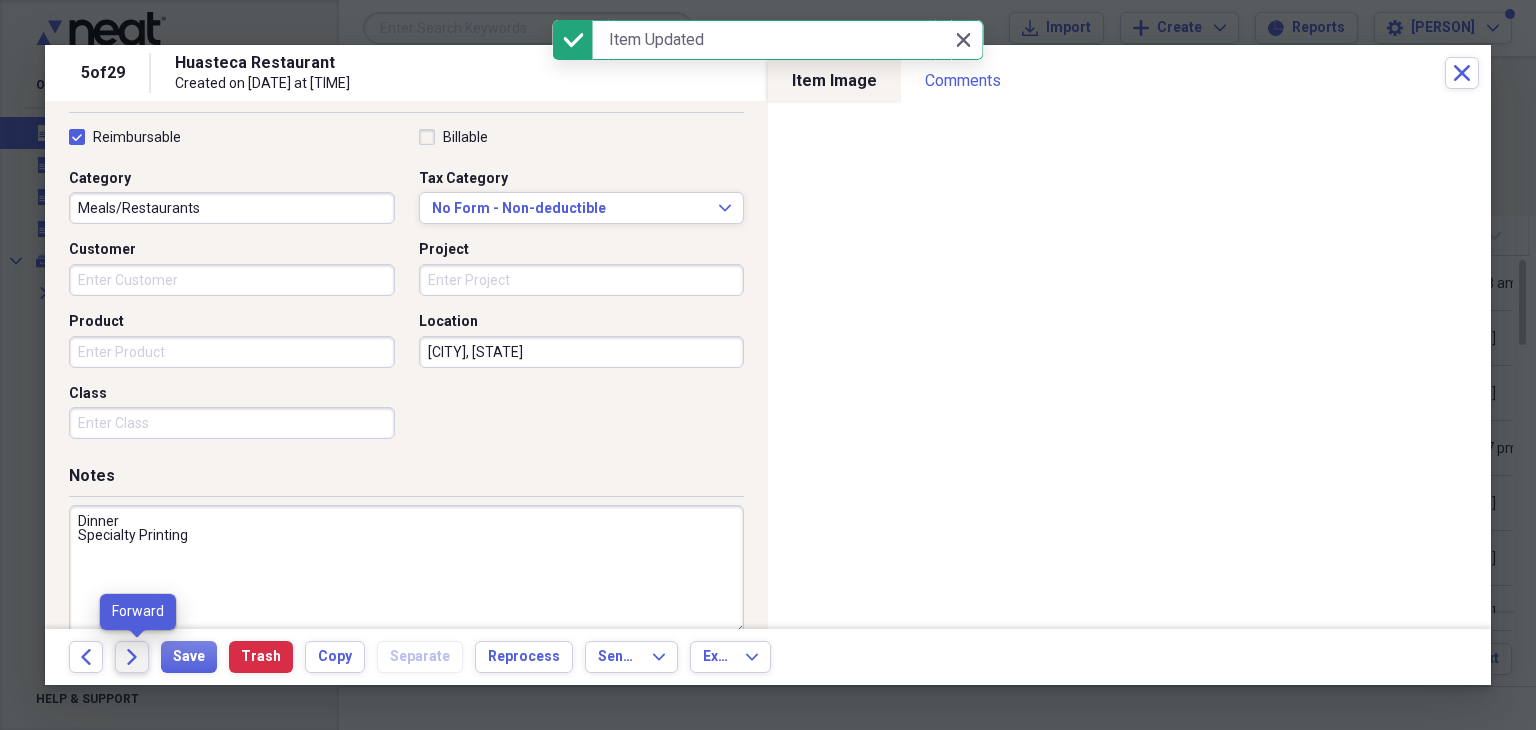 click 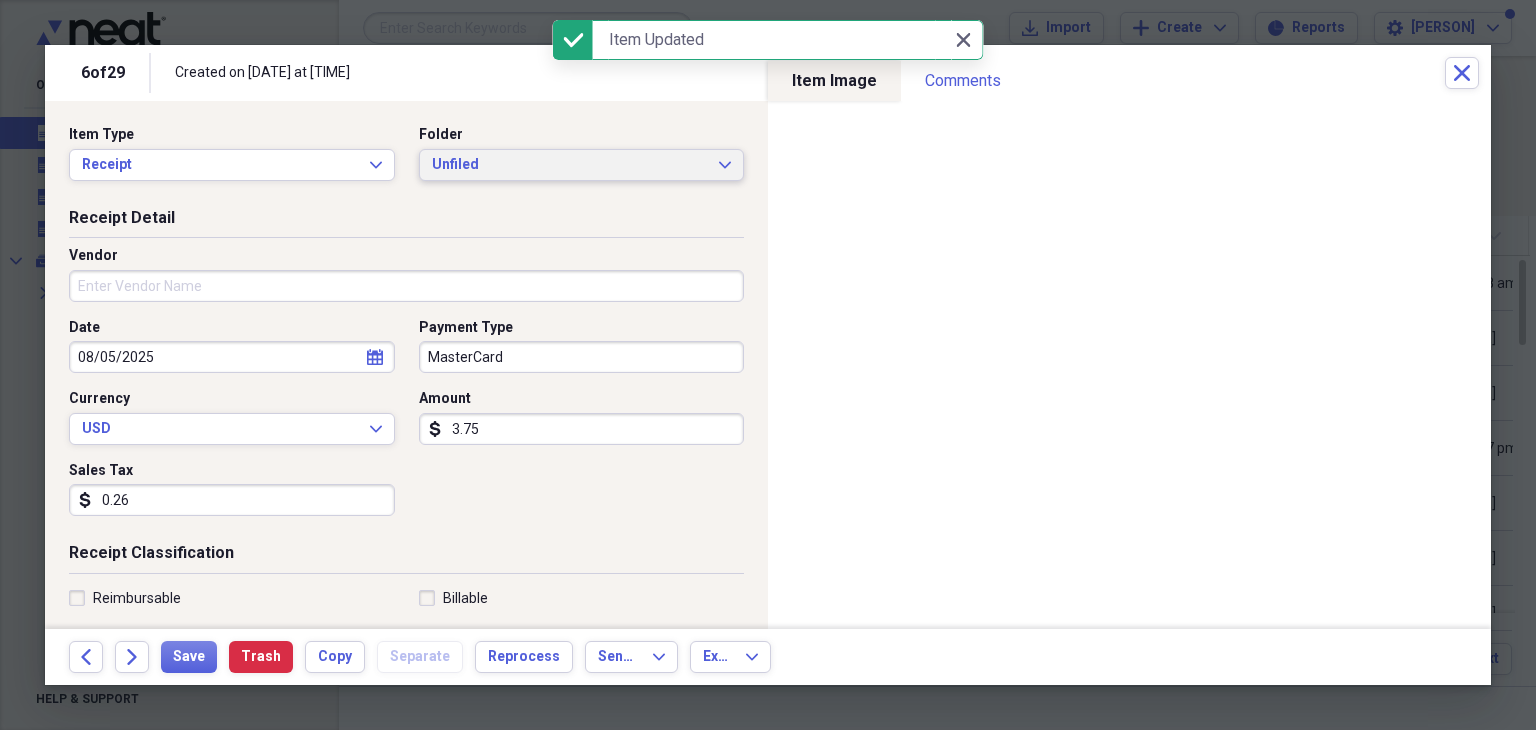 click on "Unfiled Expand" at bounding box center (582, 165) 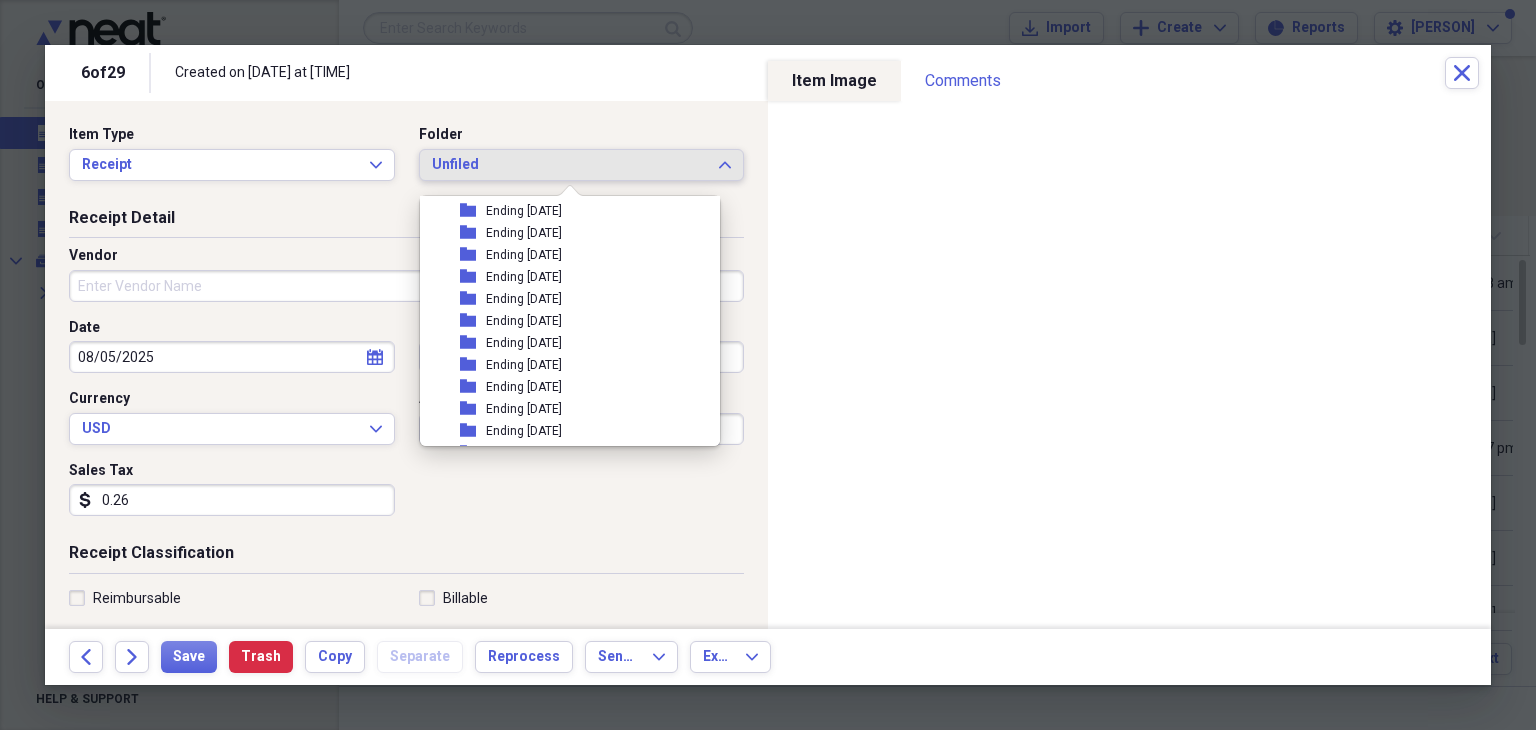 scroll, scrollTop: 218, scrollLeft: 0, axis: vertical 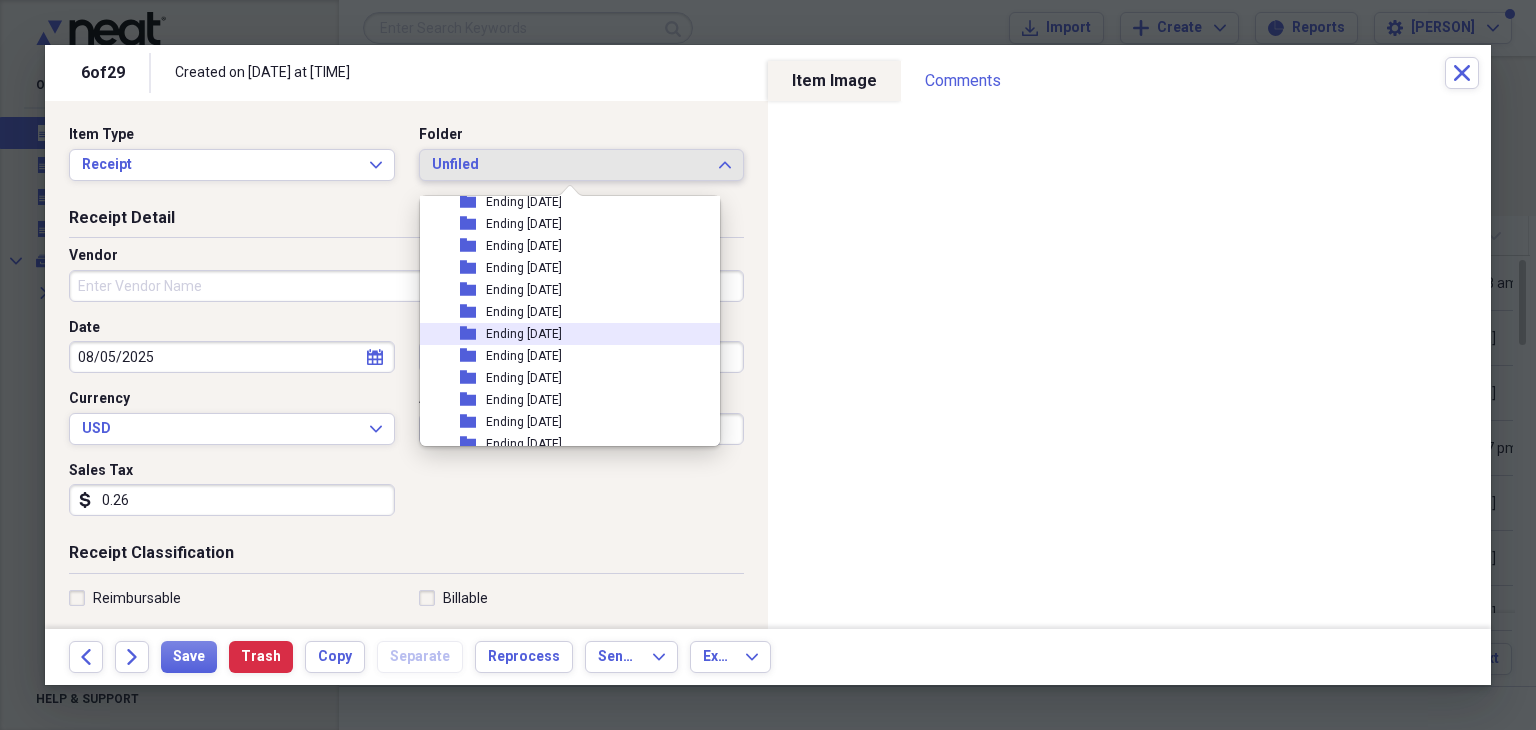 click on "folder Ending [DATE]" at bounding box center [562, 334] 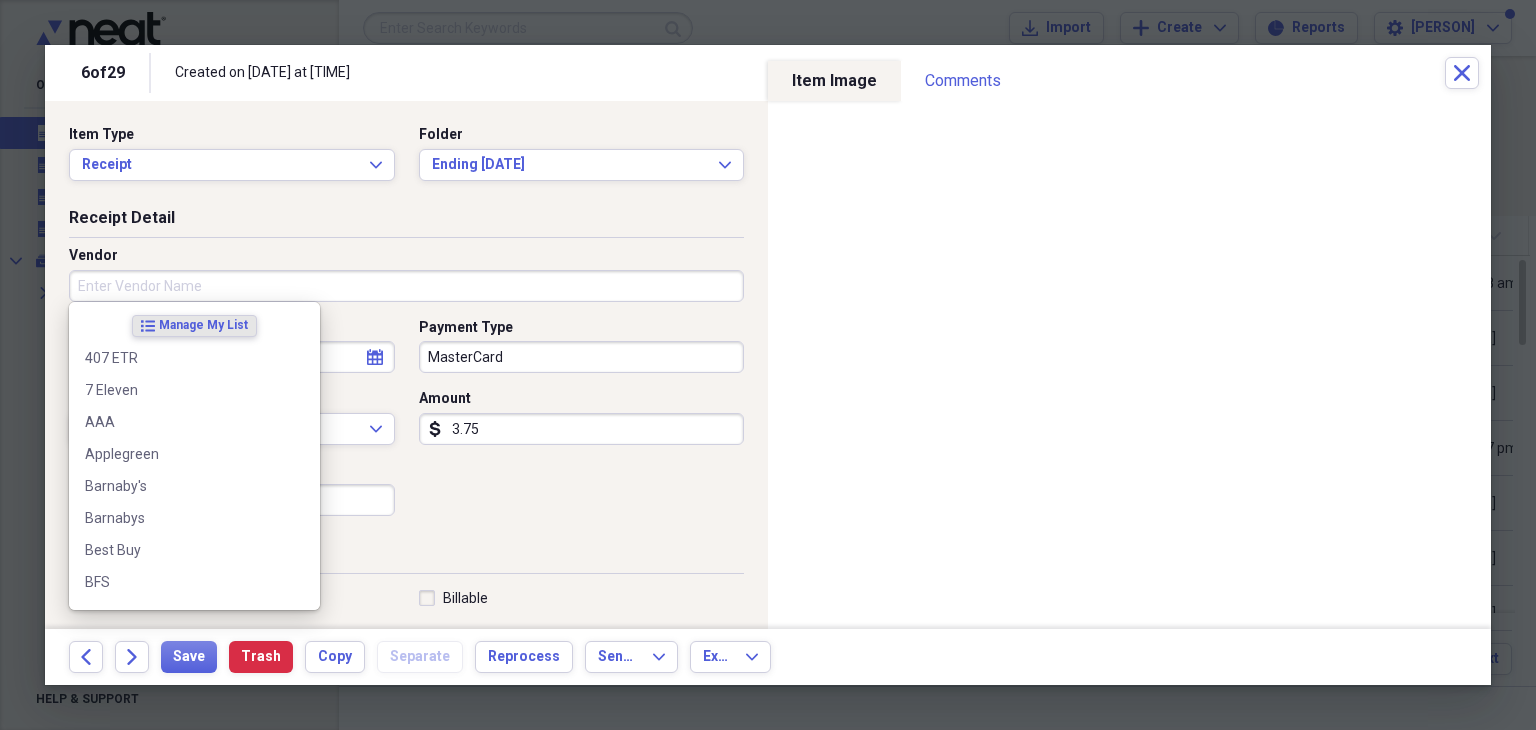 click on "Vendor" at bounding box center (406, 286) 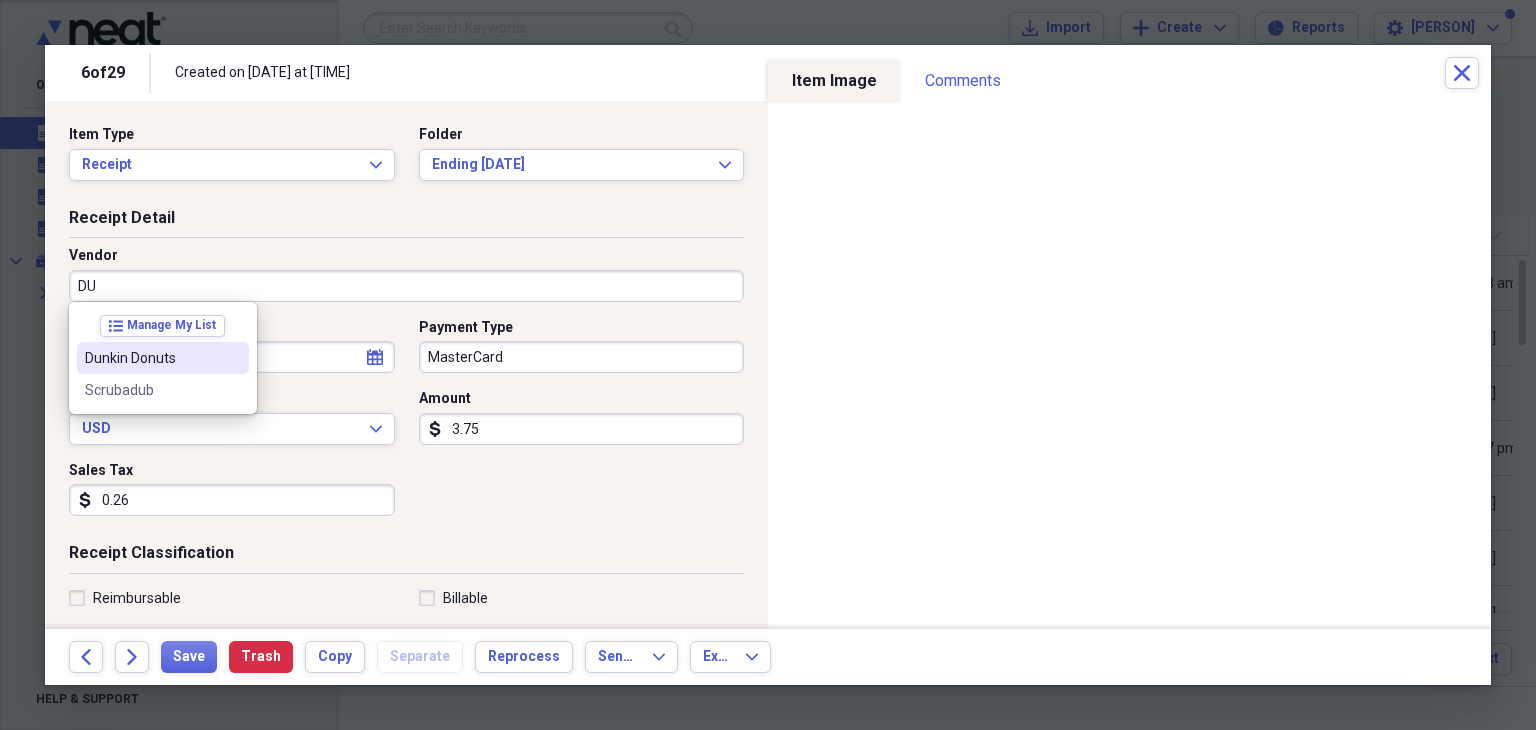 click on "Dunkin Donuts" at bounding box center (163, 358) 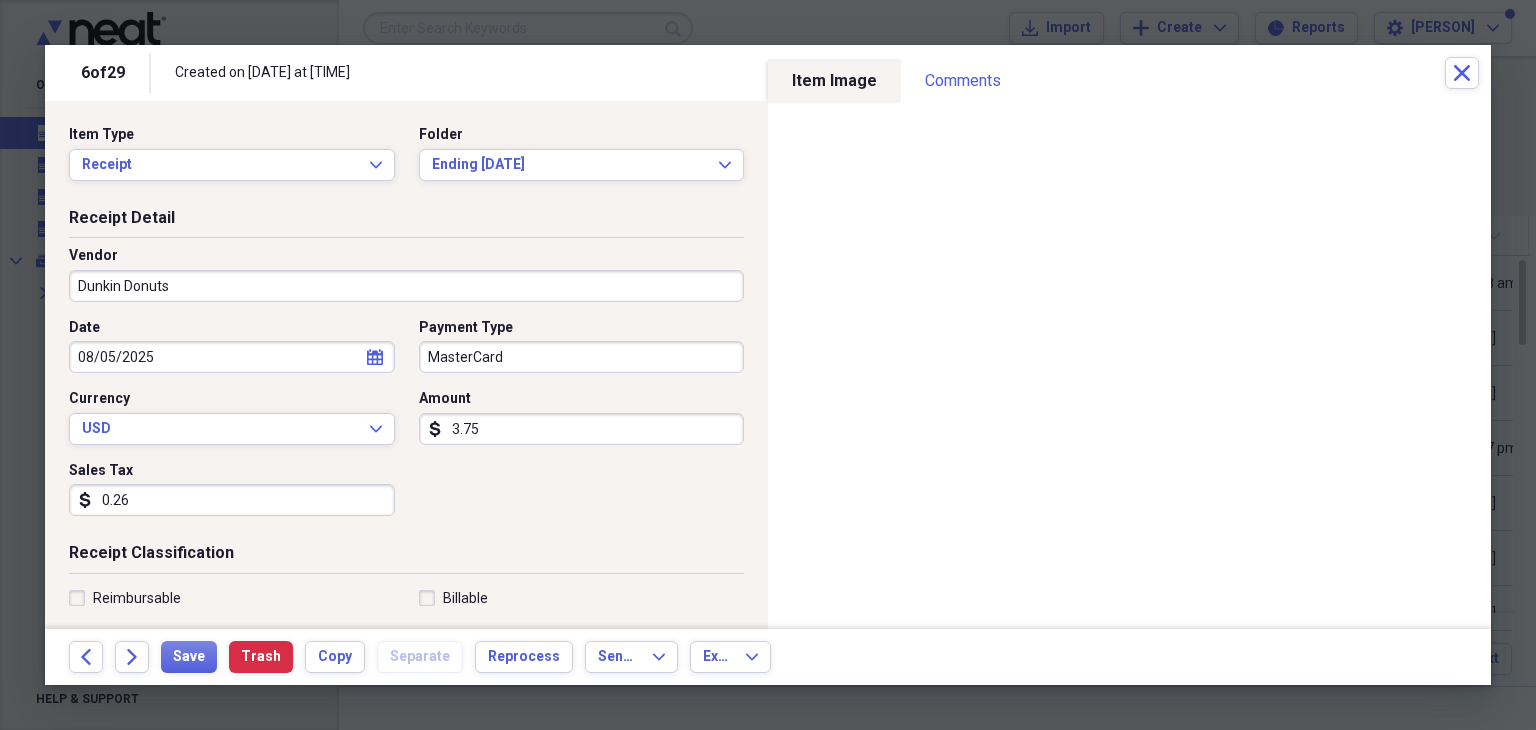 type on "Entertainment" 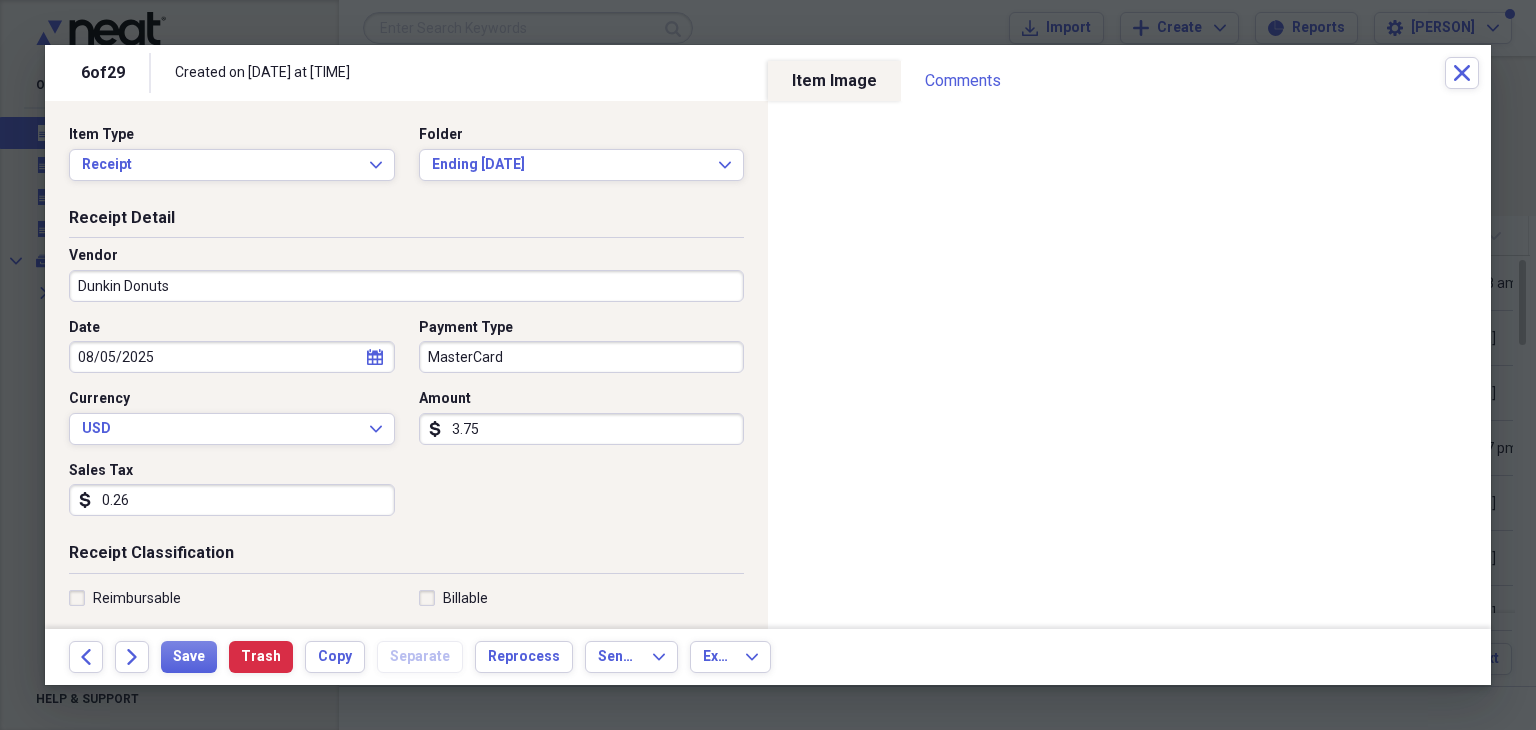click on "Reimbursable" at bounding box center [125, 598] 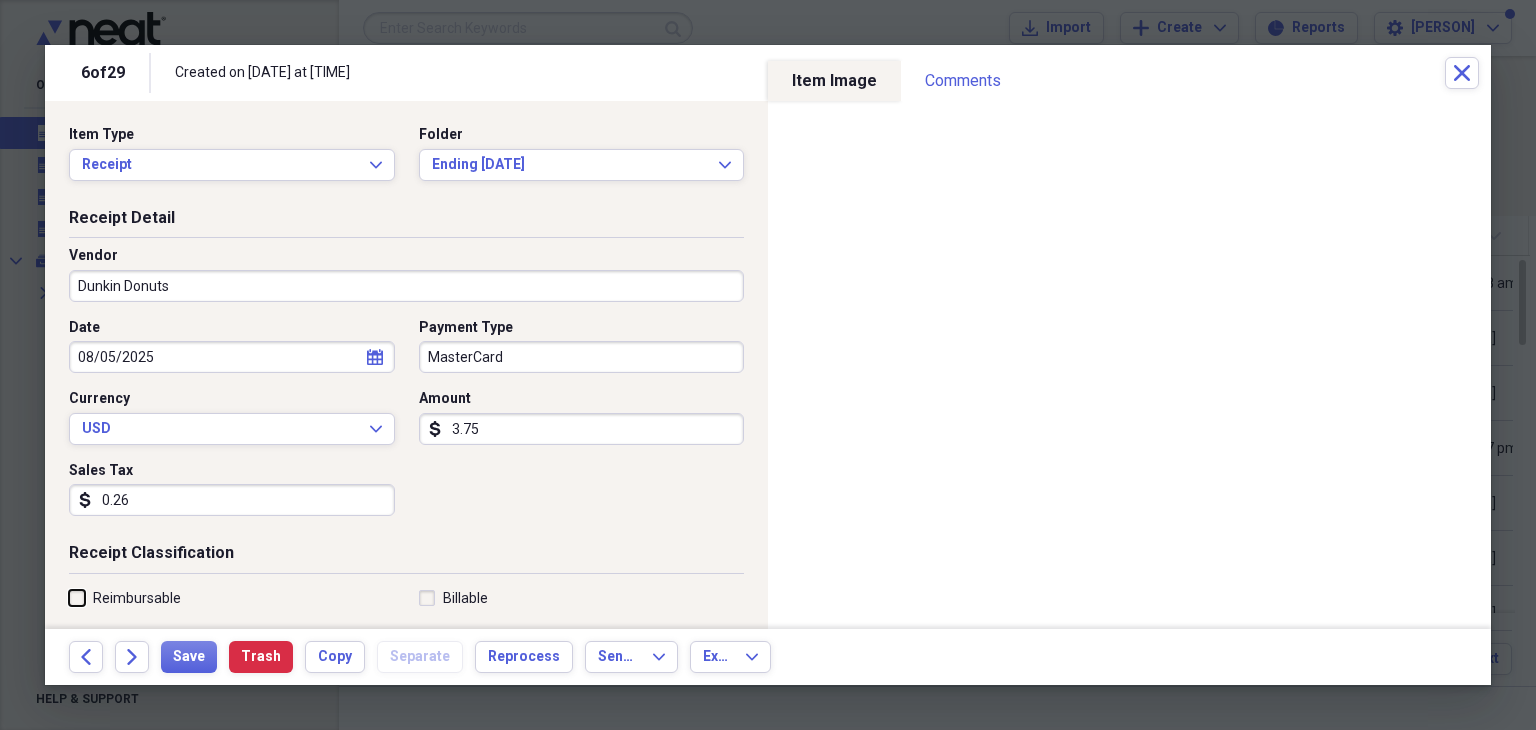 click on "Reimbursable" at bounding box center (69, 597) 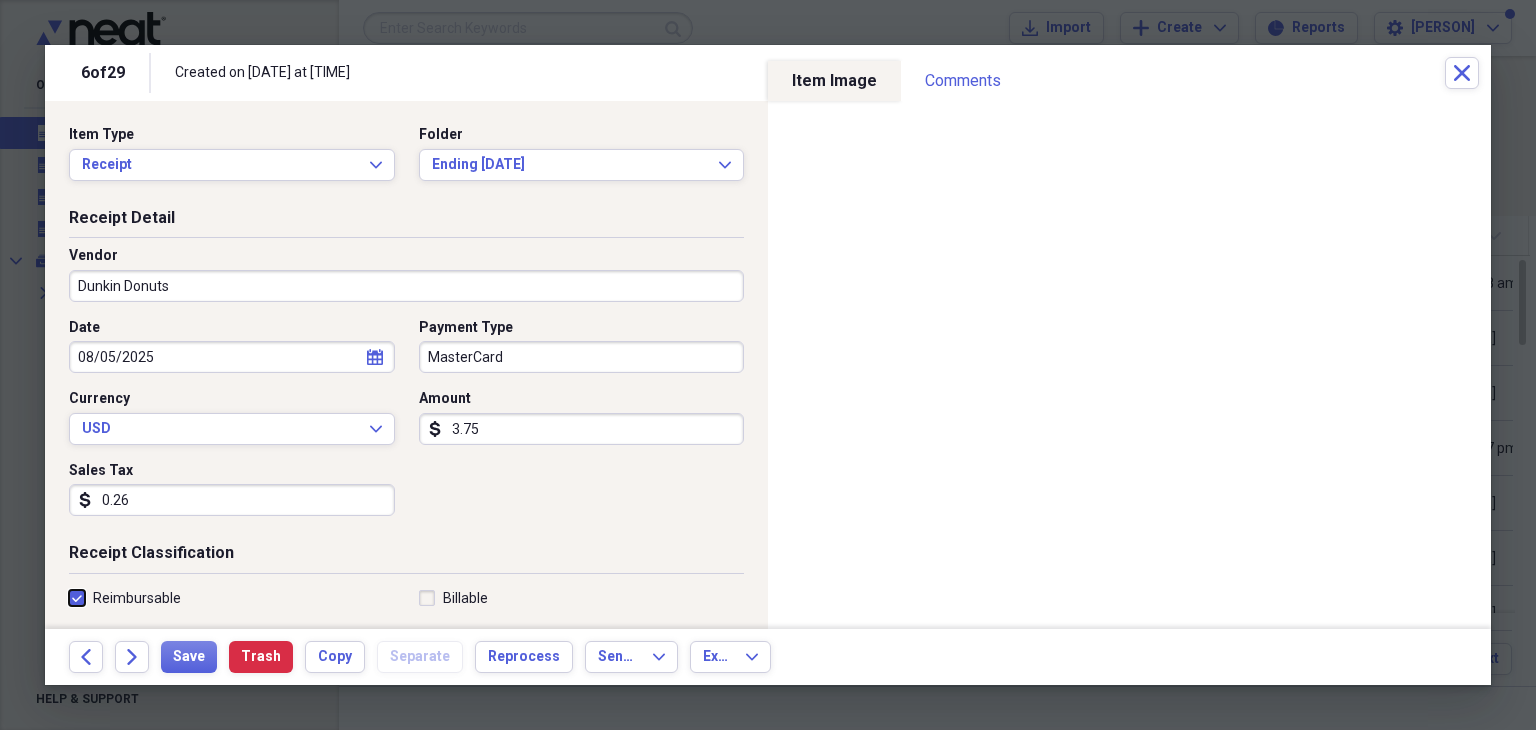 checkbox on "true" 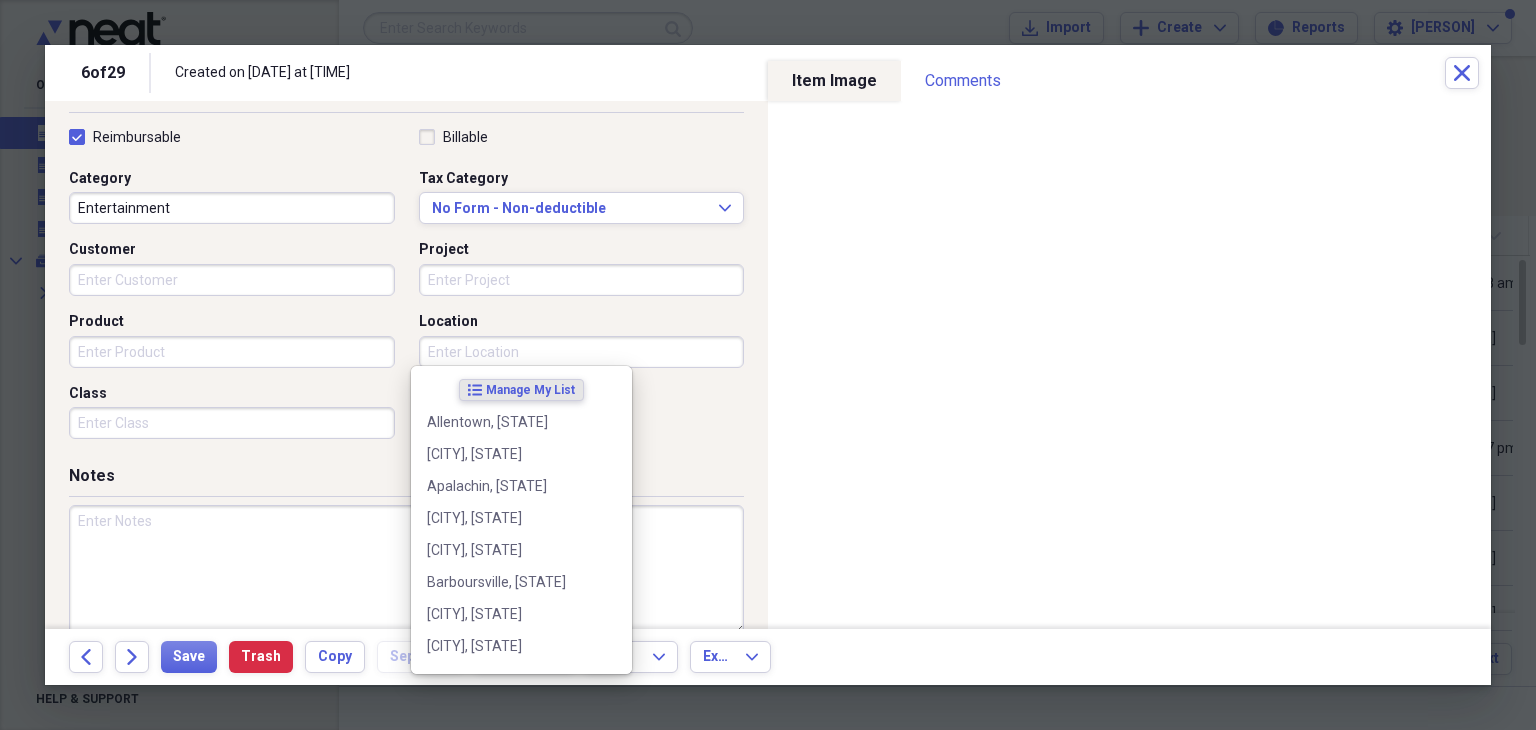 click on "Location" at bounding box center [582, 352] 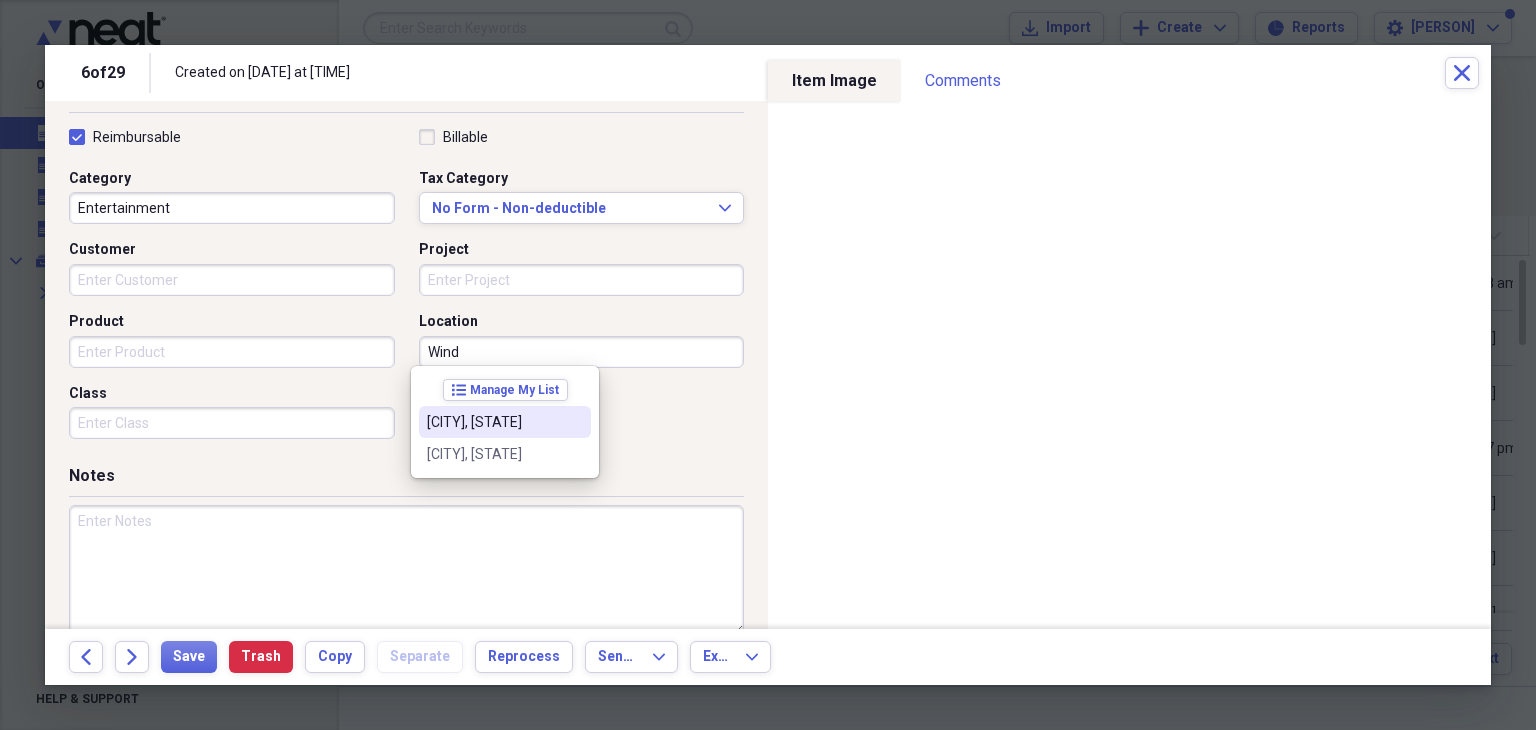 click on "[CITY], [STATE]" at bounding box center (505, 422) 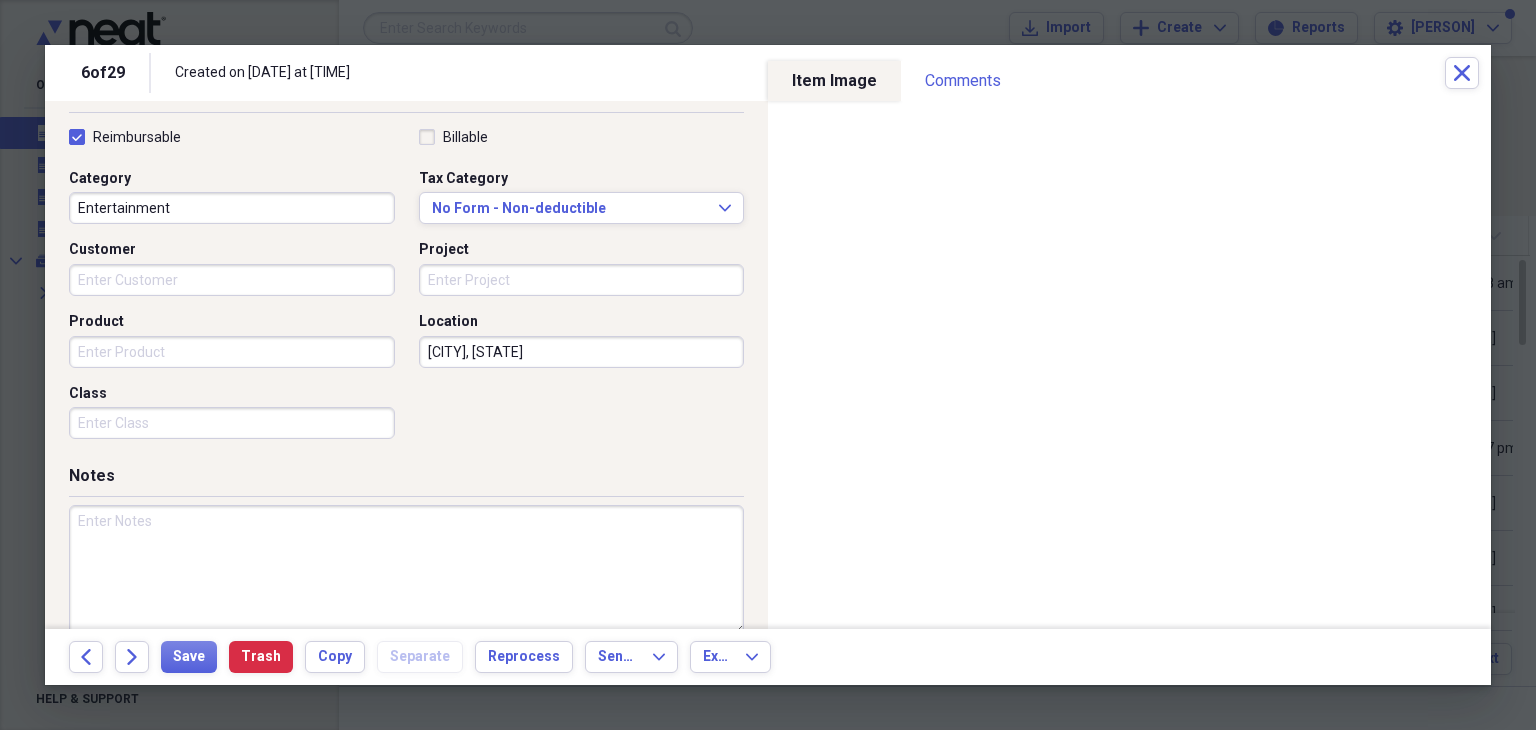 click at bounding box center (406, 570) 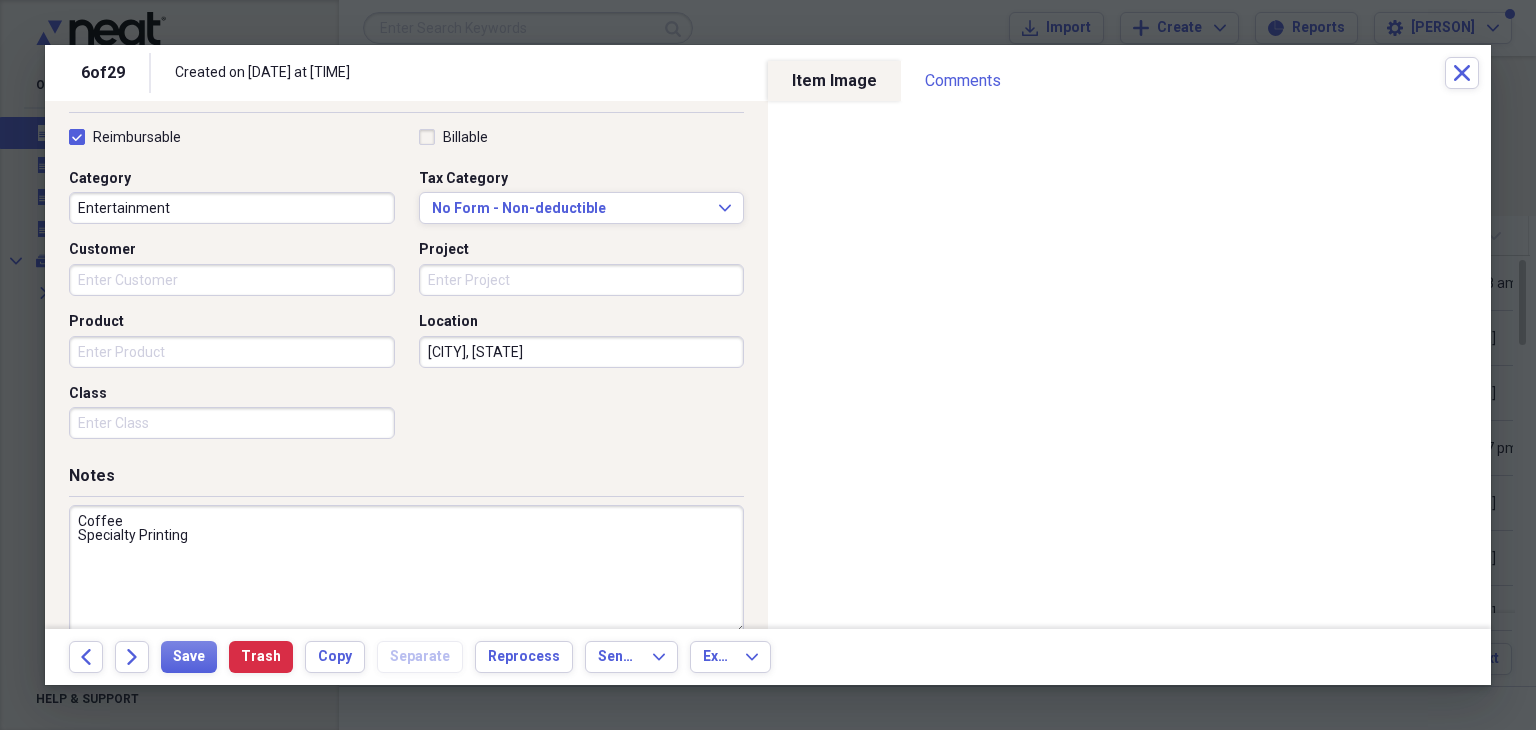 type on "Coffee
Specialty Printing" 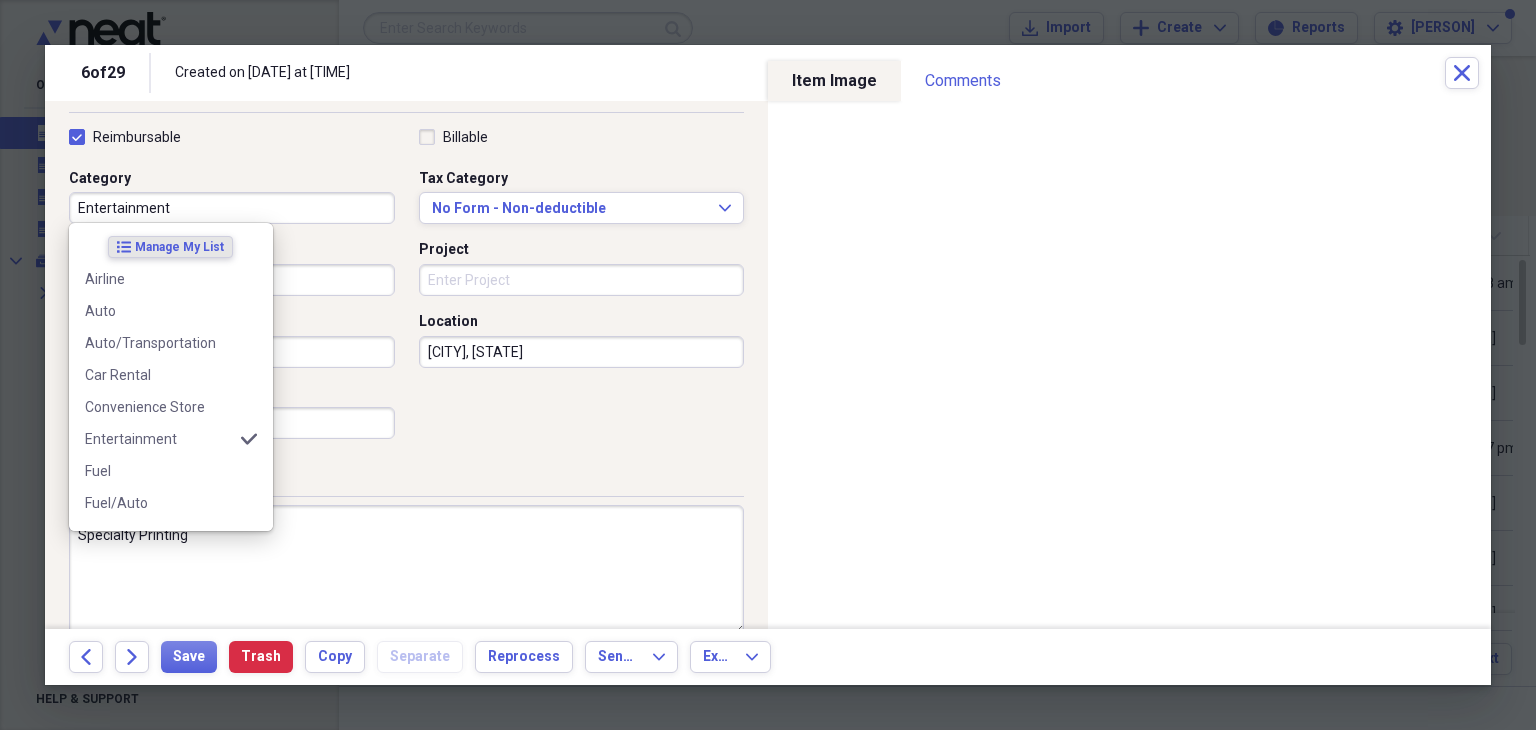 click on "Entertainment" at bounding box center [232, 208] 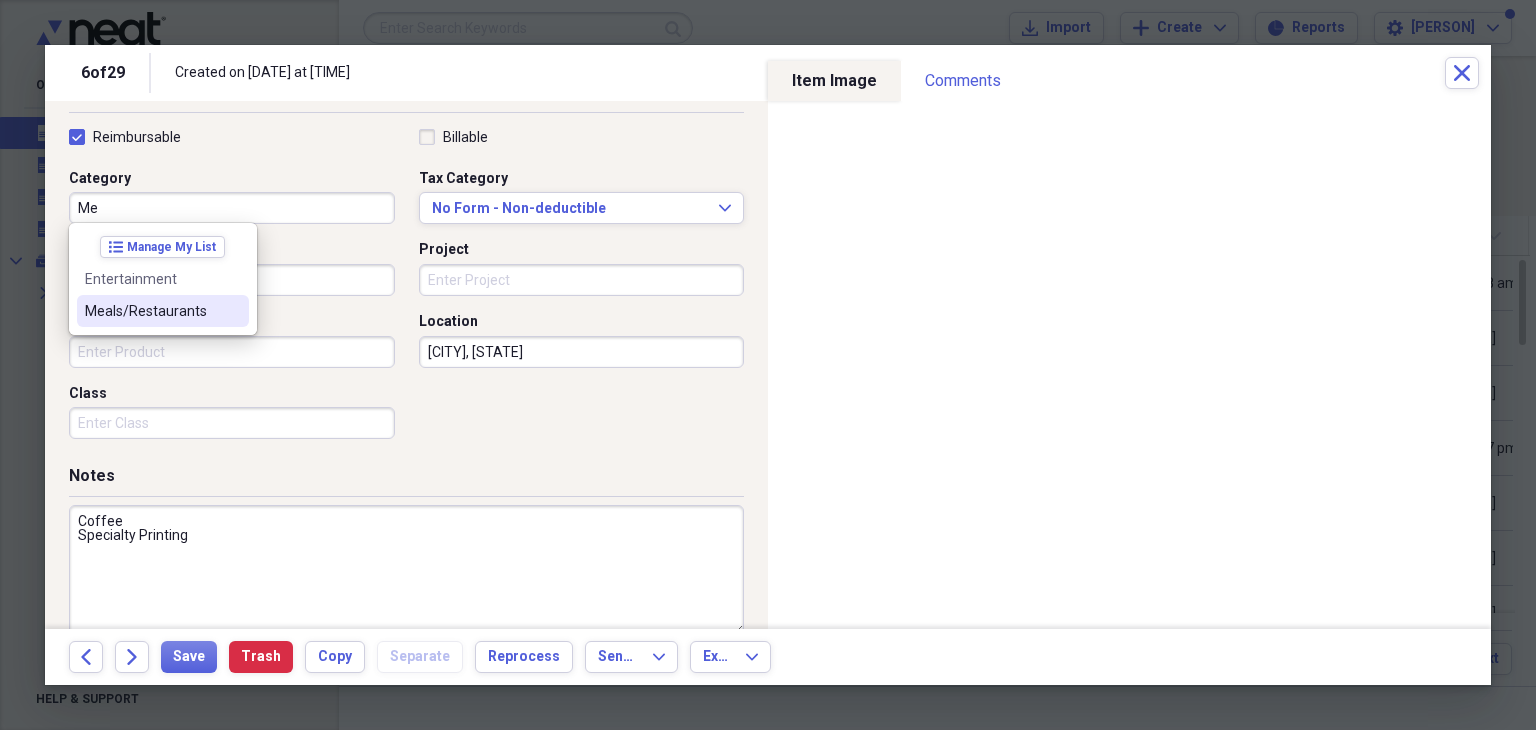 click on "Meals/Restaurants" at bounding box center (163, 311) 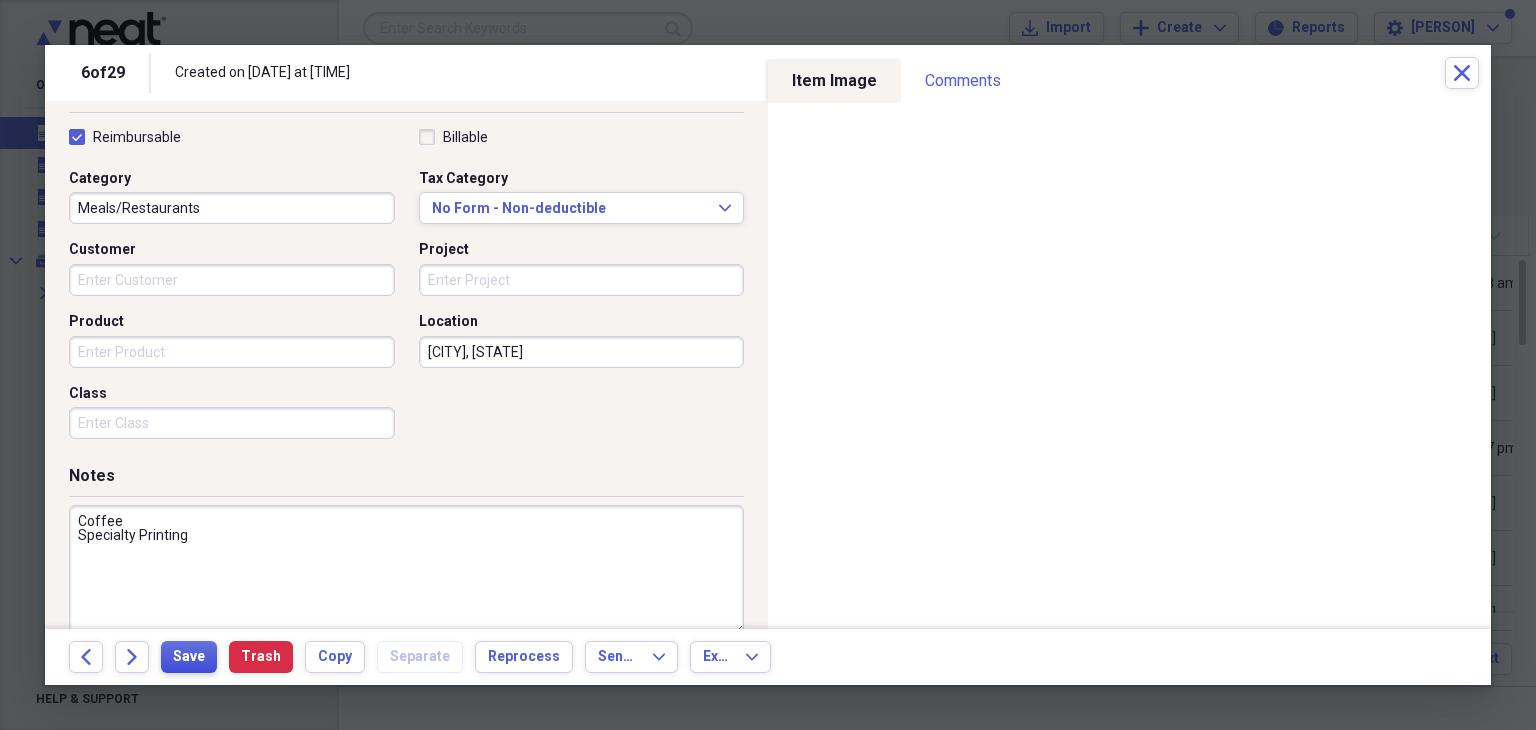 click on "Save" at bounding box center (189, 657) 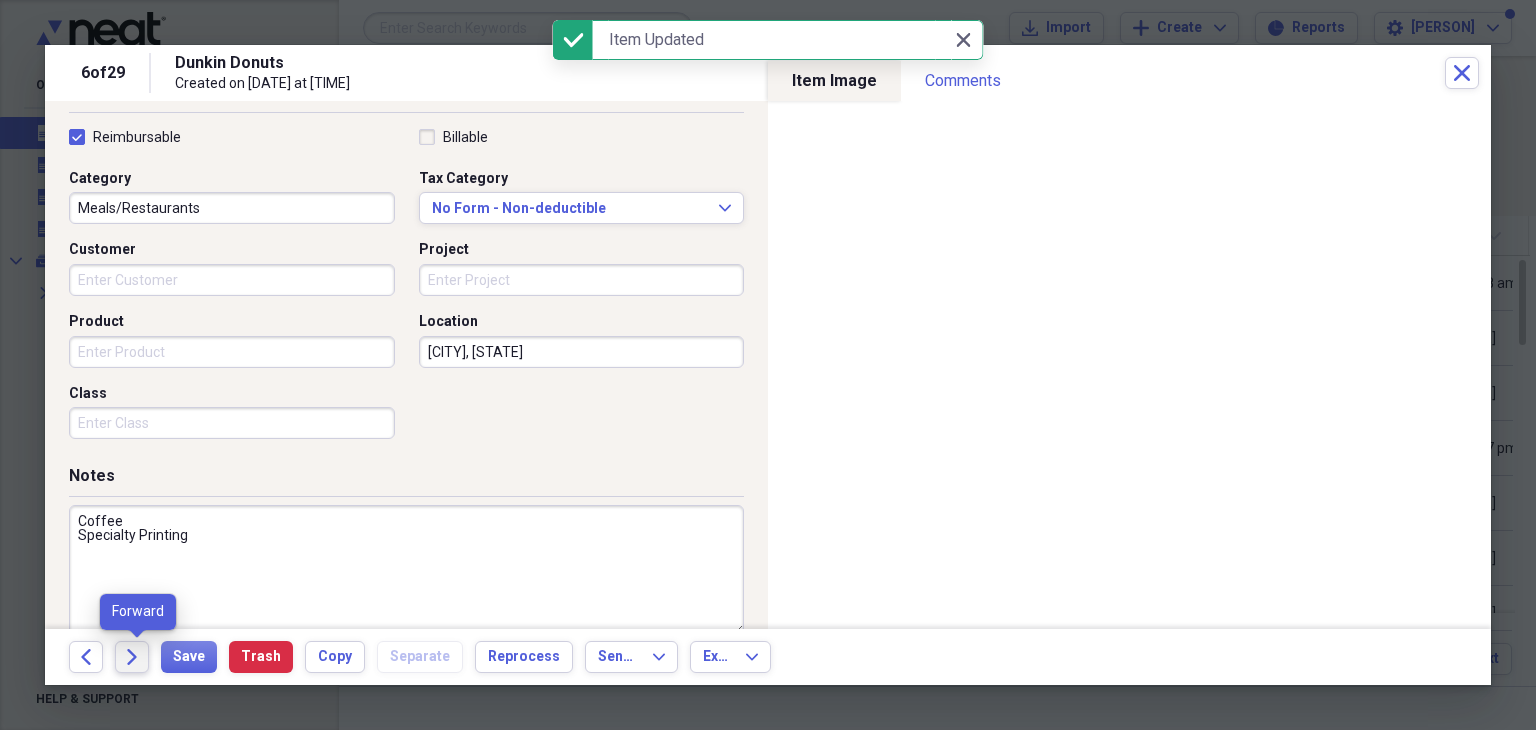 click on "Forward" 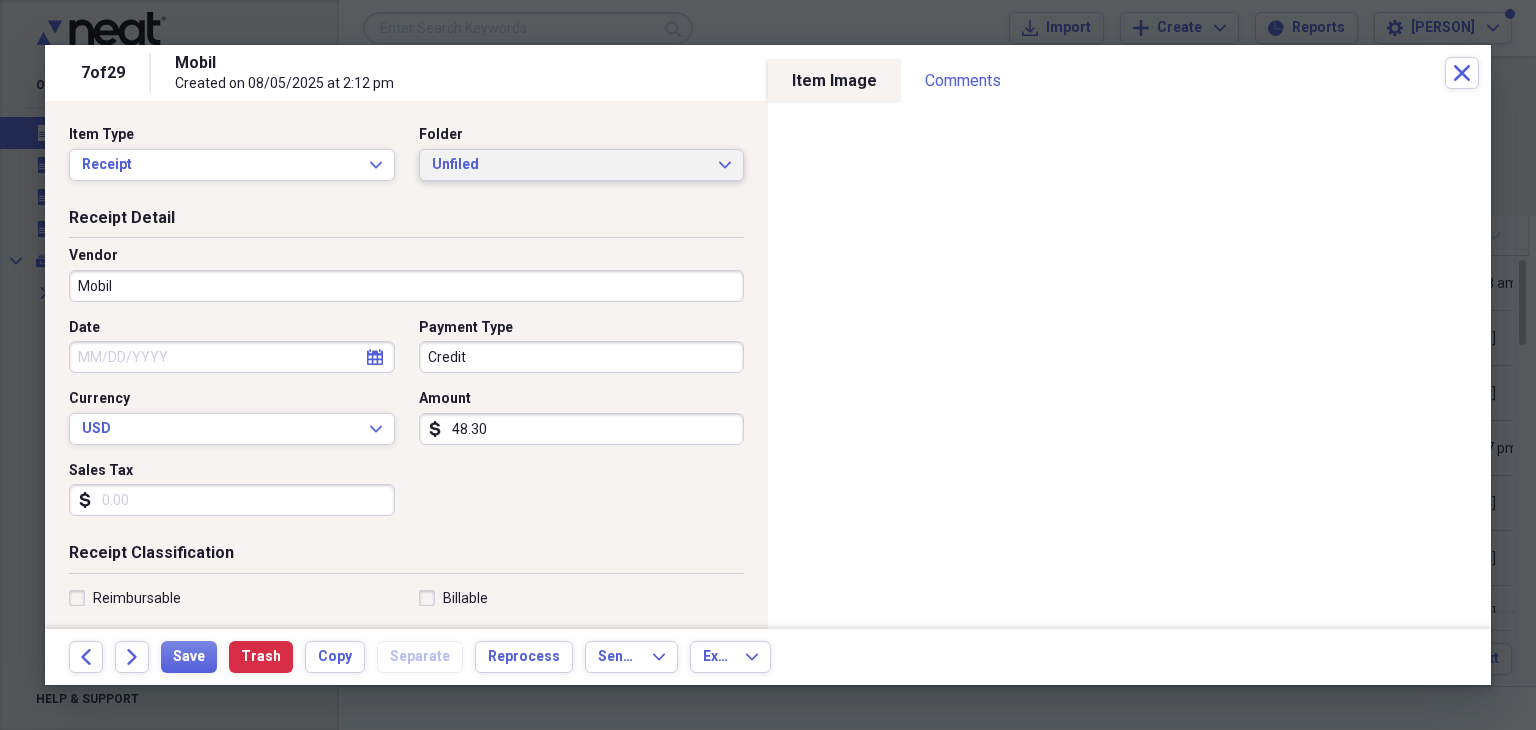 click on "Unfiled" at bounding box center [570, 165] 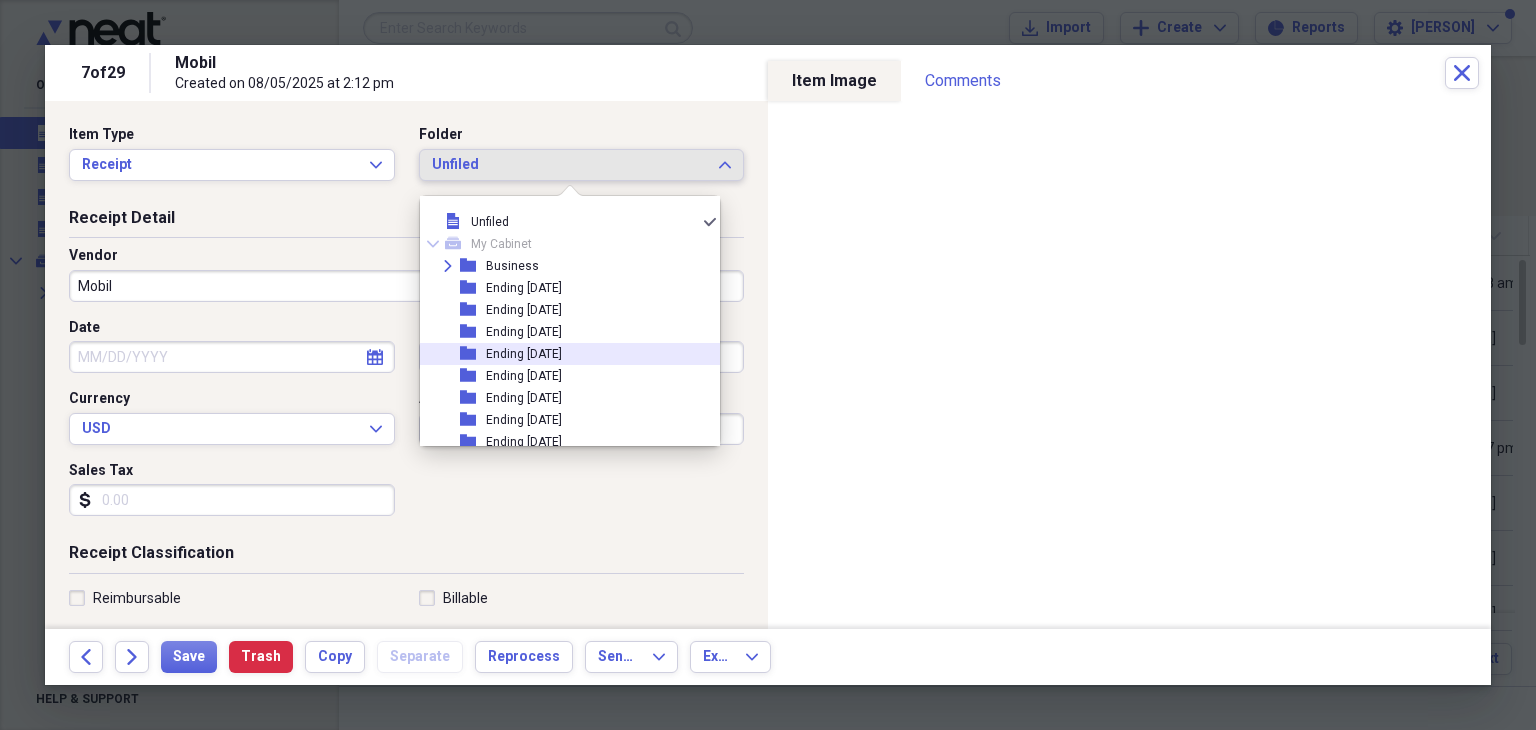 scroll, scrollTop: 218, scrollLeft: 0, axis: vertical 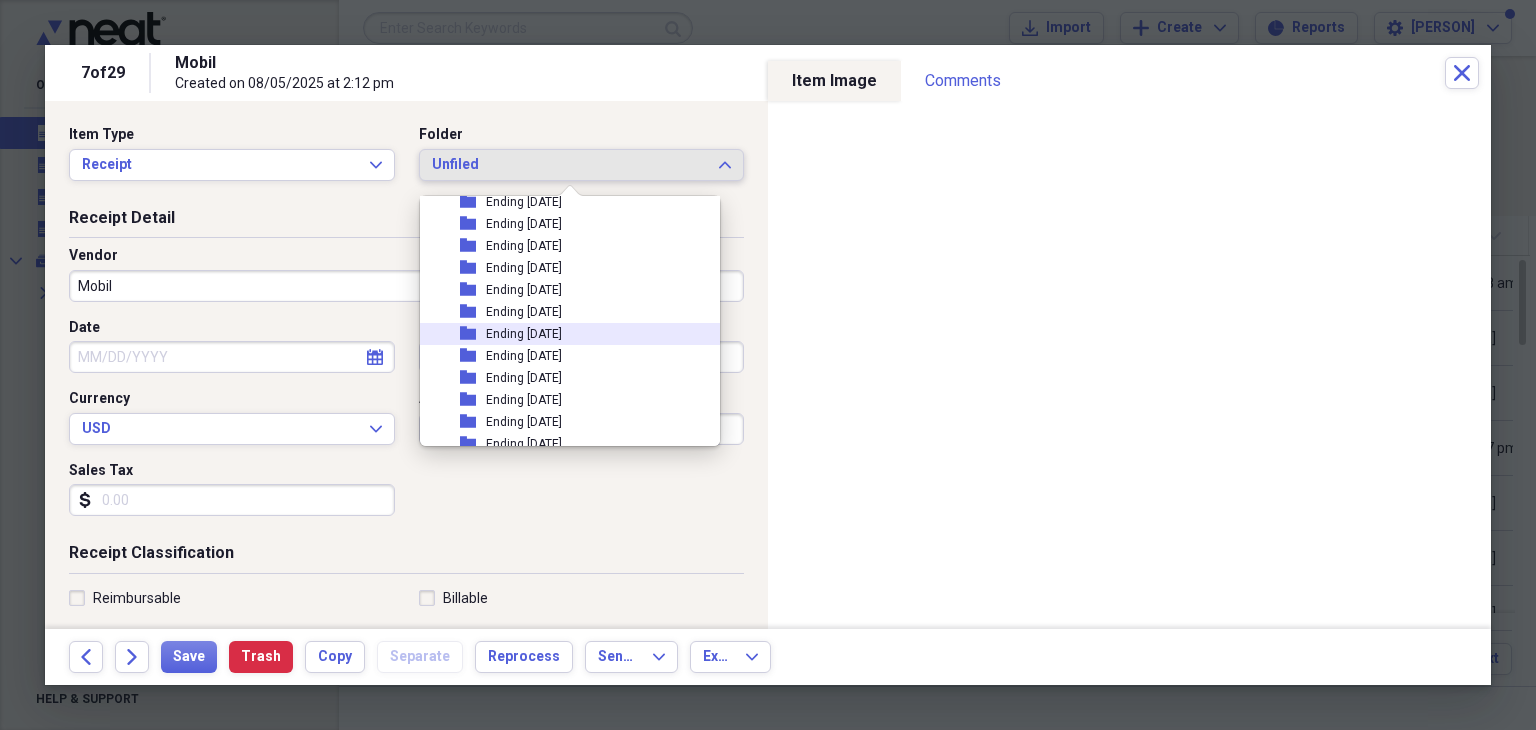 click on "folder Ending [DATE]" at bounding box center (562, 334) 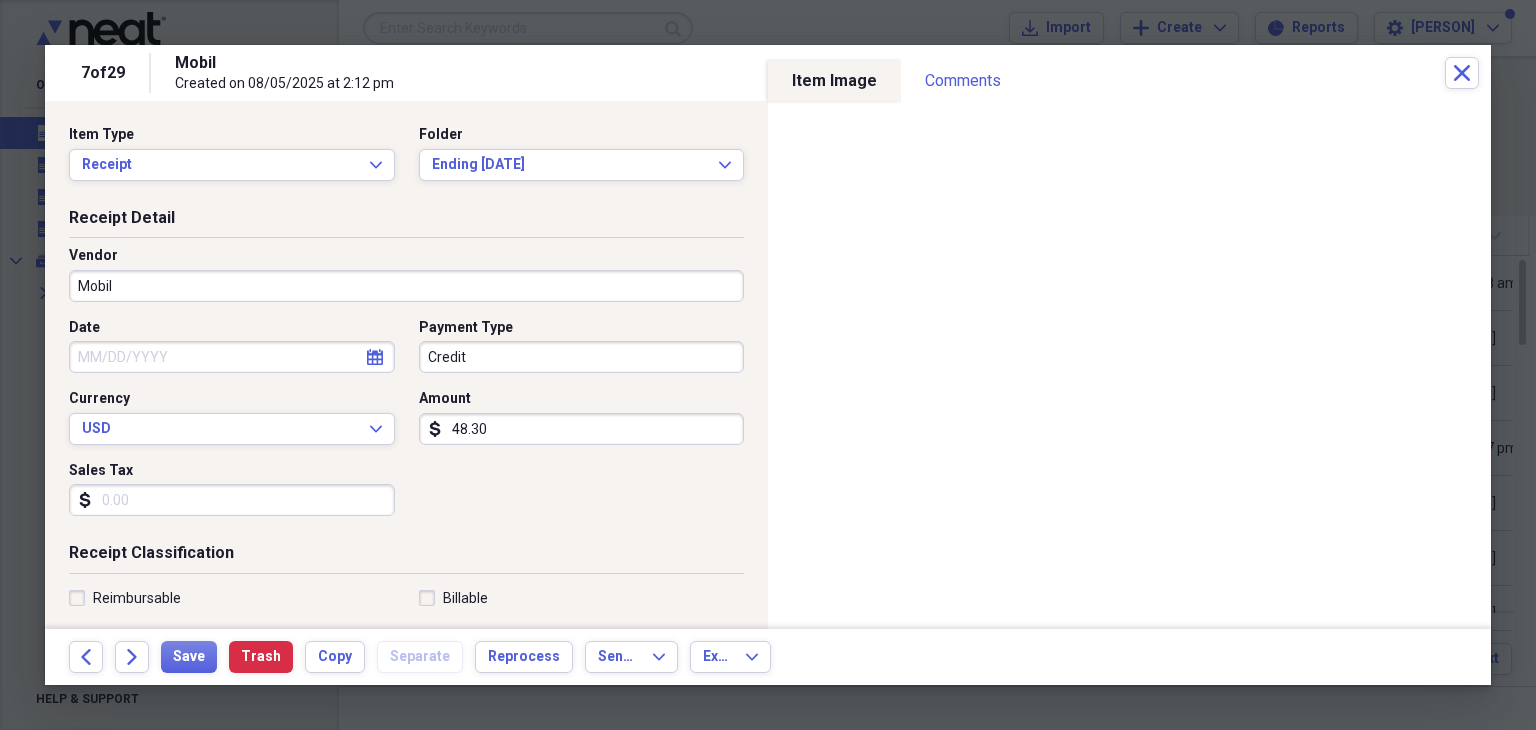 click on "calendar" 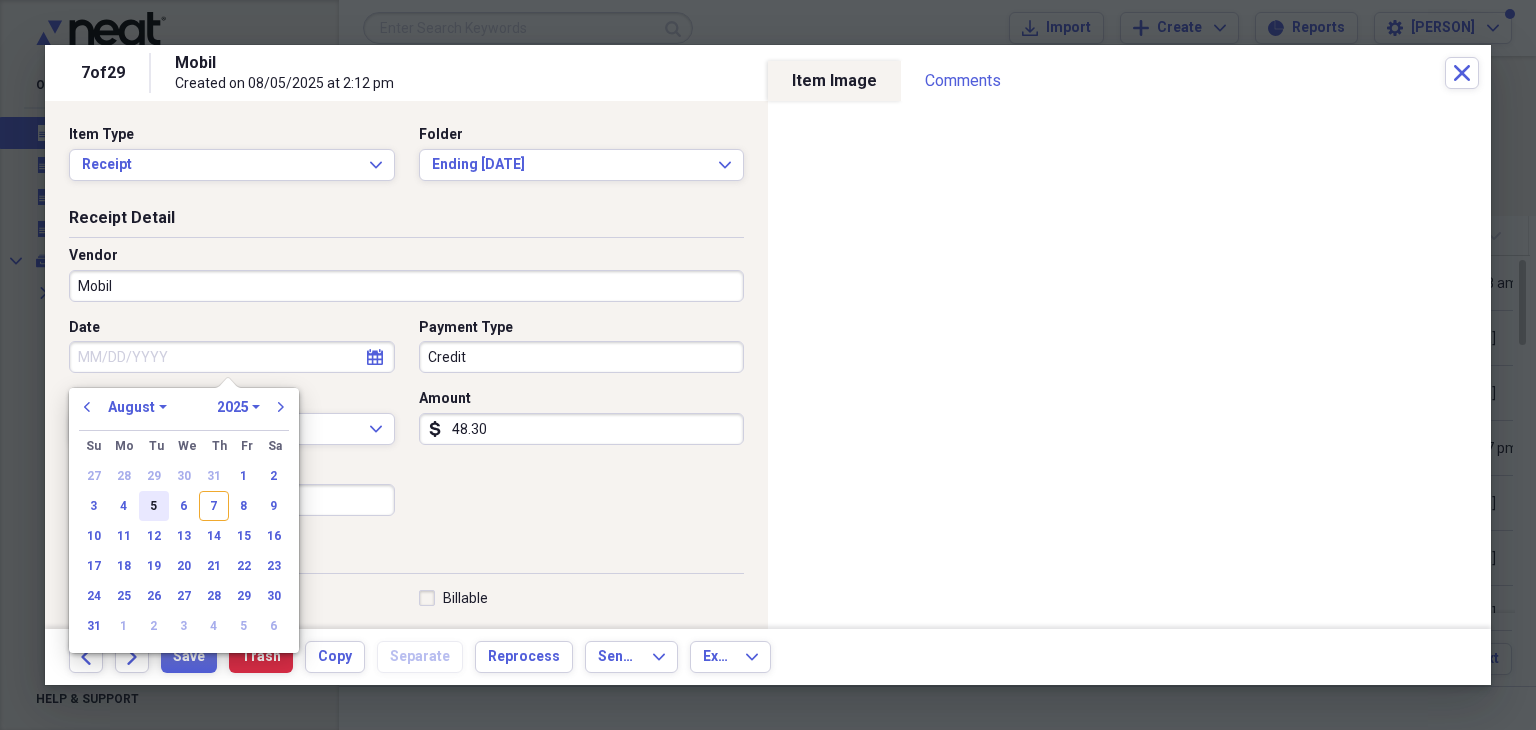 click on "5" at bounding box center [154, 506] 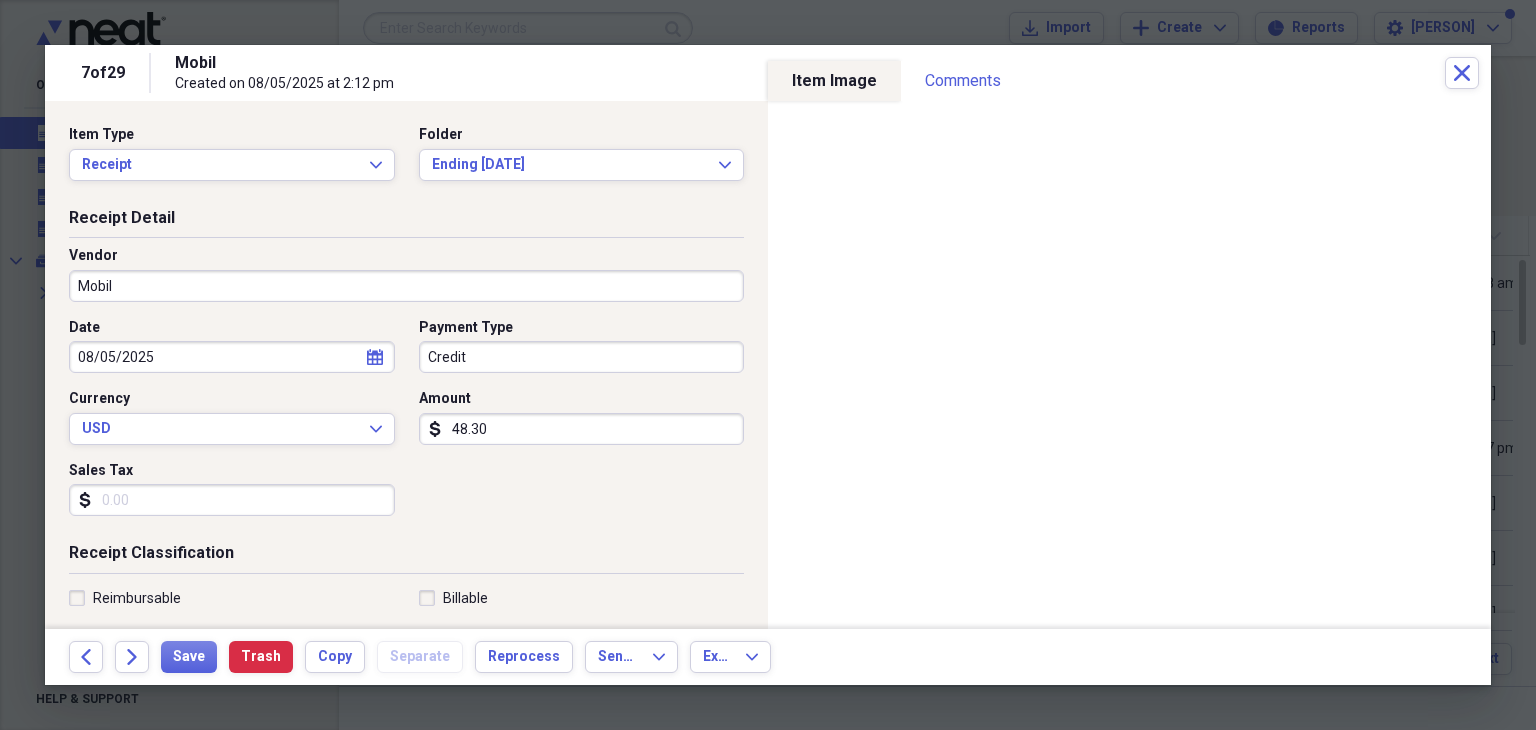 click on "Reimbursable" at bounding box center (125, 598) 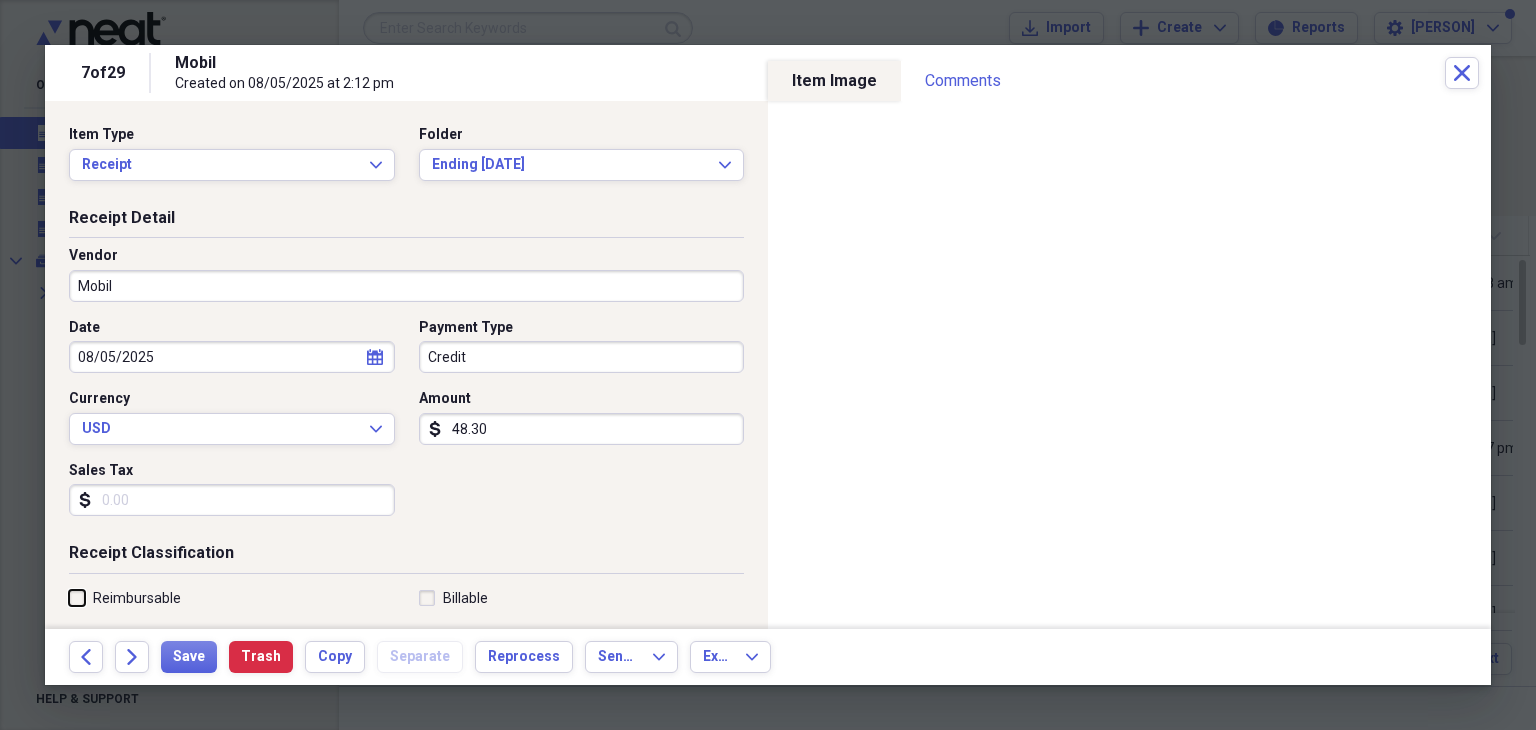 click on "Reimbursable" at bounding box center (69, 597) 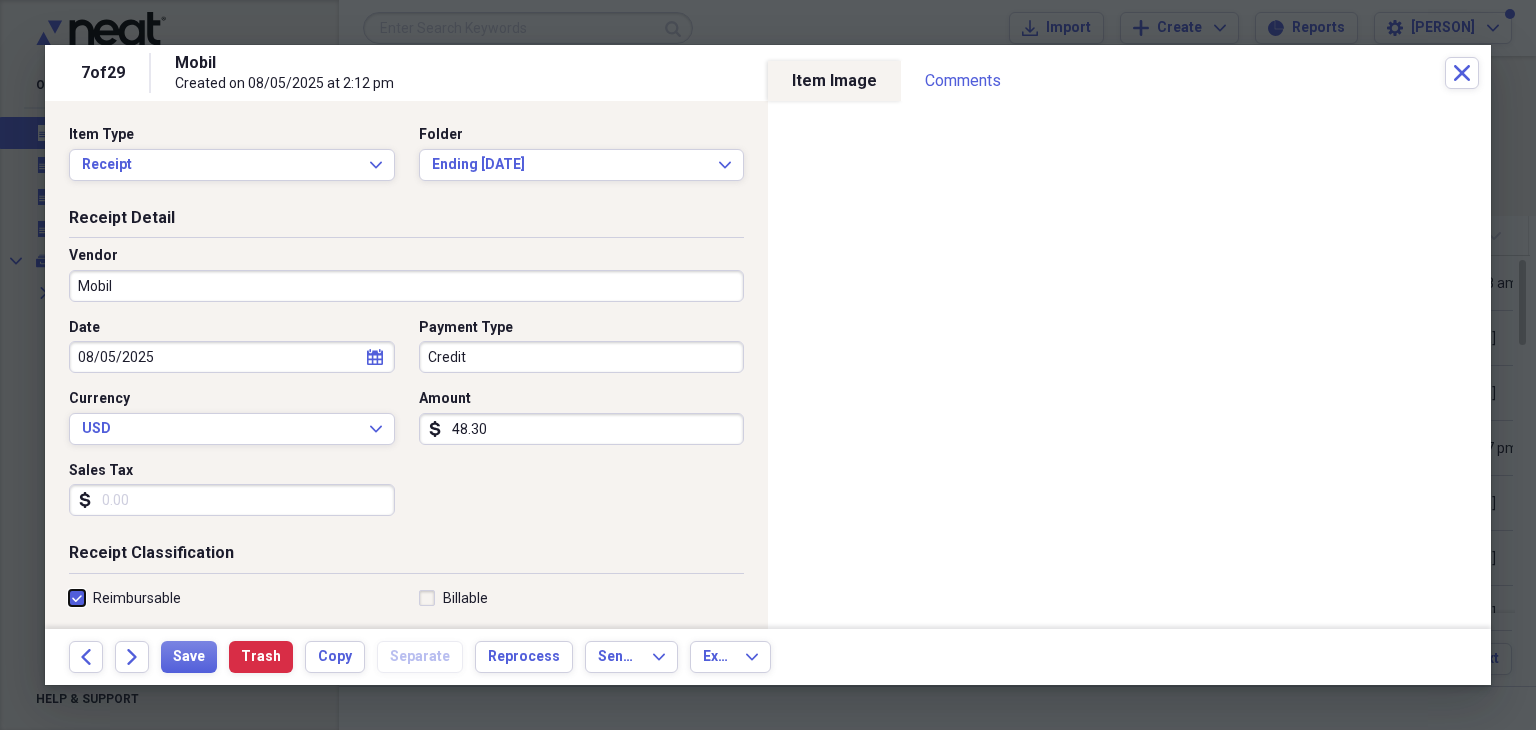 checkbox on "true" 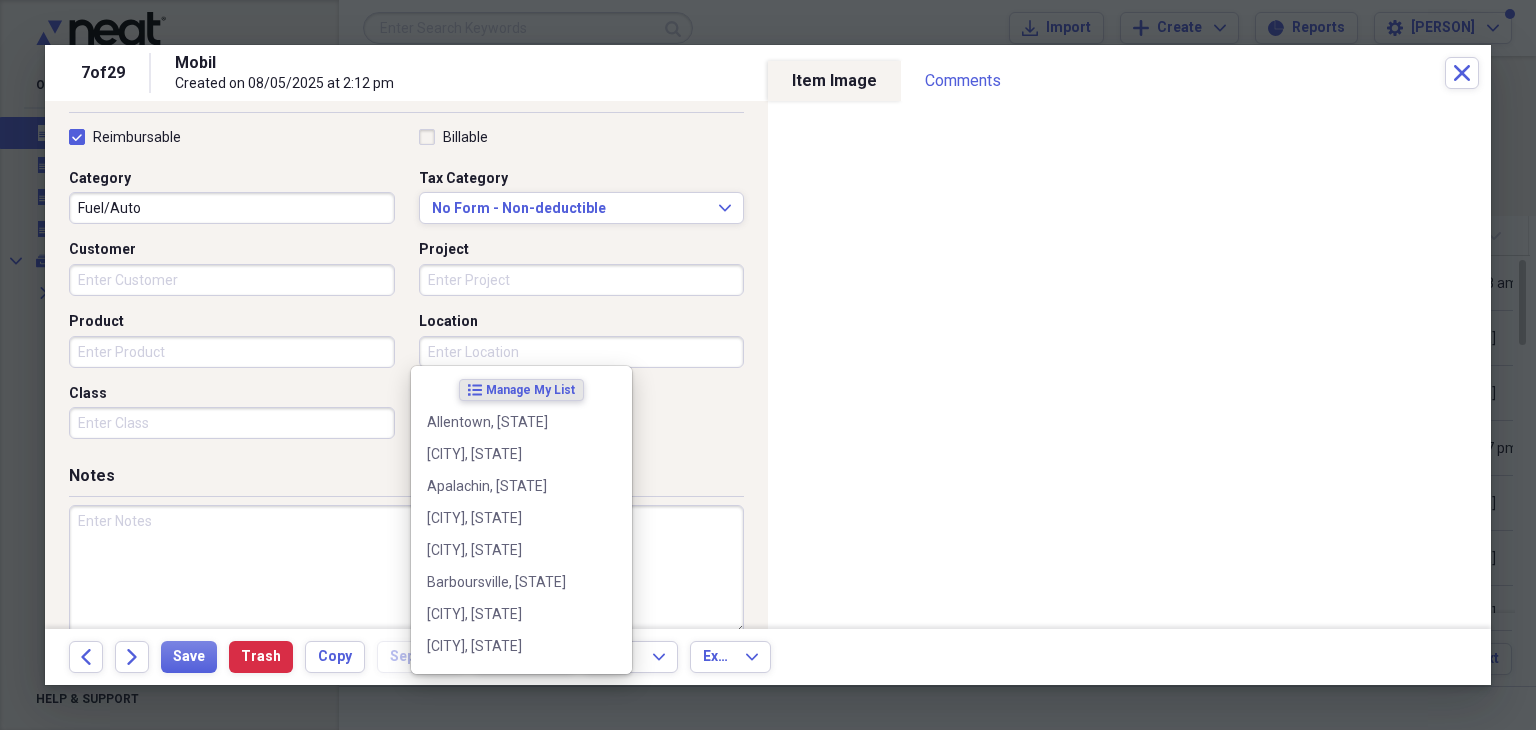 click on "Location" at bounding box center (582, 352) 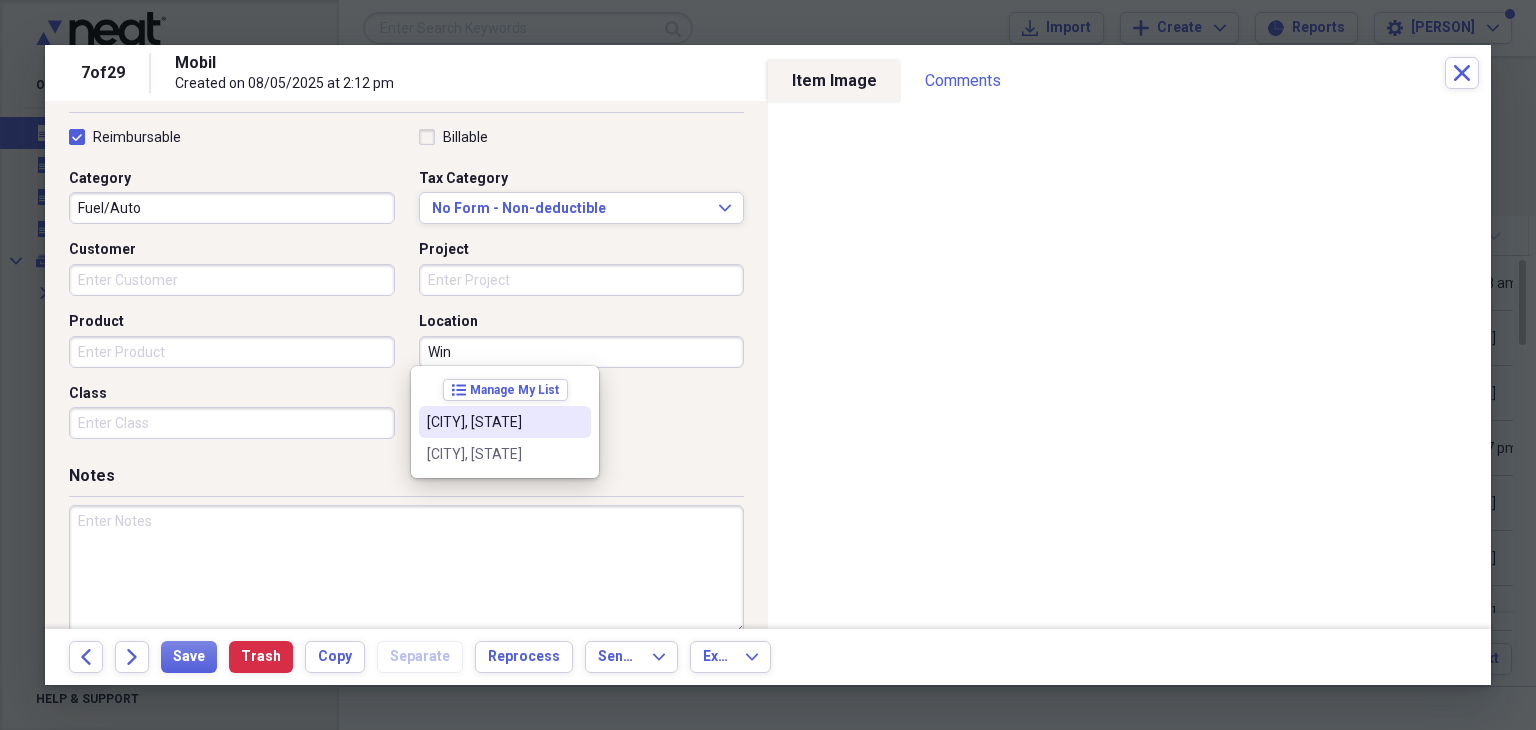 click on "[CITY], [STATE]" at bounding box center [493, 422] 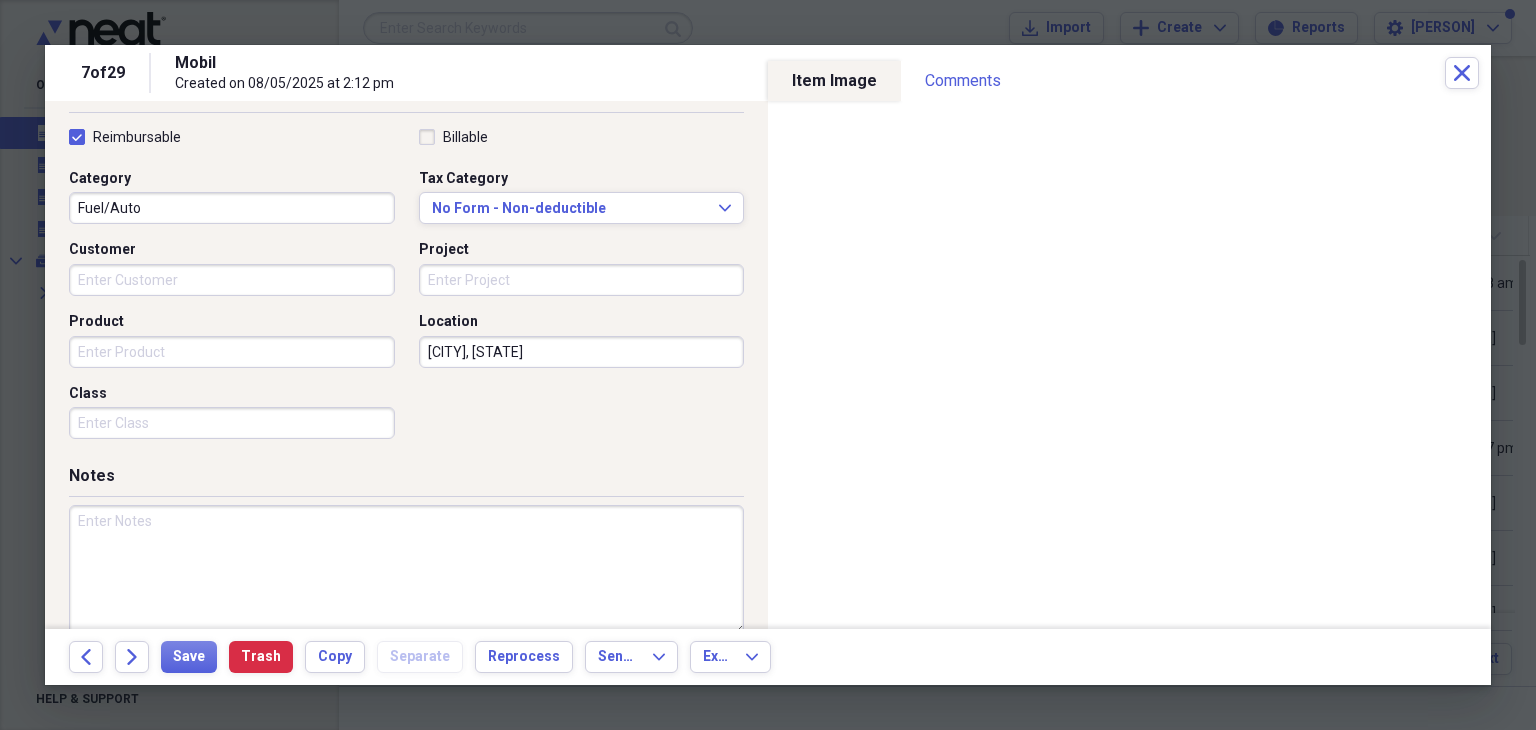 click at bounding box center (406, 570) 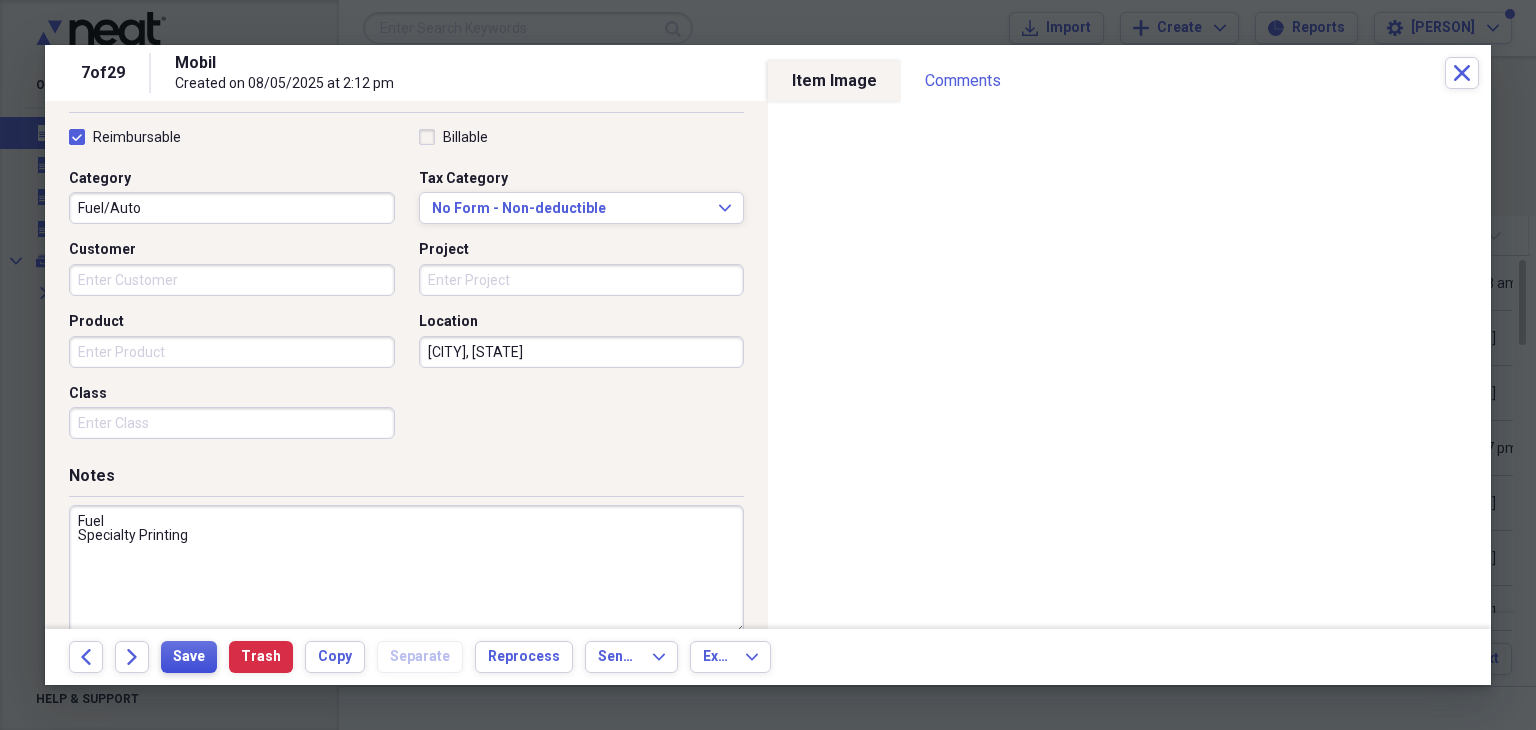 type on "Fuel
Specialty Printing" 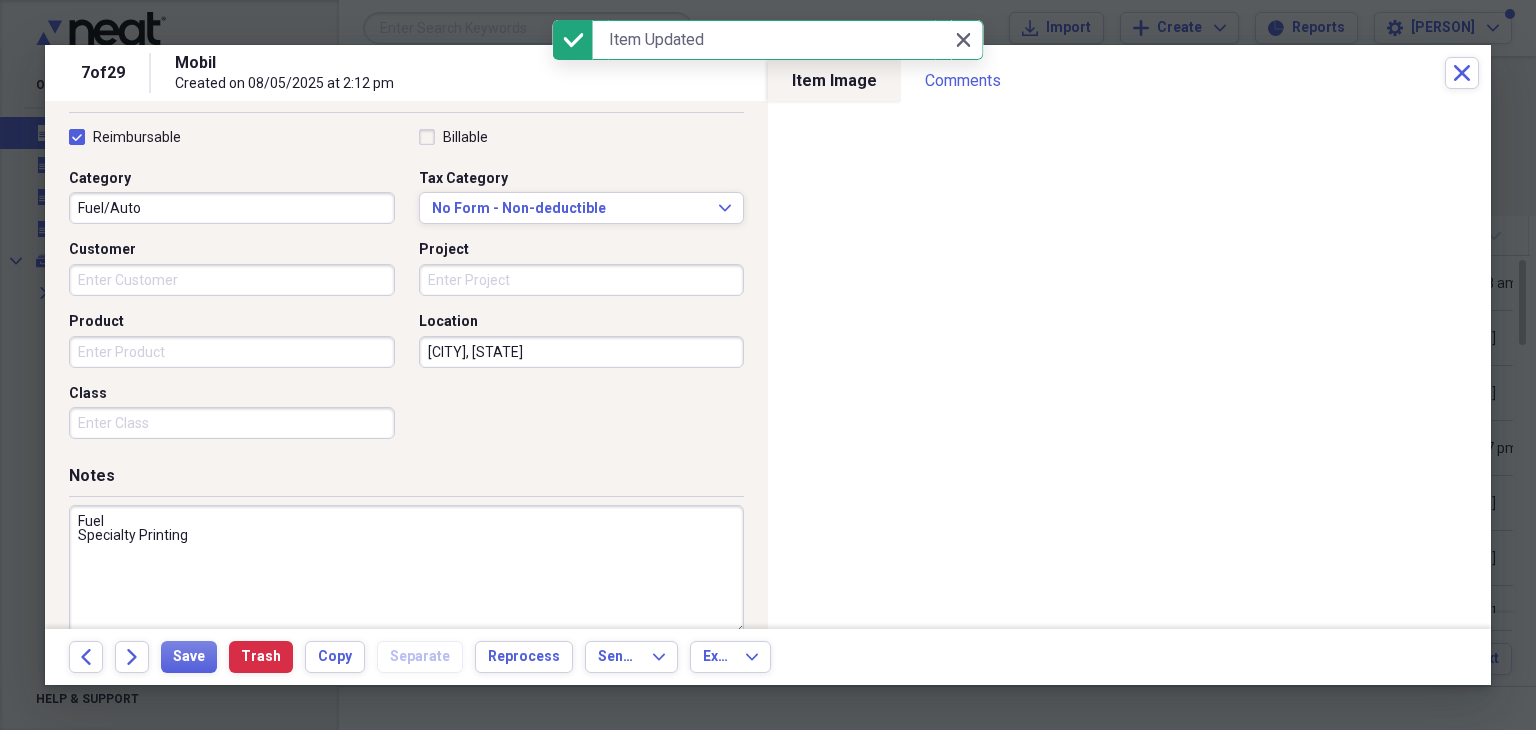 click on "Notes Fuel
Specialty Printing" at bounding box center [406, 562] 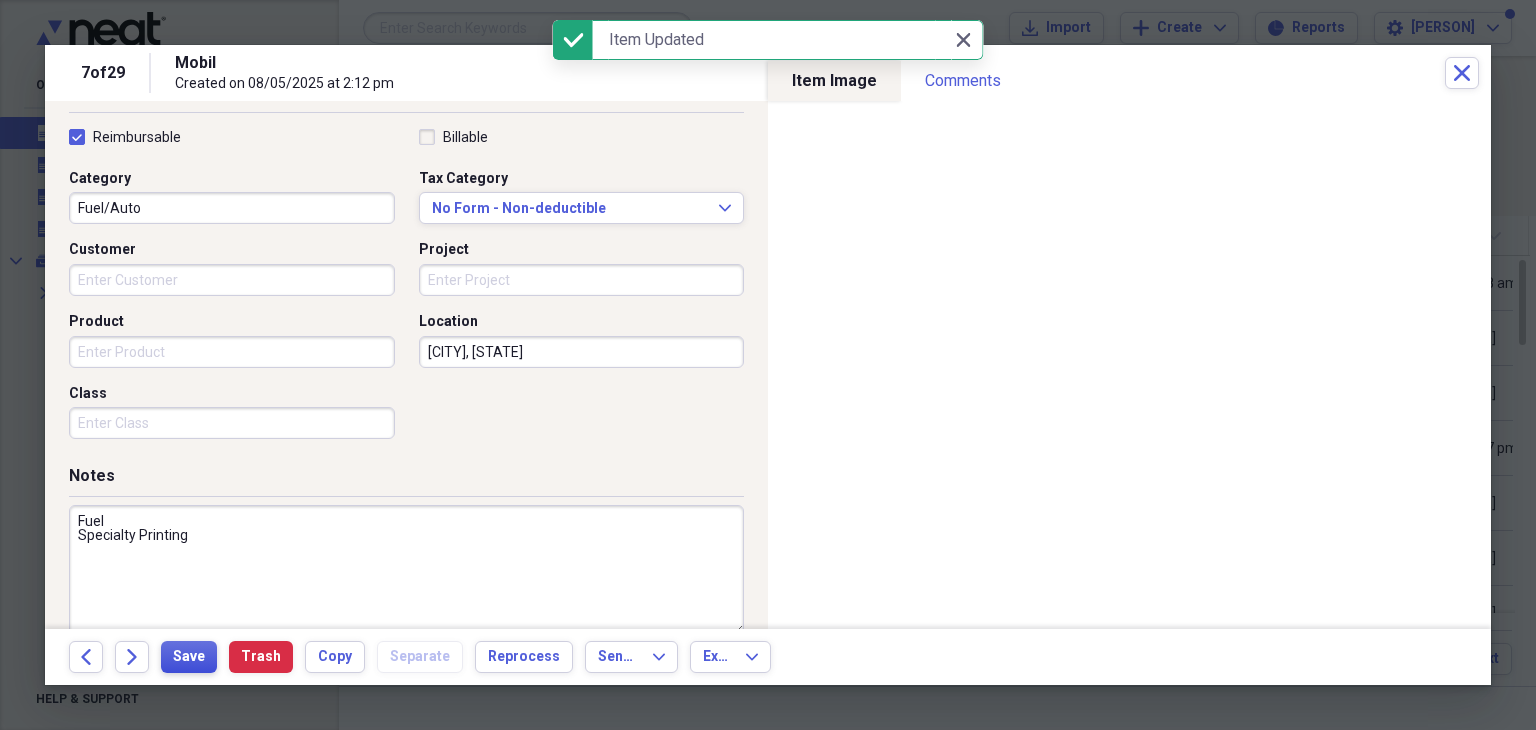 click on "Save" at bounding box center [189, 657] 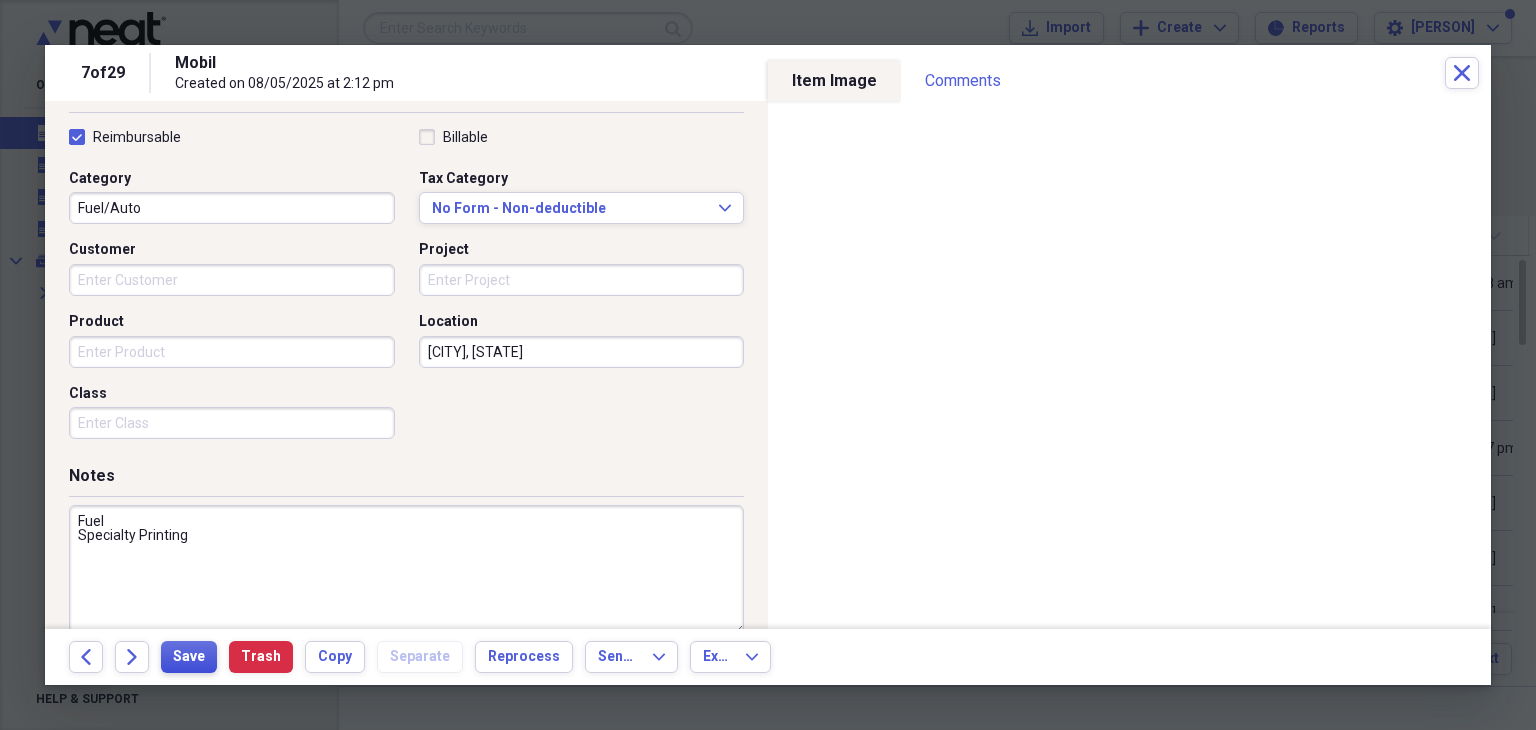 scroll, scrollTop: 0, scrollLeft: 0, axis: both 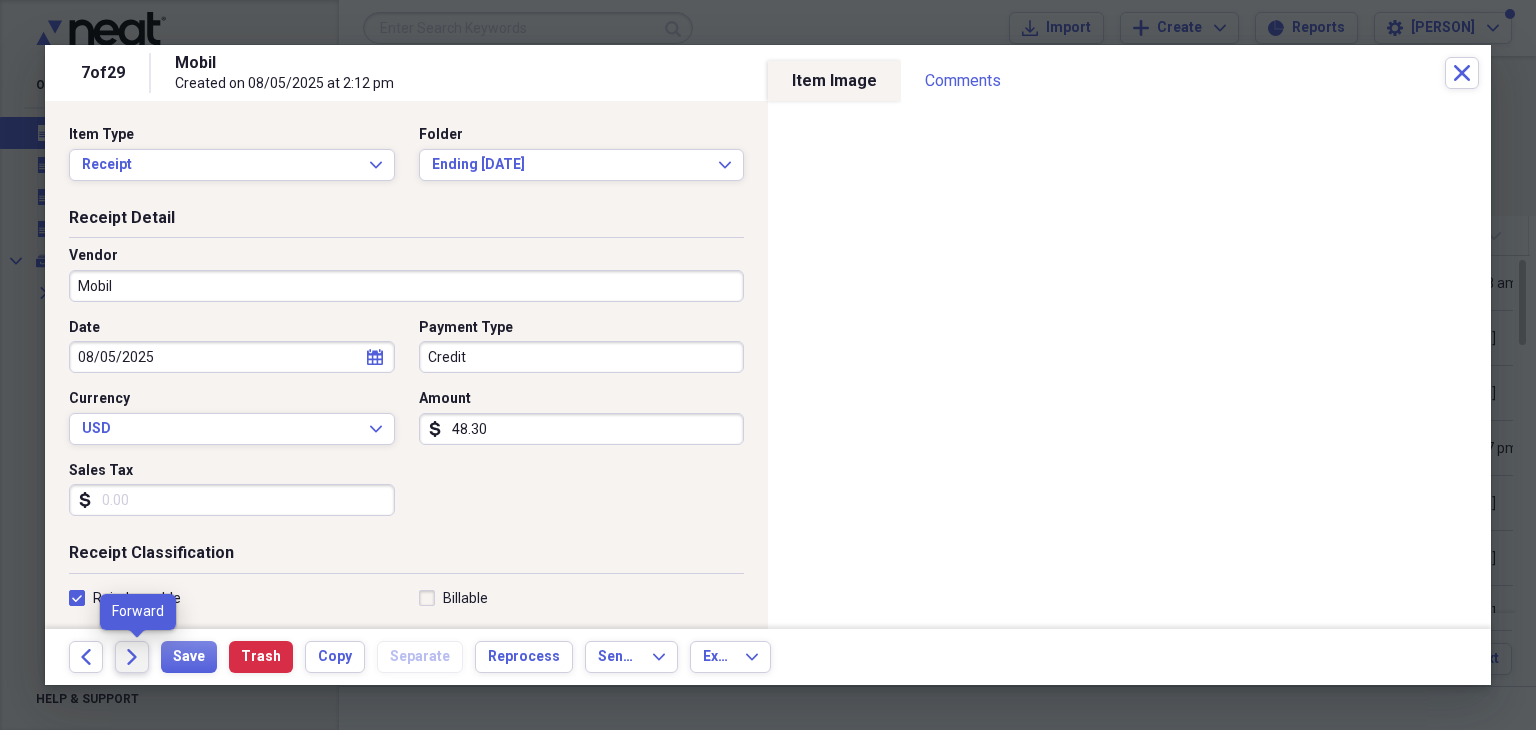 click on "Forward" 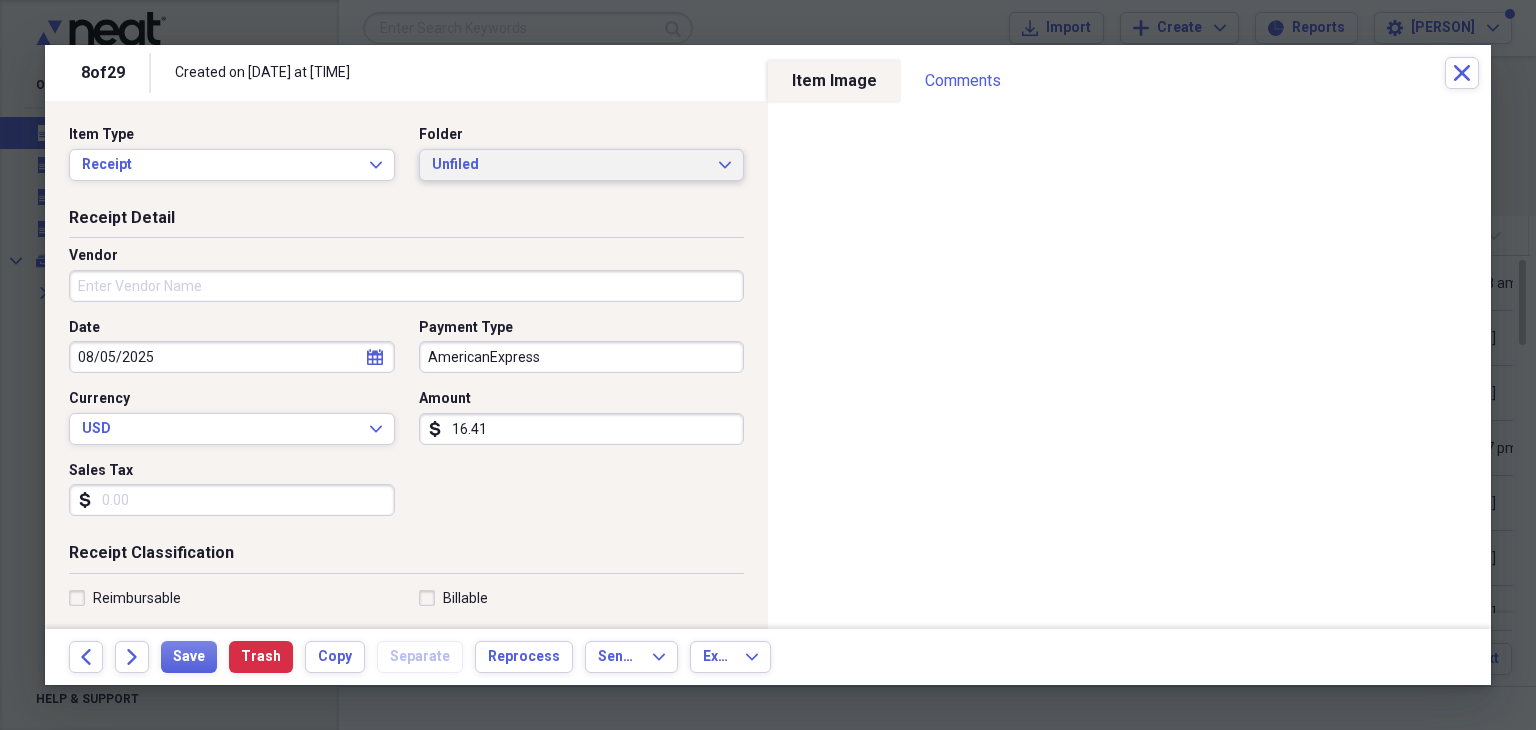 click on "Unfiled" at bounding box center [570, 165] 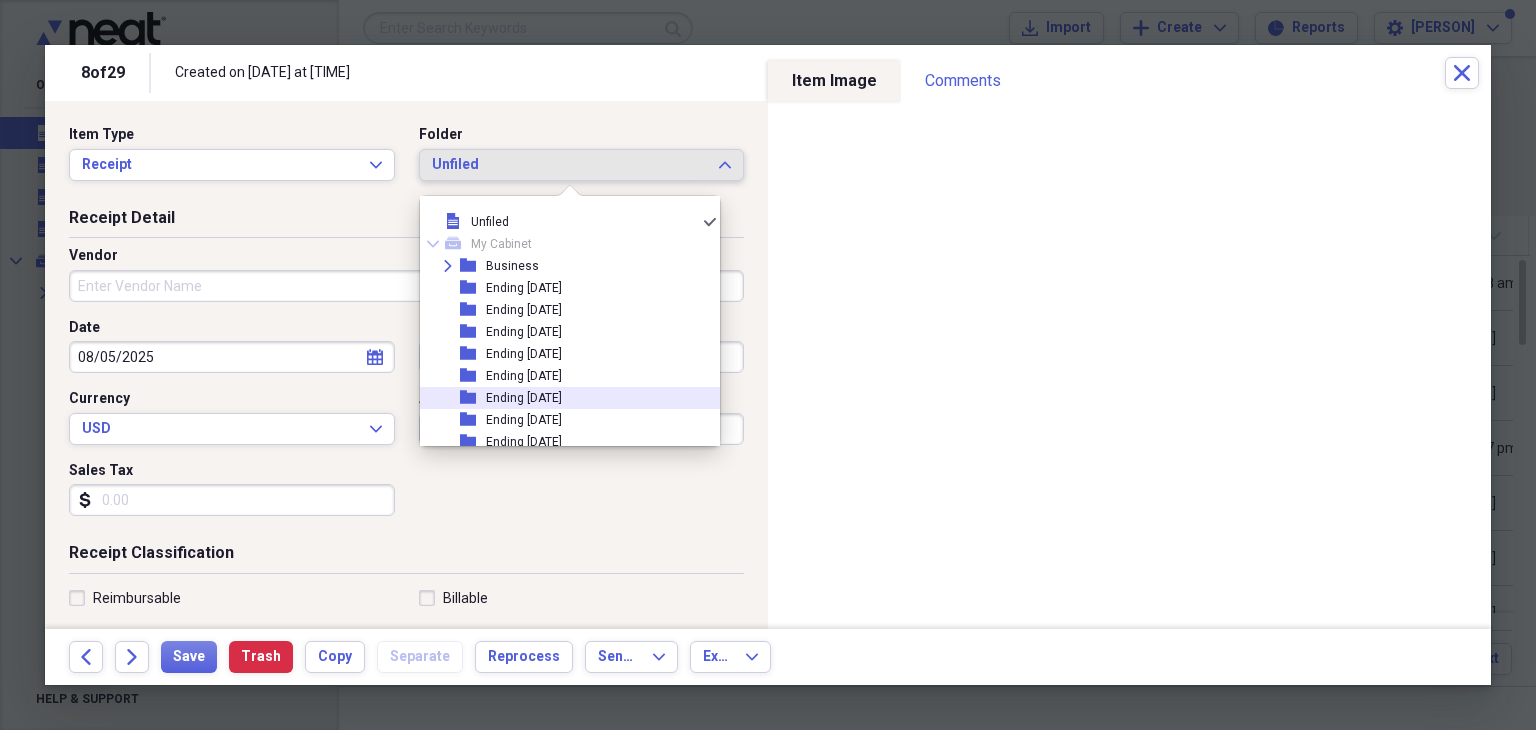 scroll, scrollTop: 218, scrollLeft: 0, axis: vertical 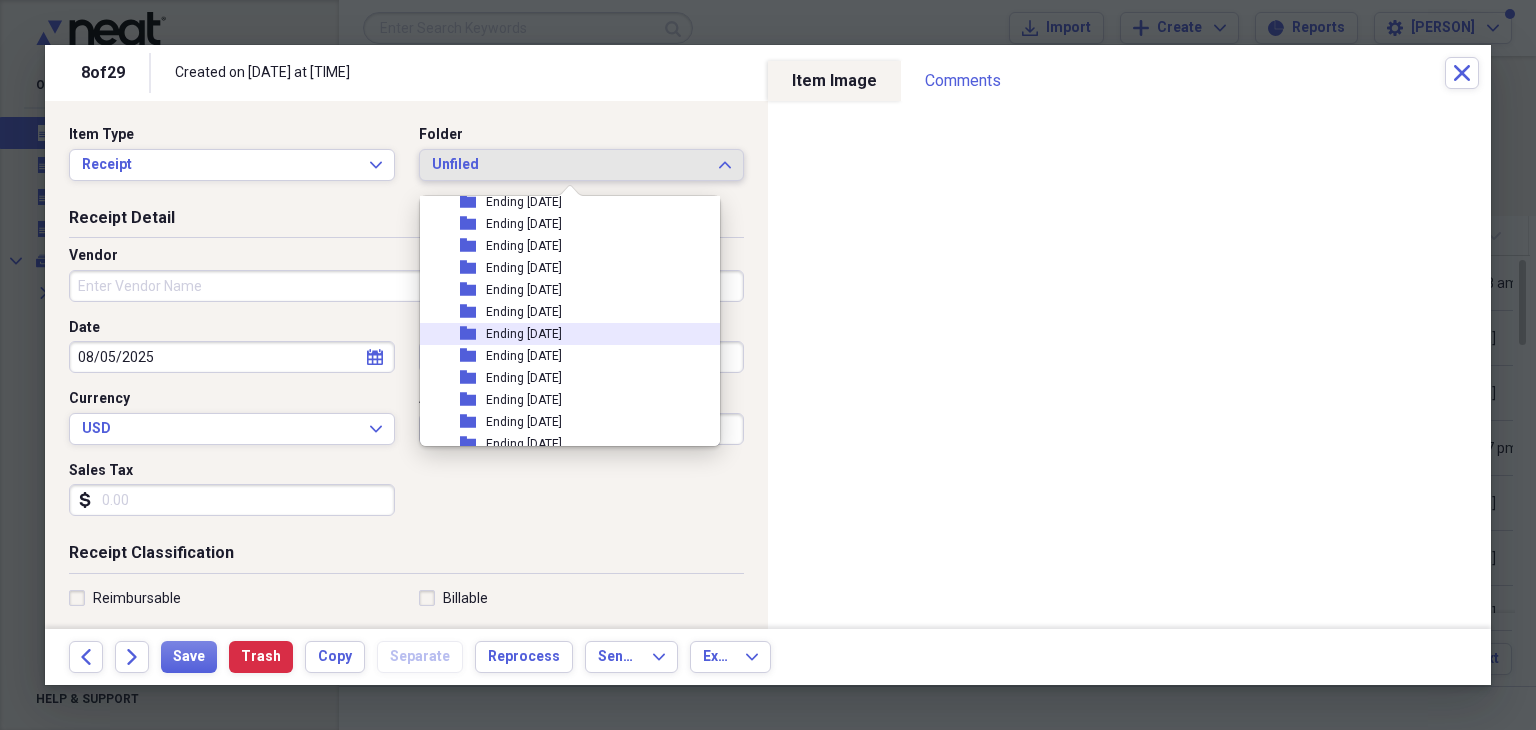 click on "folder Ending [DATE]" at bounding box center [562, 334] 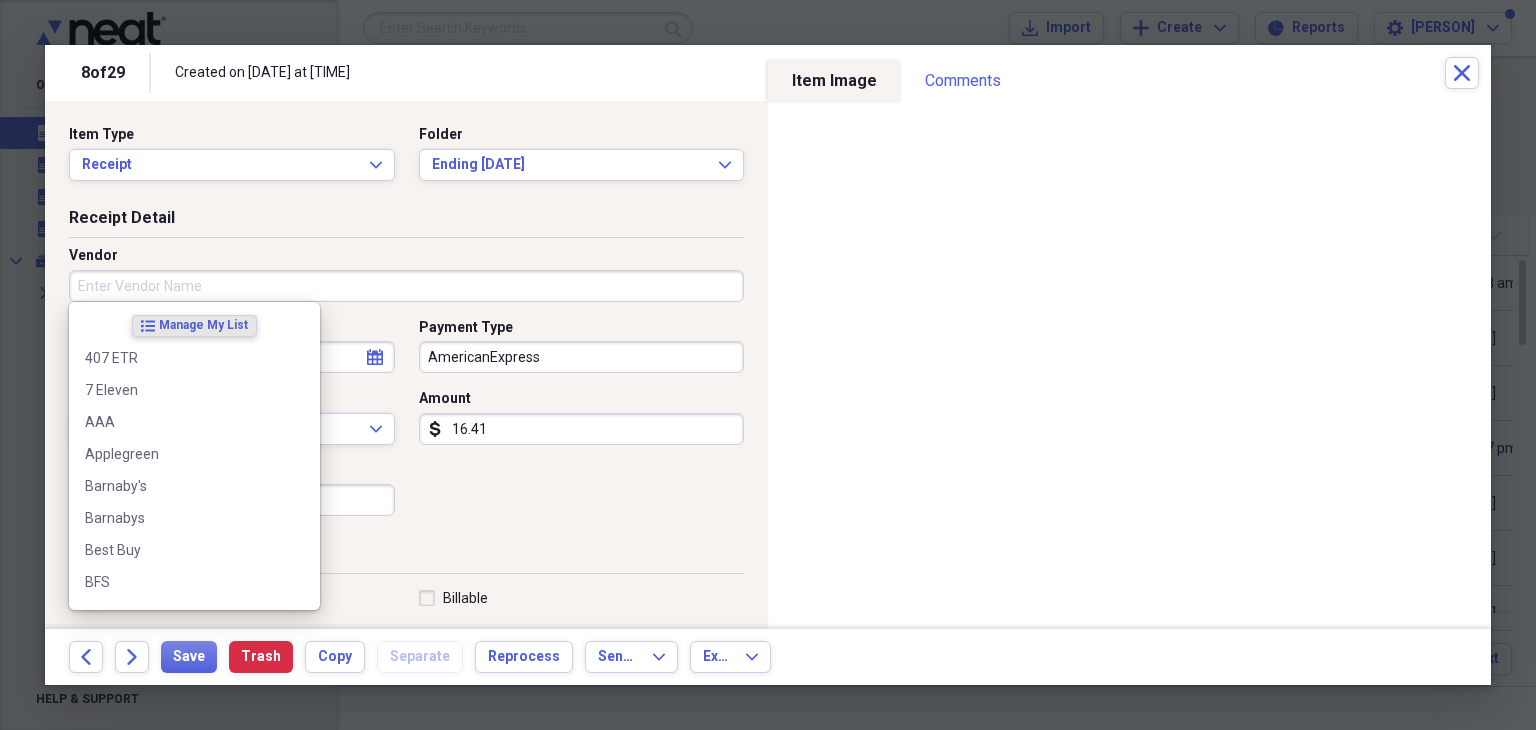 click on "Vendor" at bounding box center [406, 286] 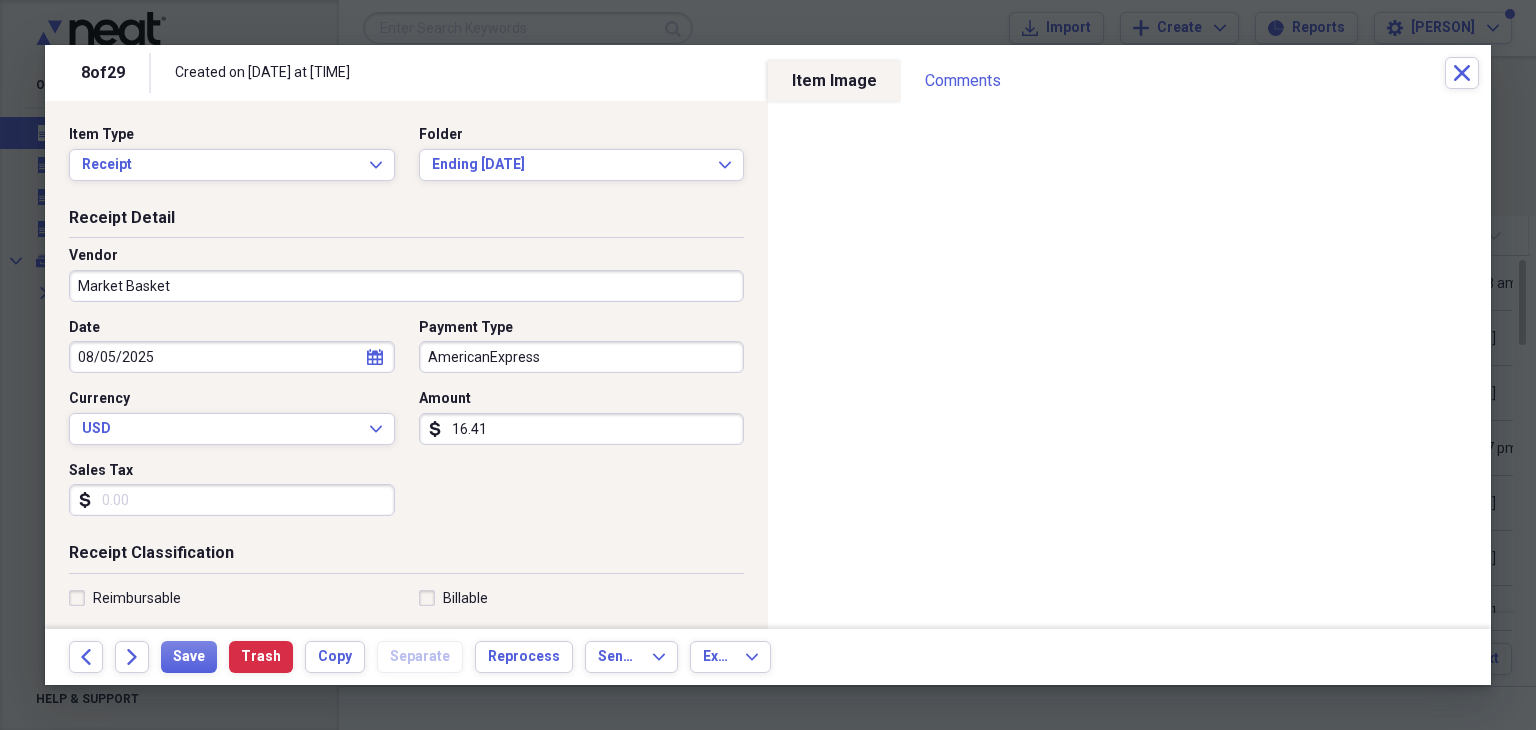 type on "Market Basket" 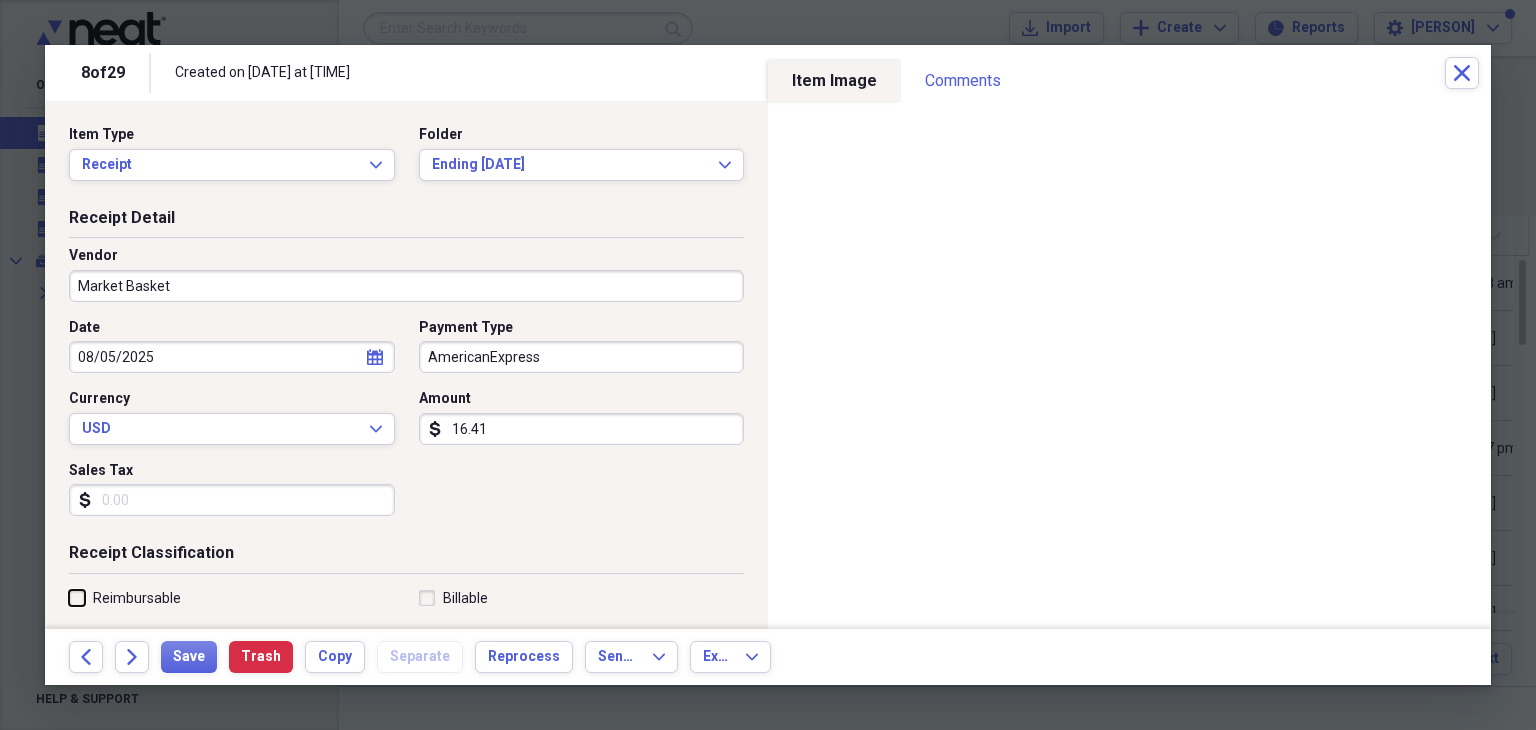 click on "Reimbursable" at bounding box center [69, 597] 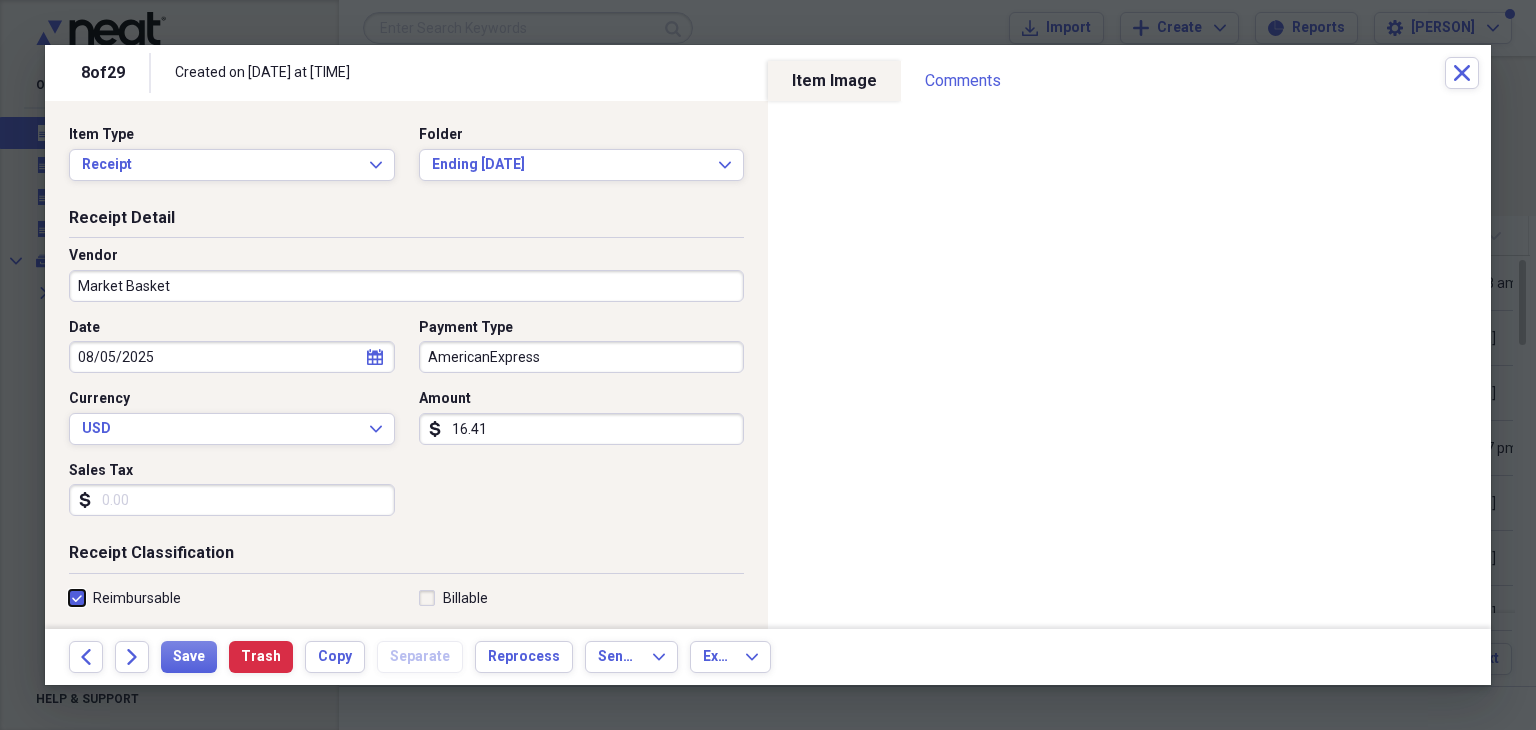 checkbox on "true" 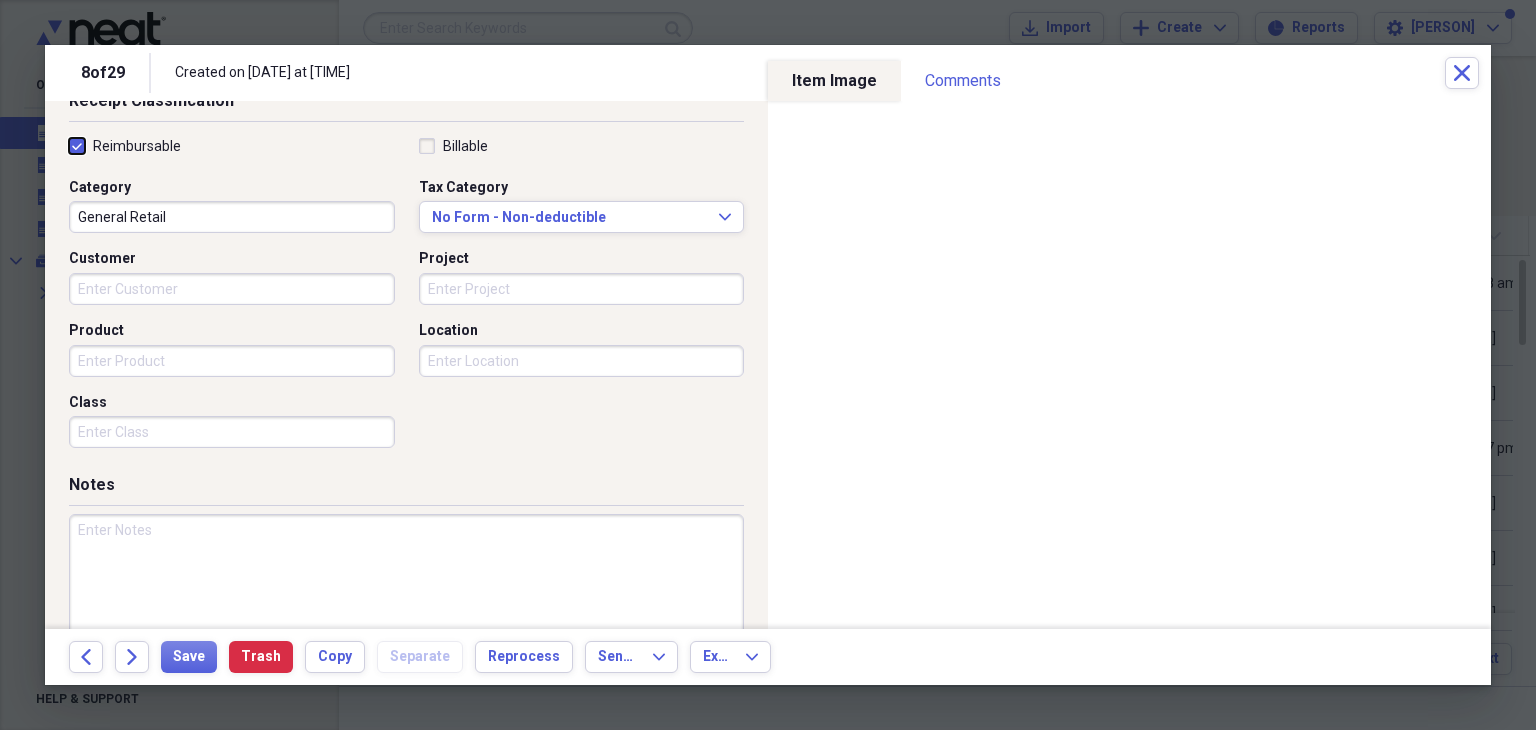 scroll, scrollTop: 461, scrollLeft: 0, axis: vertical 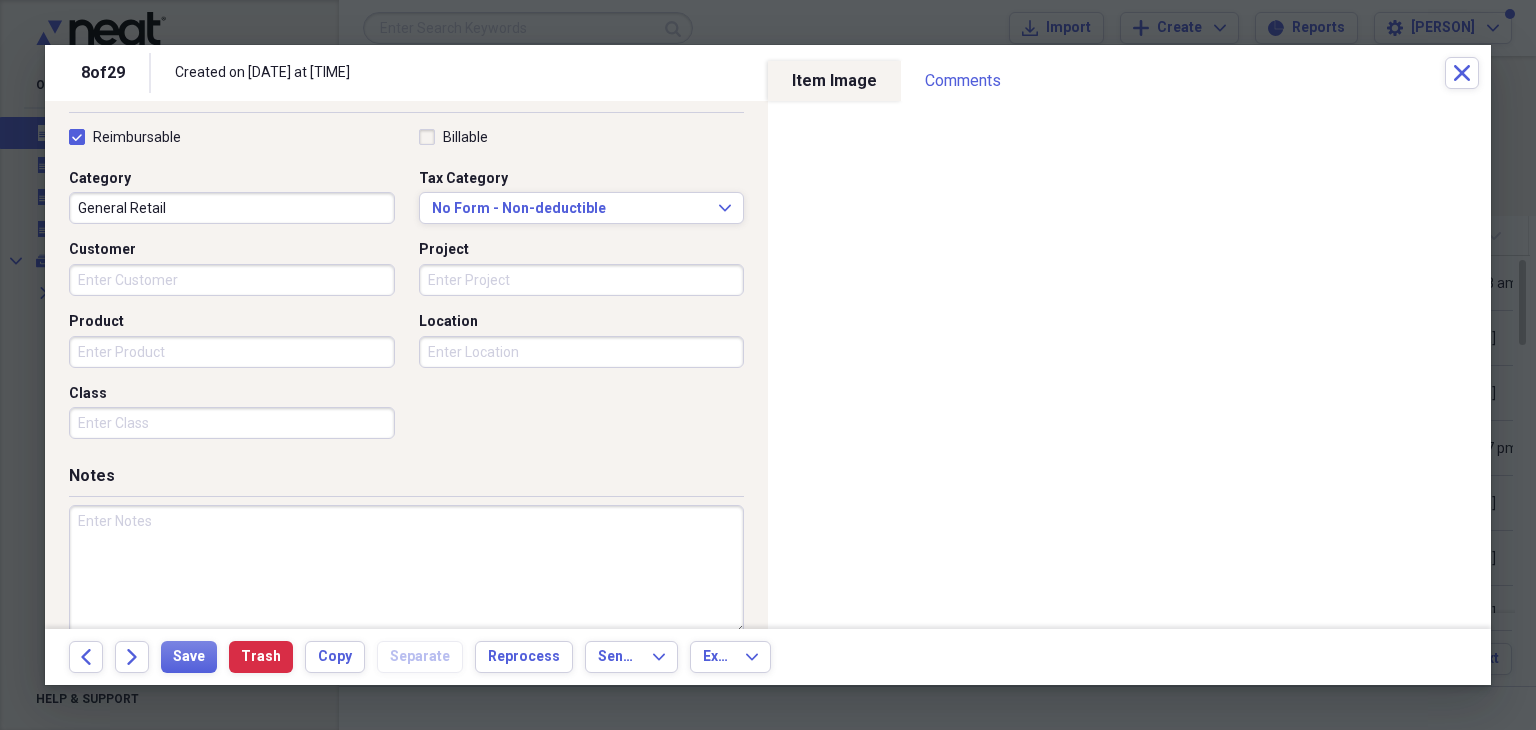 click on "Location" at bounding box center (582, 352) 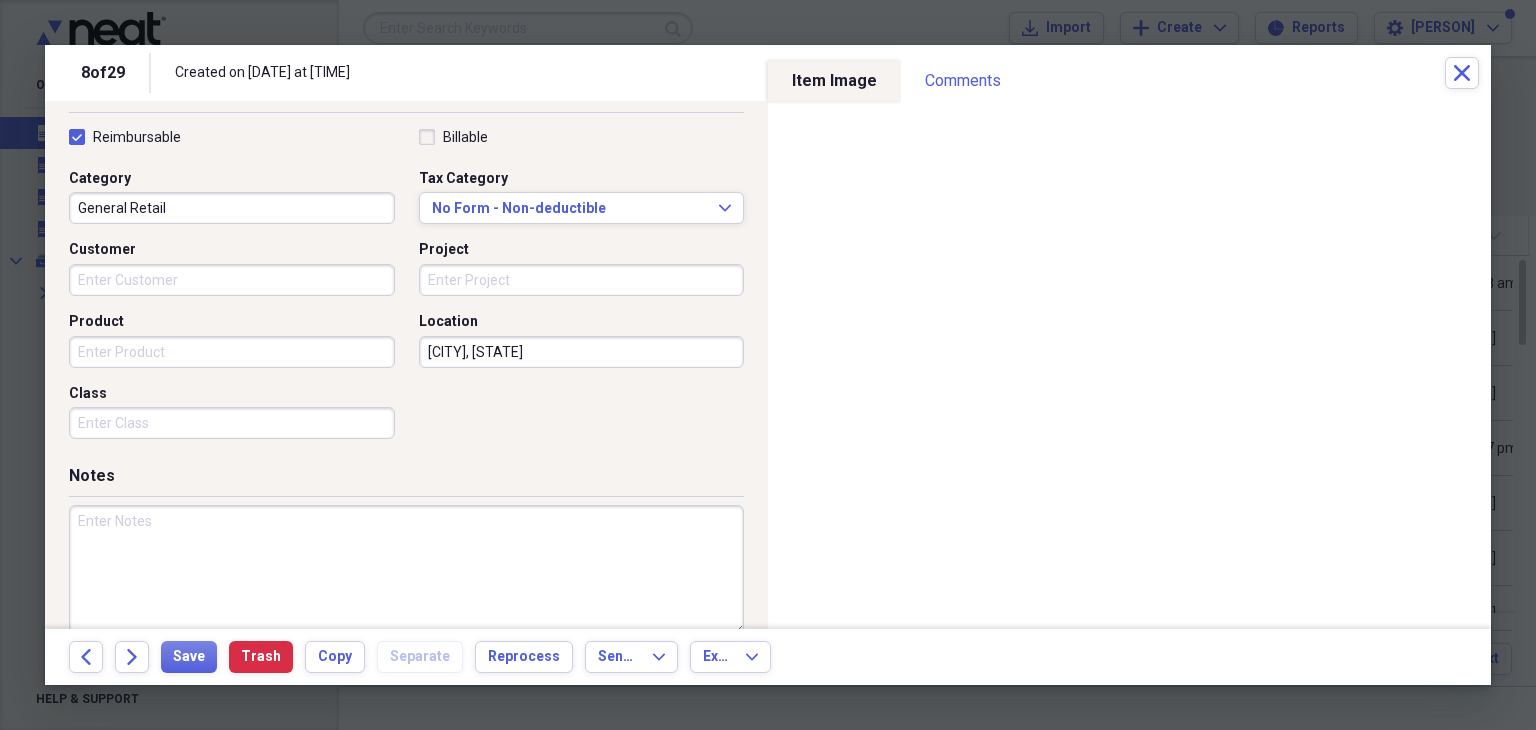 type on "[CITY], [STATE]" 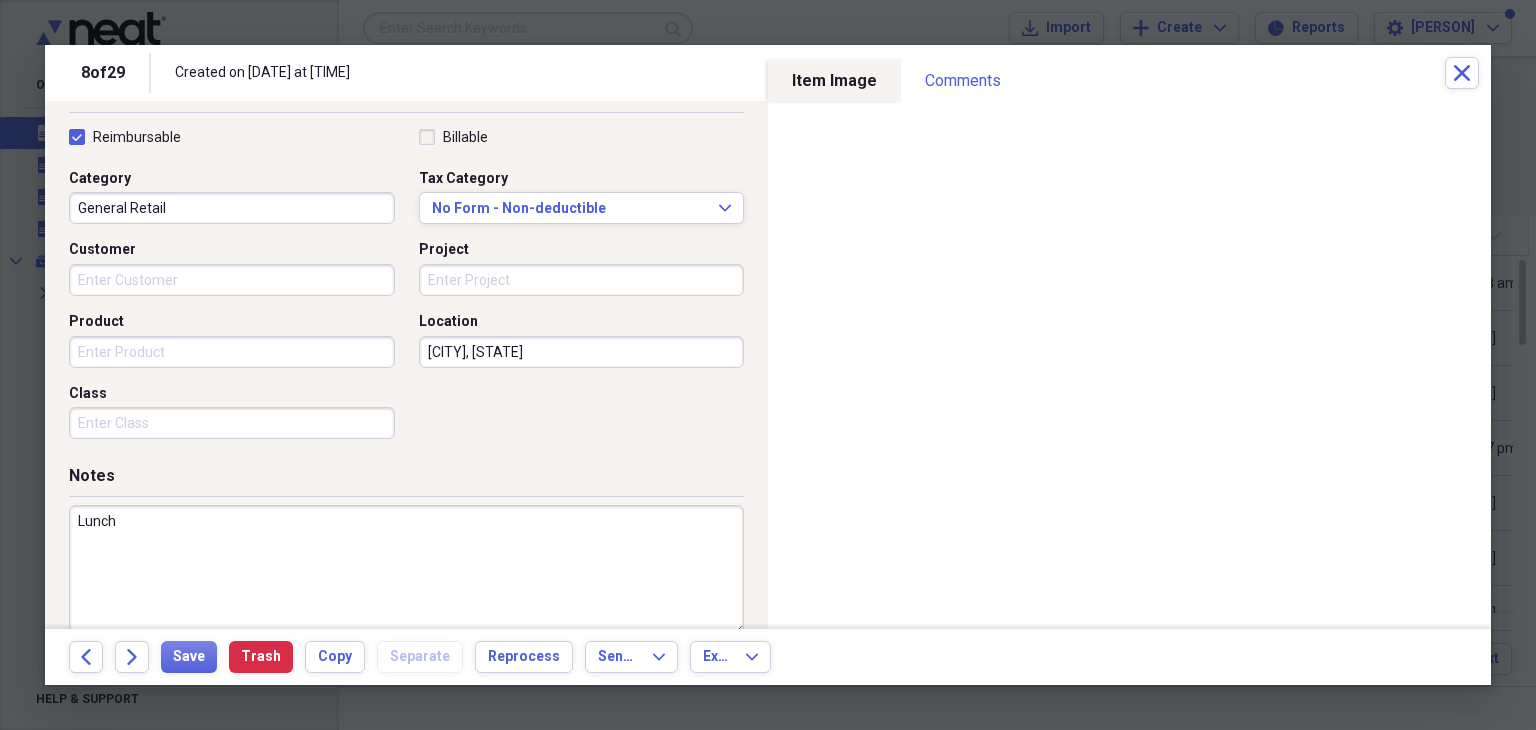 type on "Lunch" 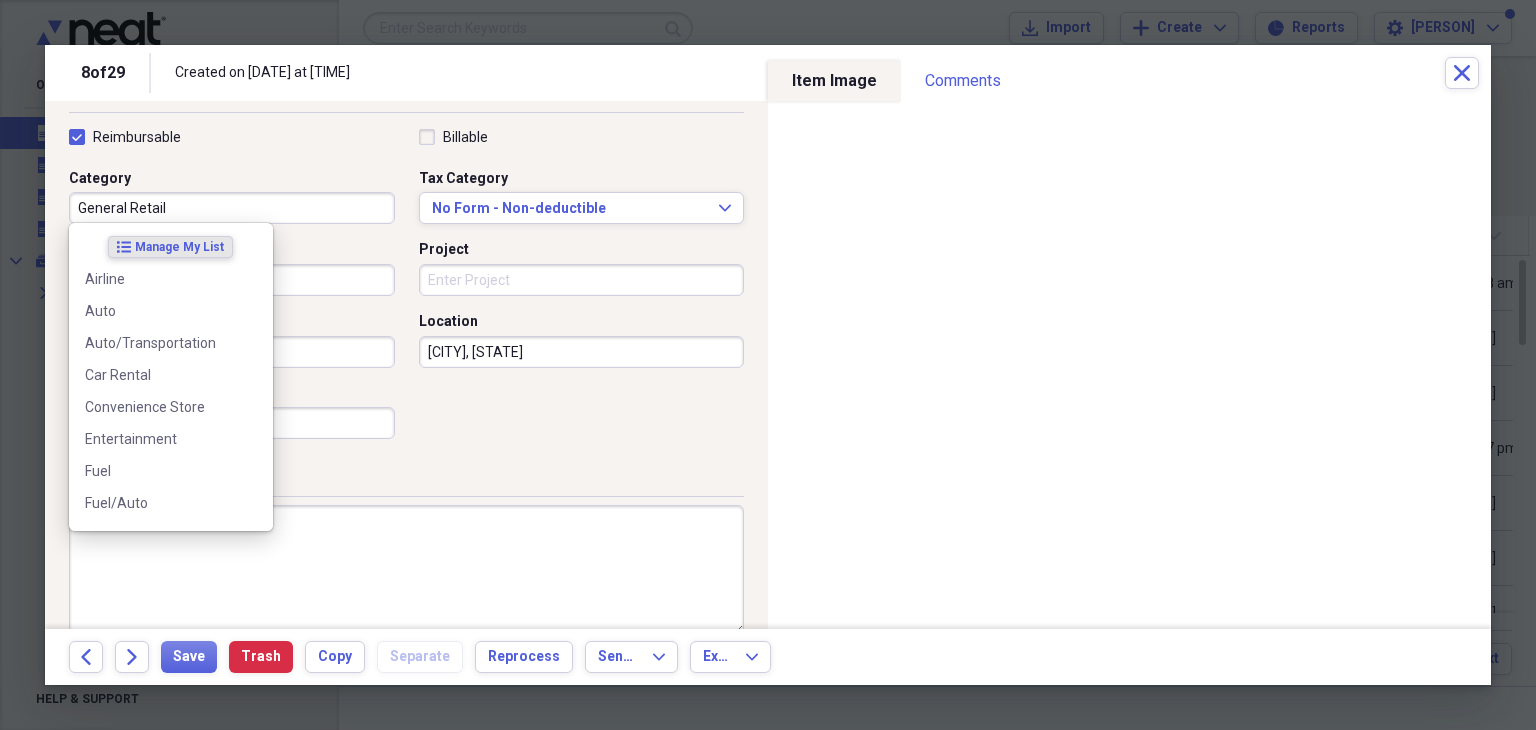 click on "General Retail" at bounding box center [232, 208] 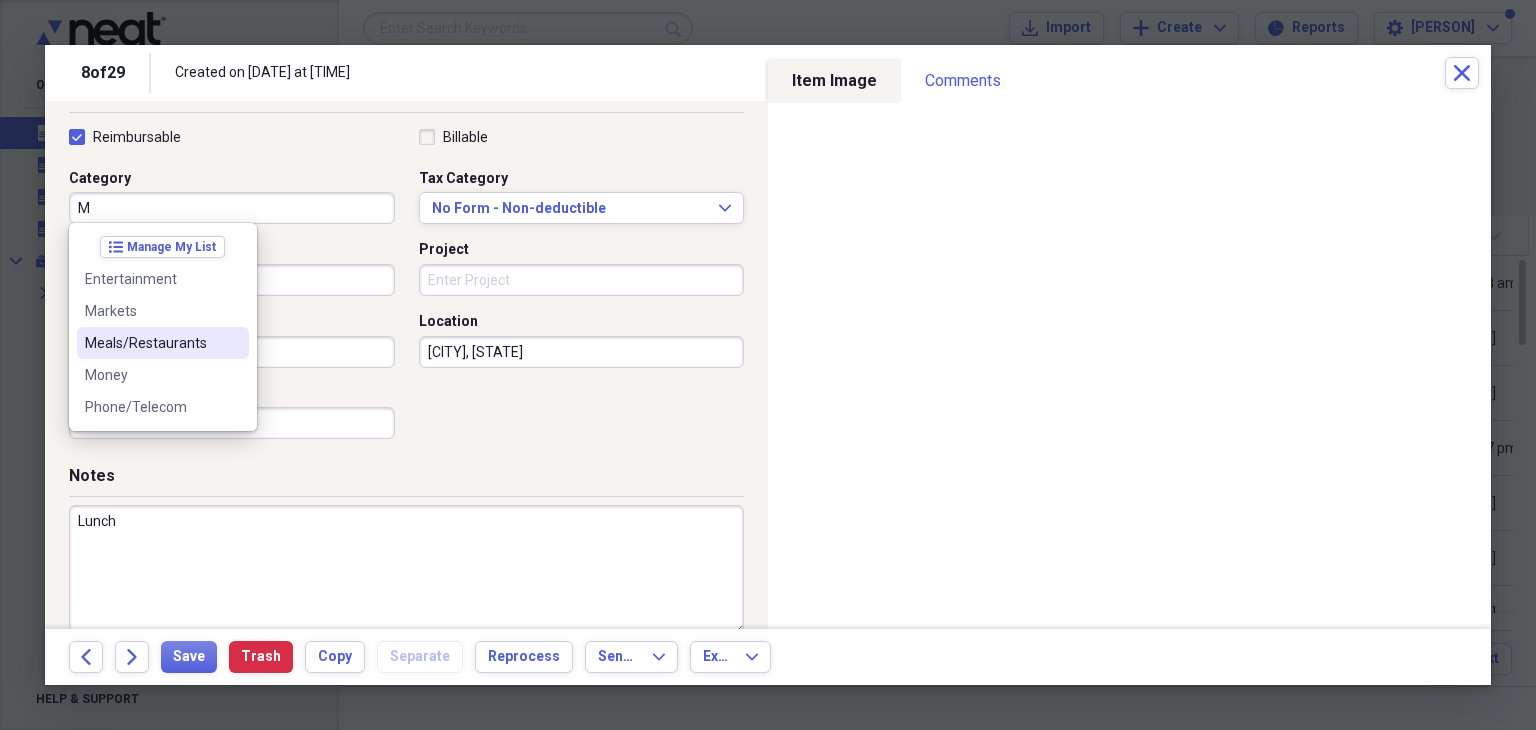 click on "Meals/Restaurants" at bounding box center [151, 343] 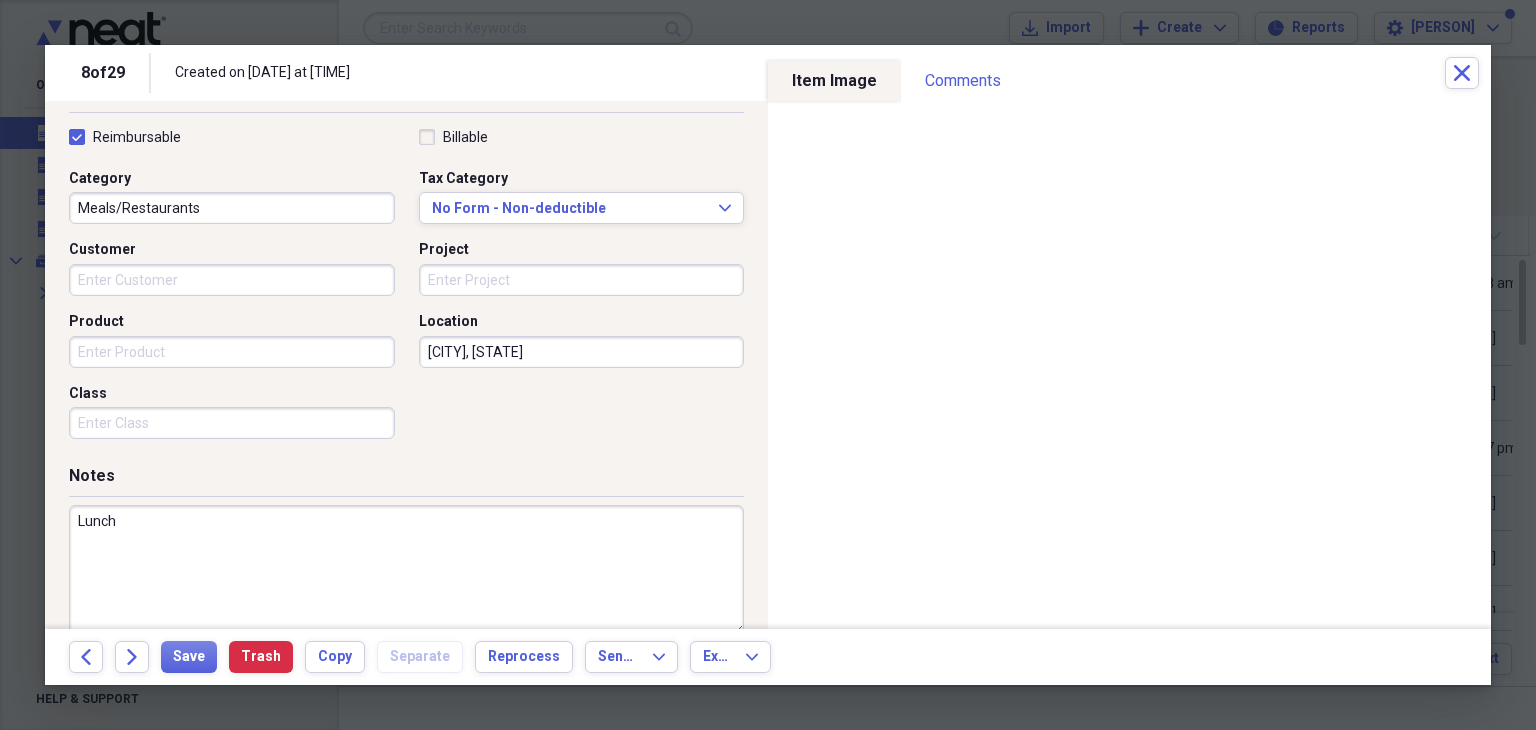 scroll, scrollTop: 492, scrollLeft: 0, axis: vertical 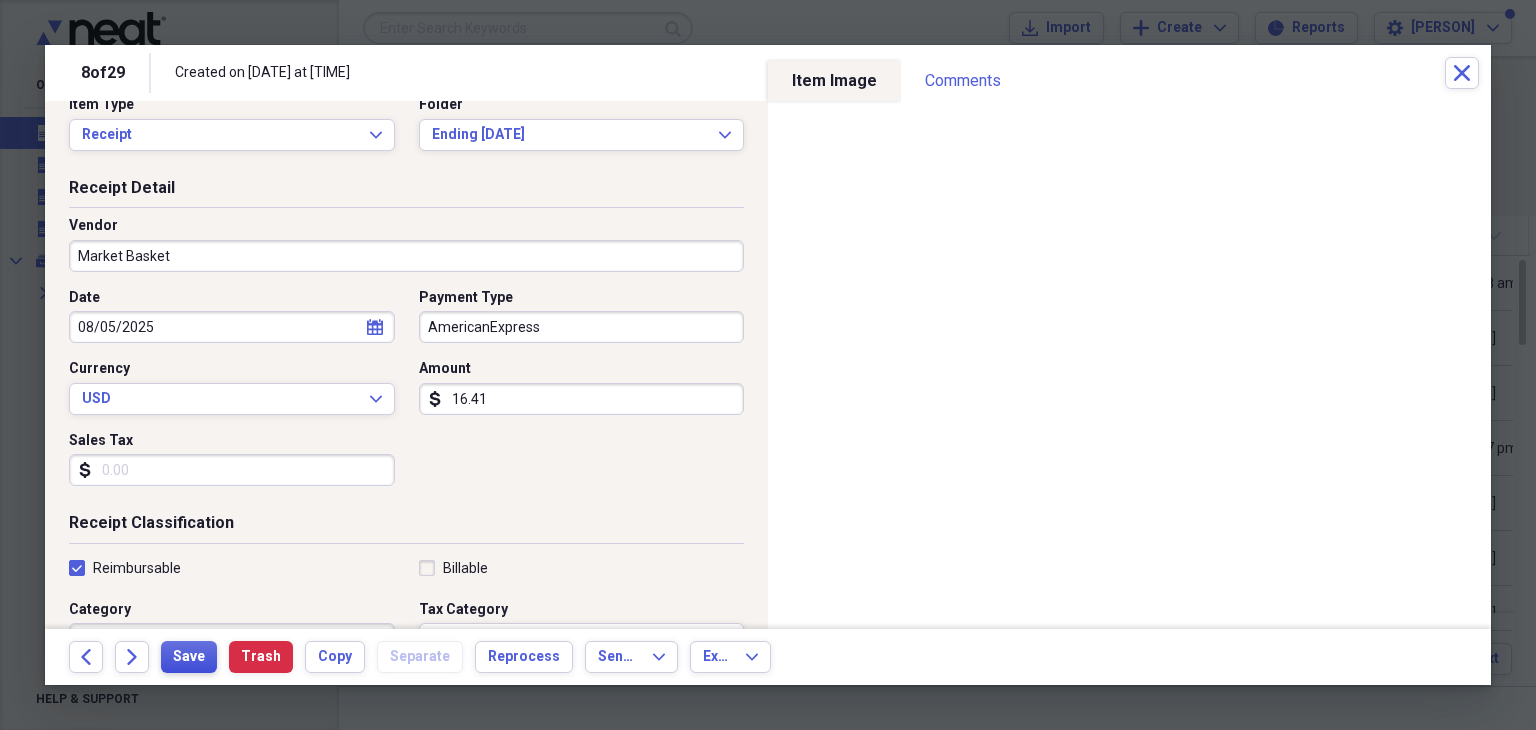 click on "Save" at bounding box center (189, 657) 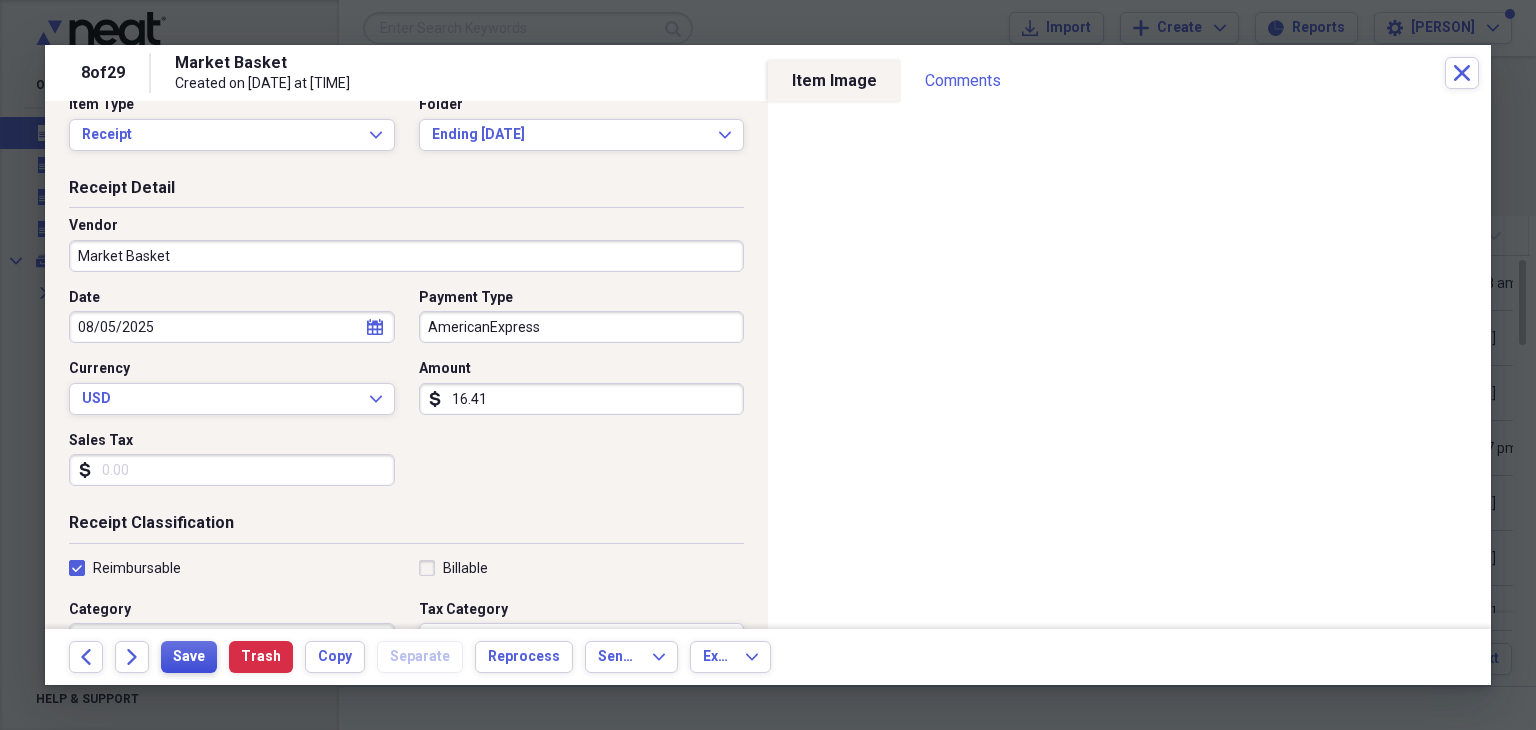 click on "Save" at bounding box center [189, 657] 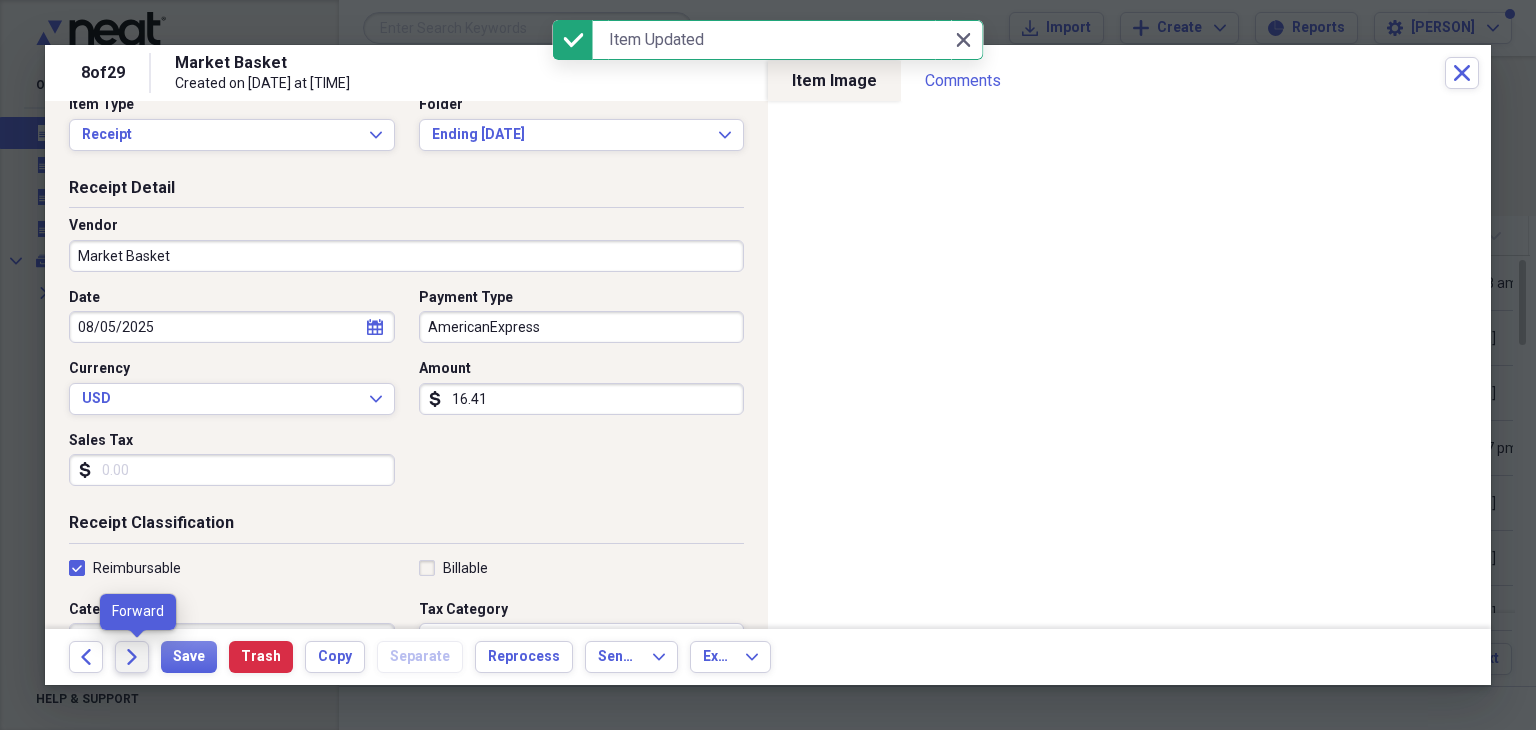 click 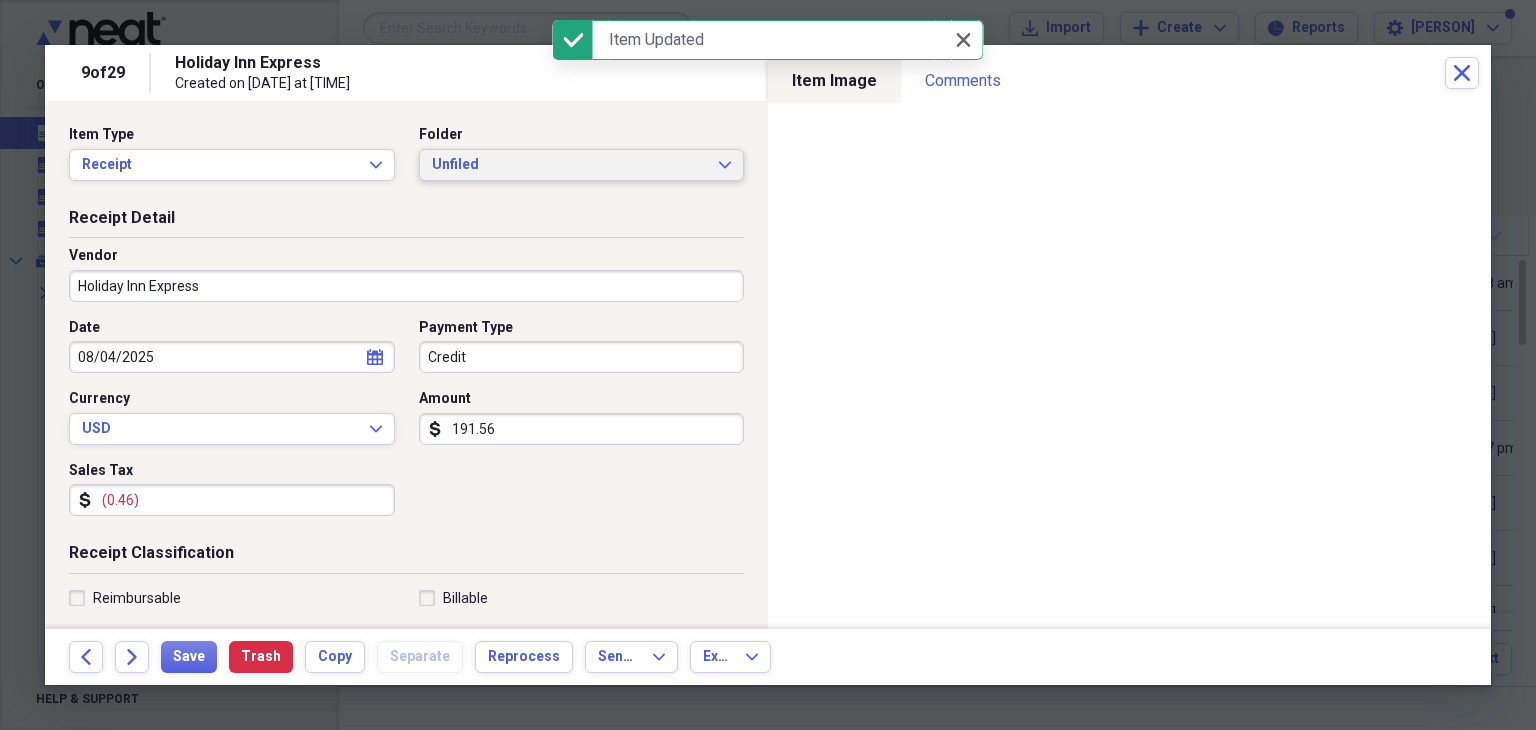 click on "Unfiled" at bounding box center [570, 165] 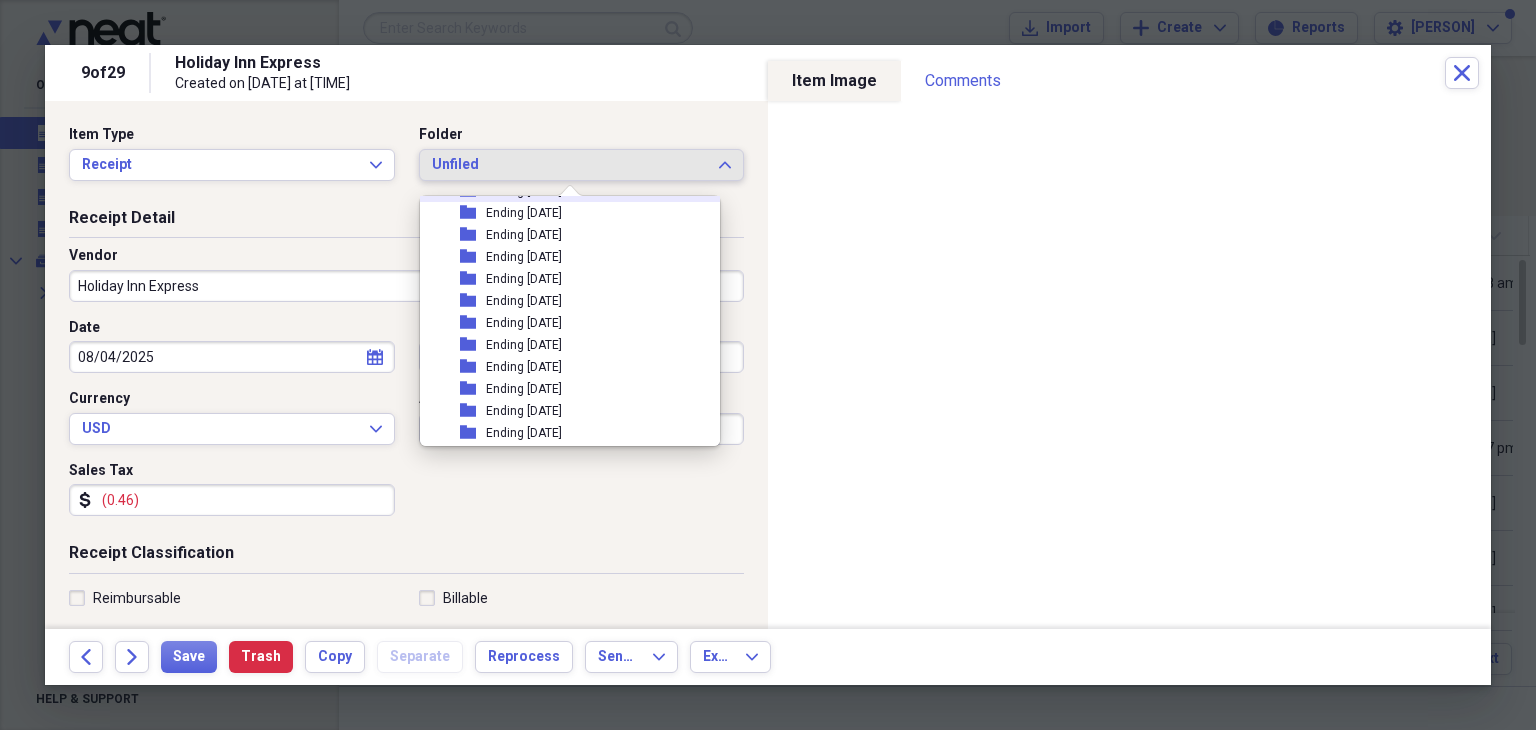 scroll, scrollTop: 218, scrollLeft: 0, axis: vertical 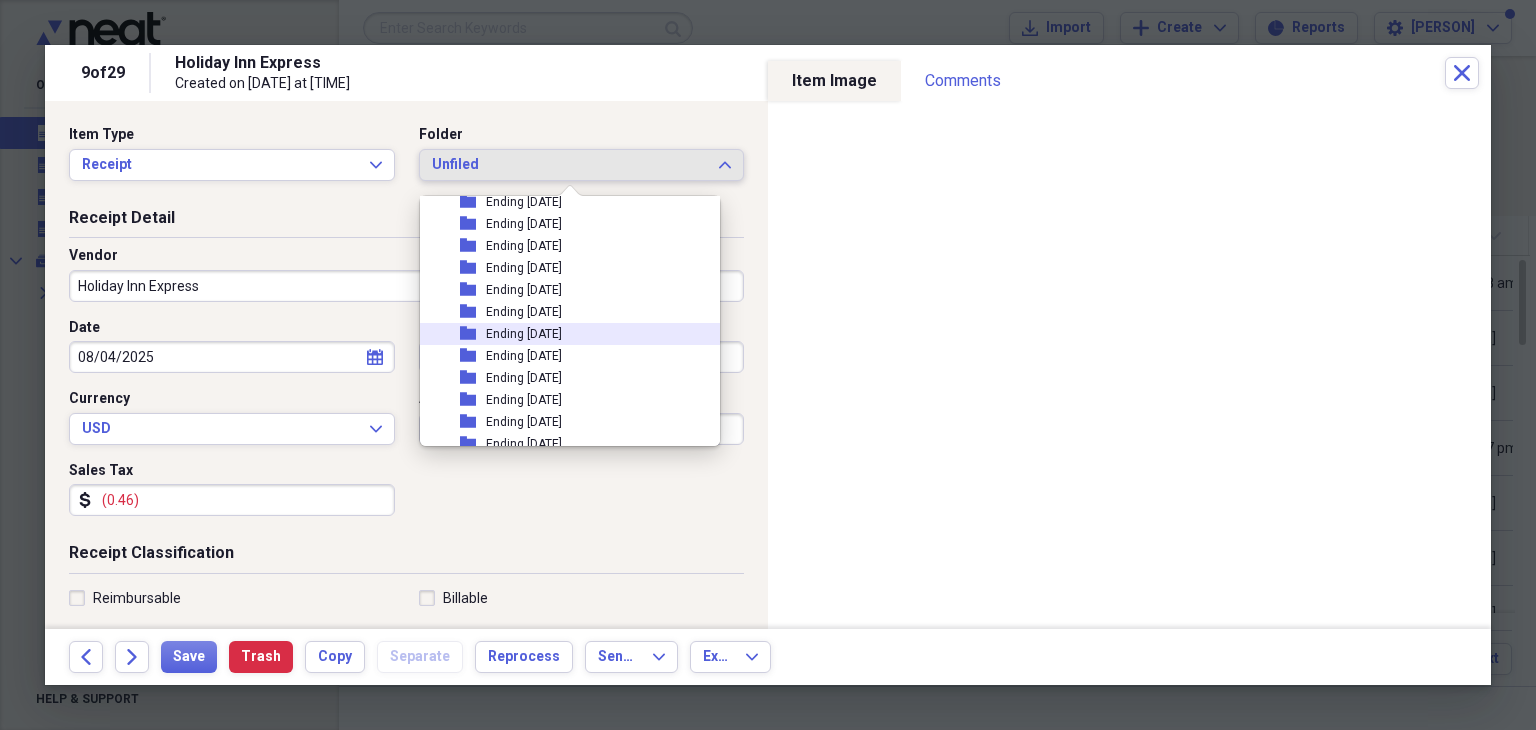 click on "folder Ending [DATE]" at bounding box center [562, 334] 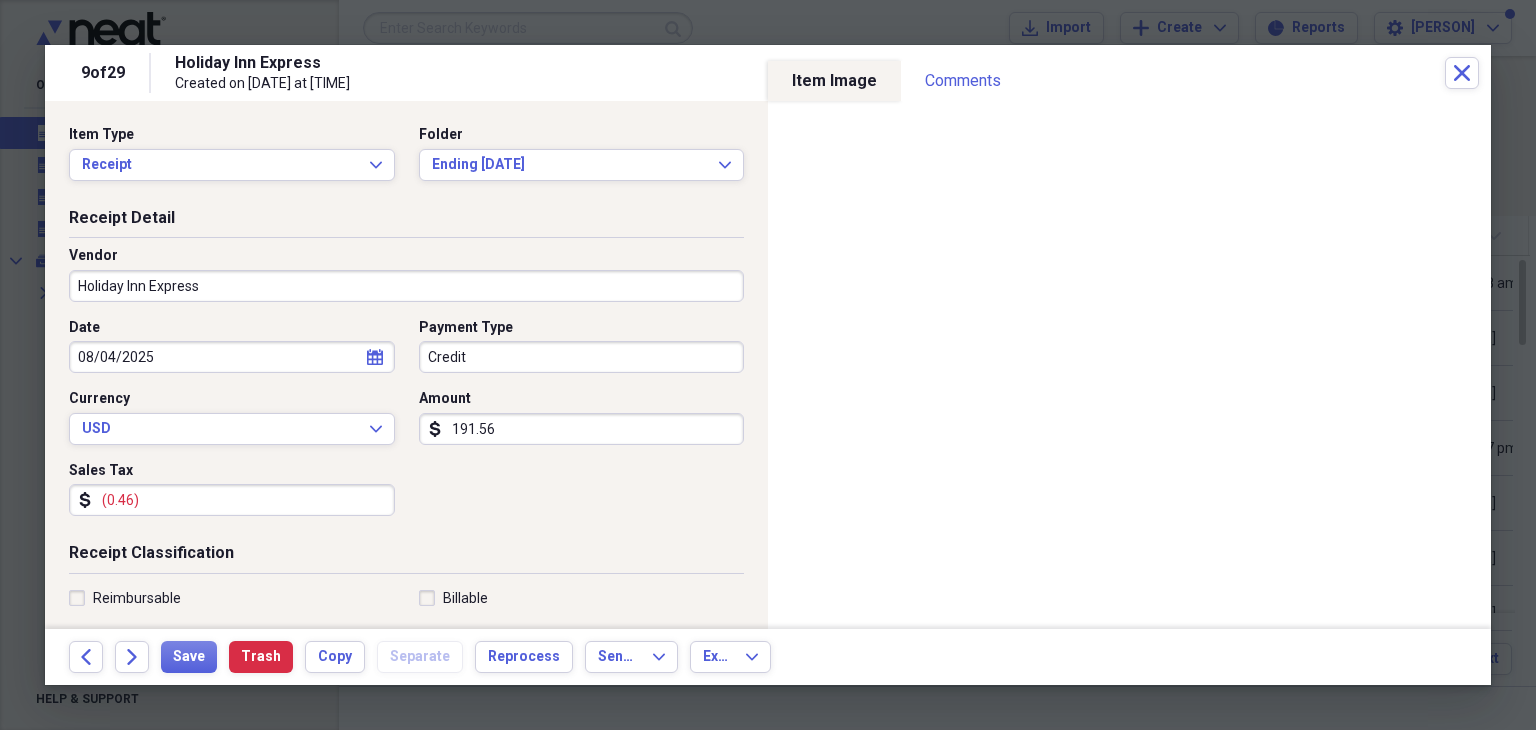 click on "(0.46)" at bounding box center [232, 500] 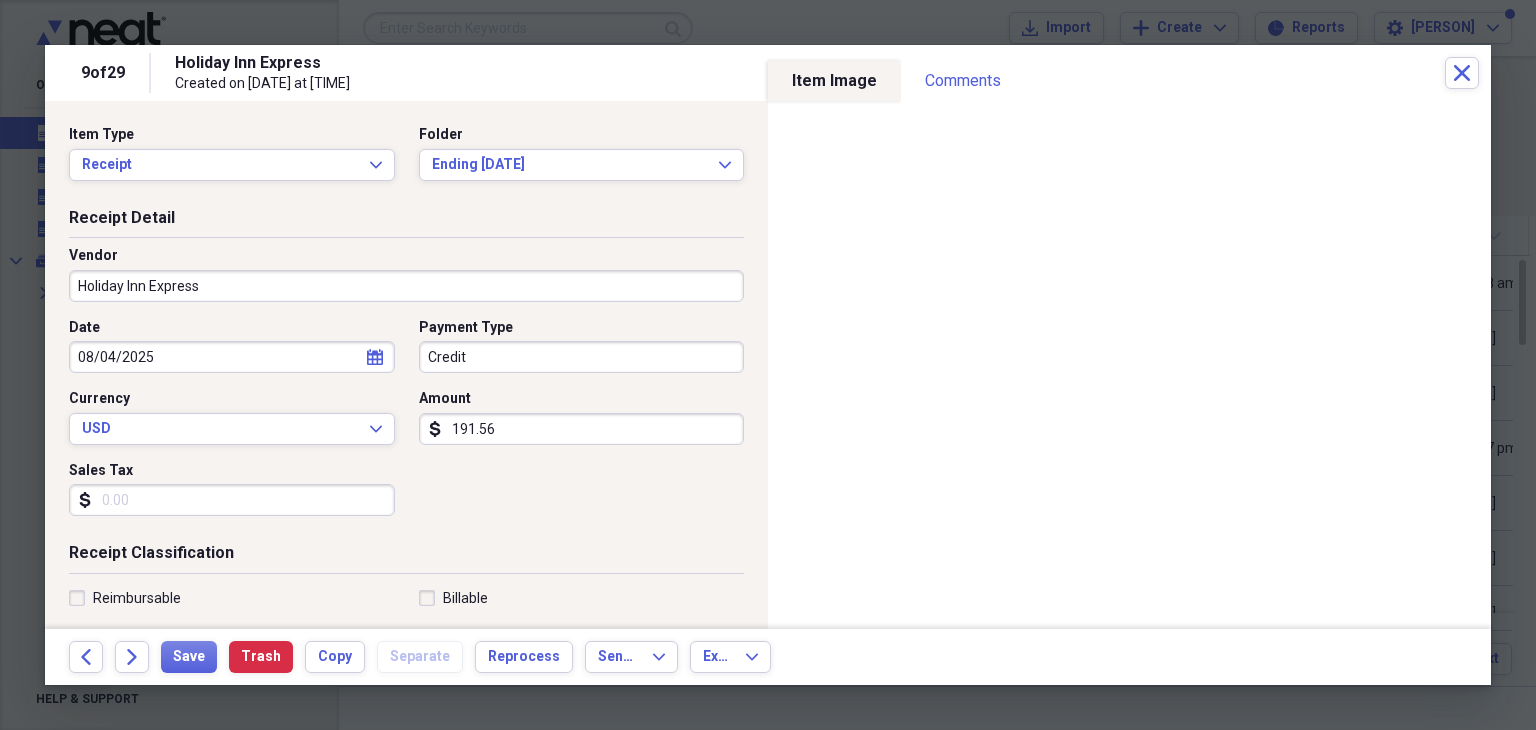 type 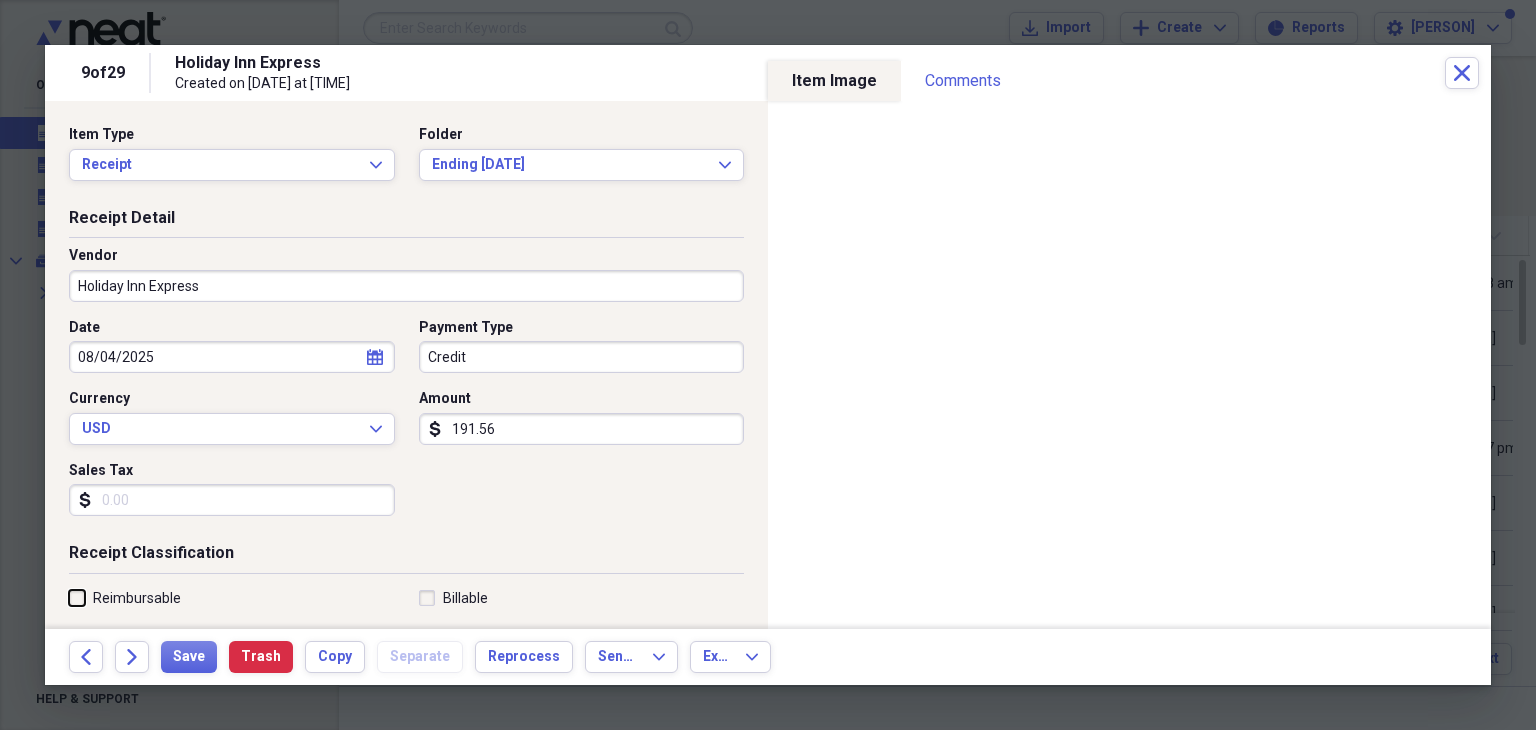 click on "Reimbursable" at bounding box center (69, 597) 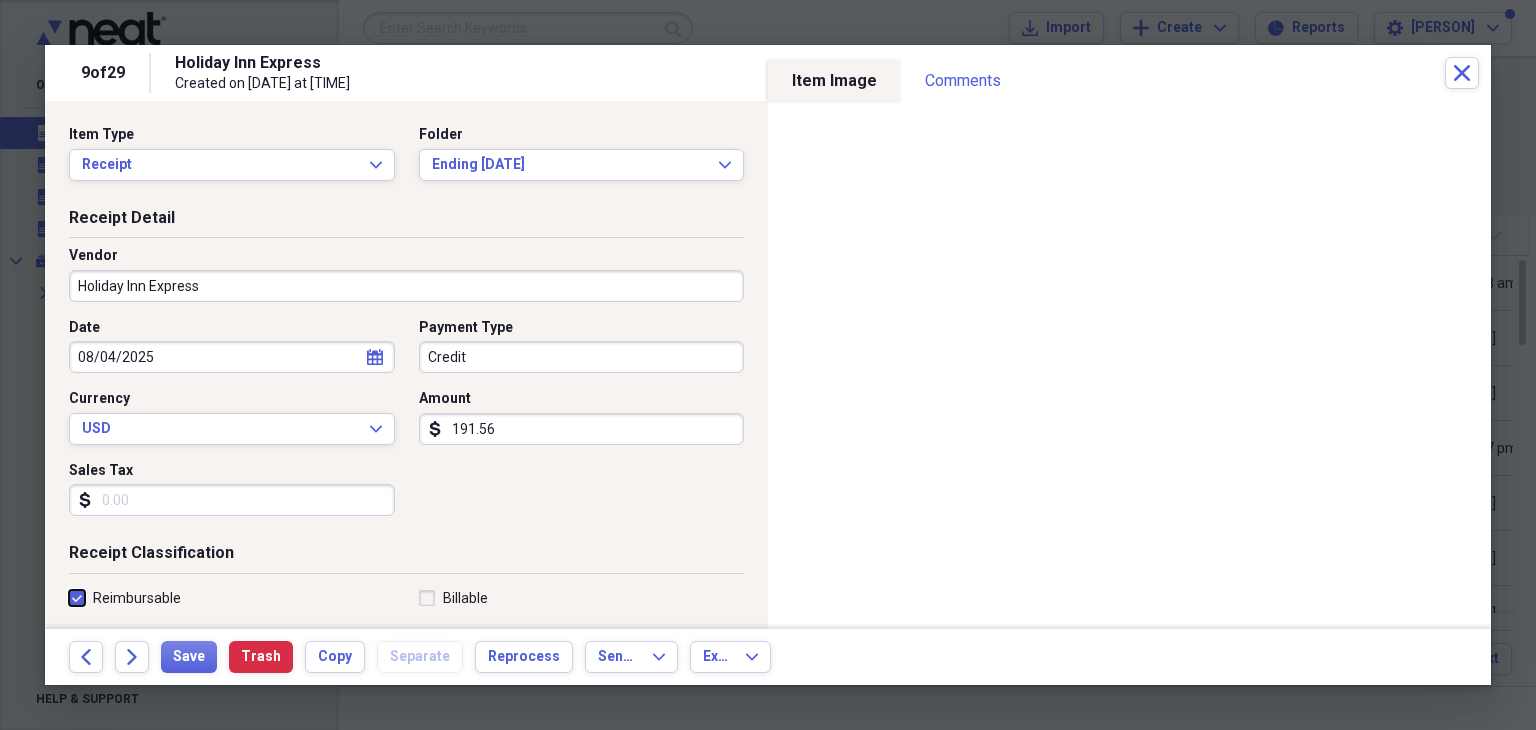 checkbox on "true" 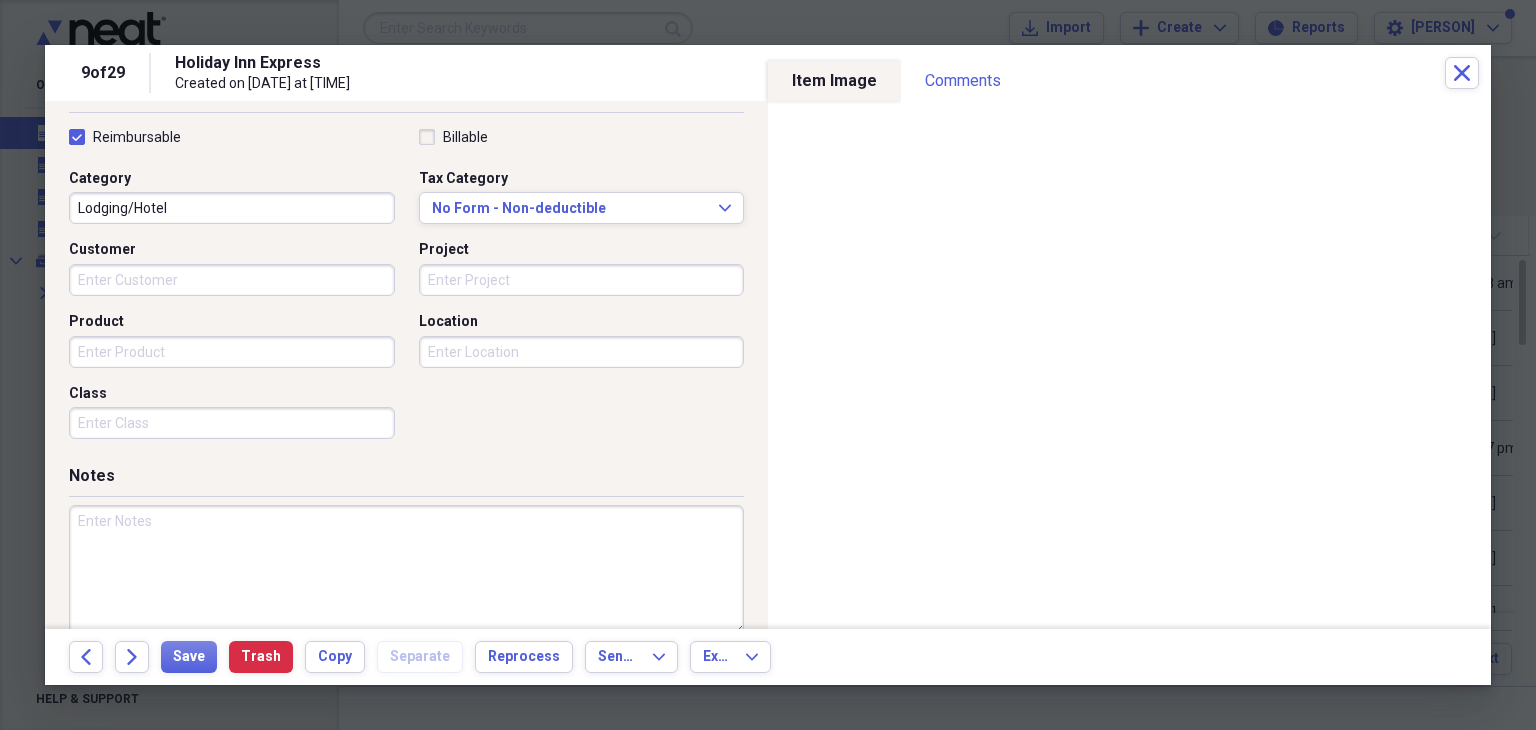 click on "Location" at bounding box center [582, 352] 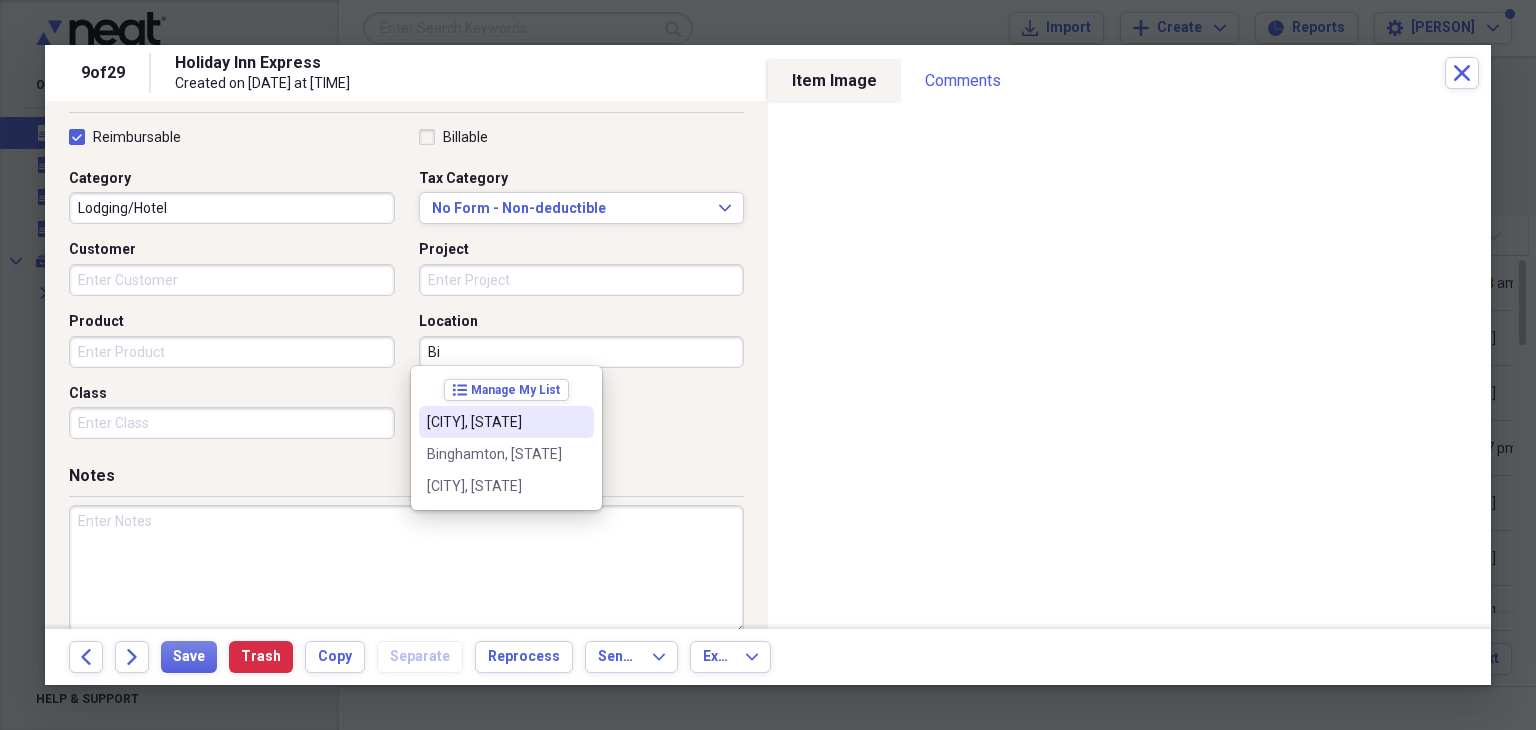 click on "[CITY], [STATE]" at bounding box center [494, 422] 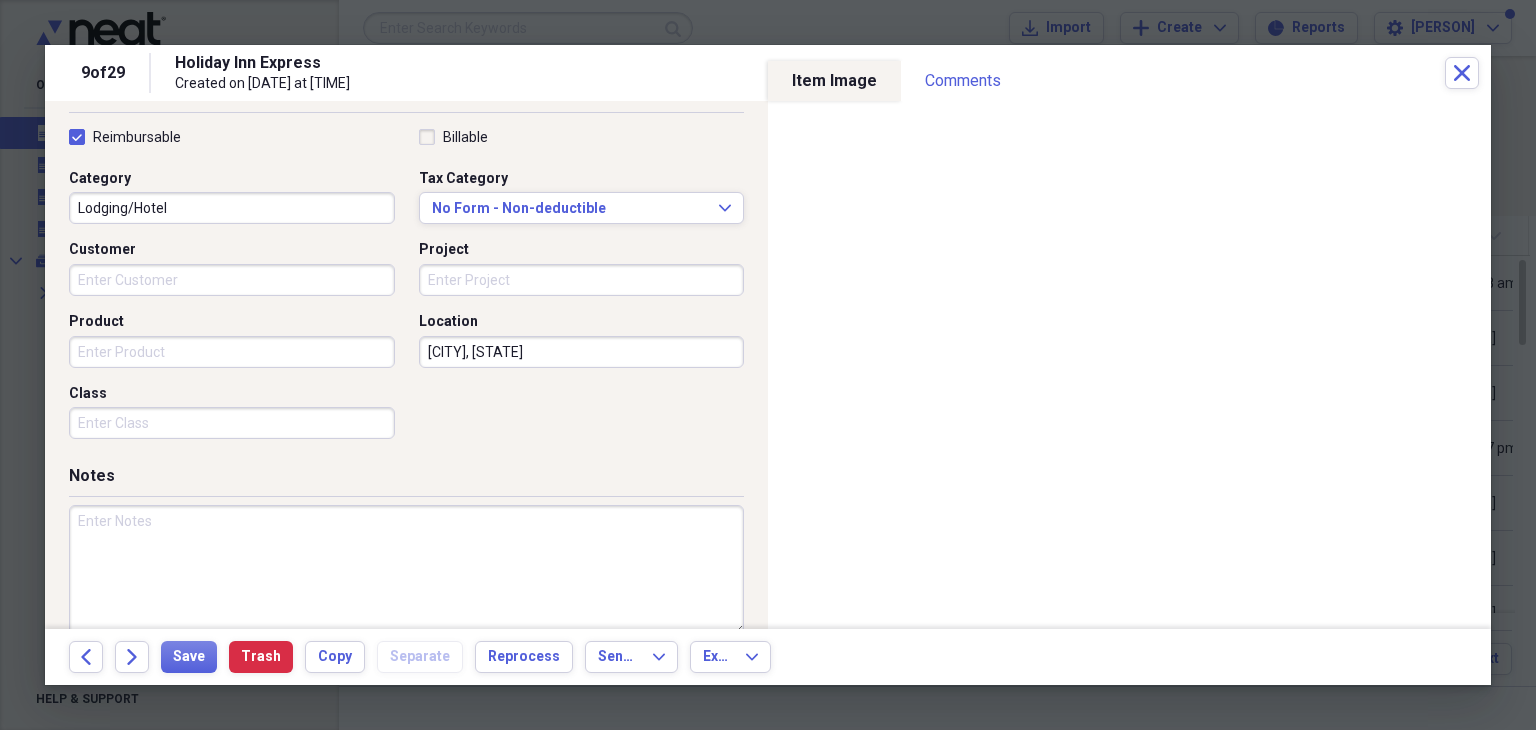 click at bounding box center [406, 570] 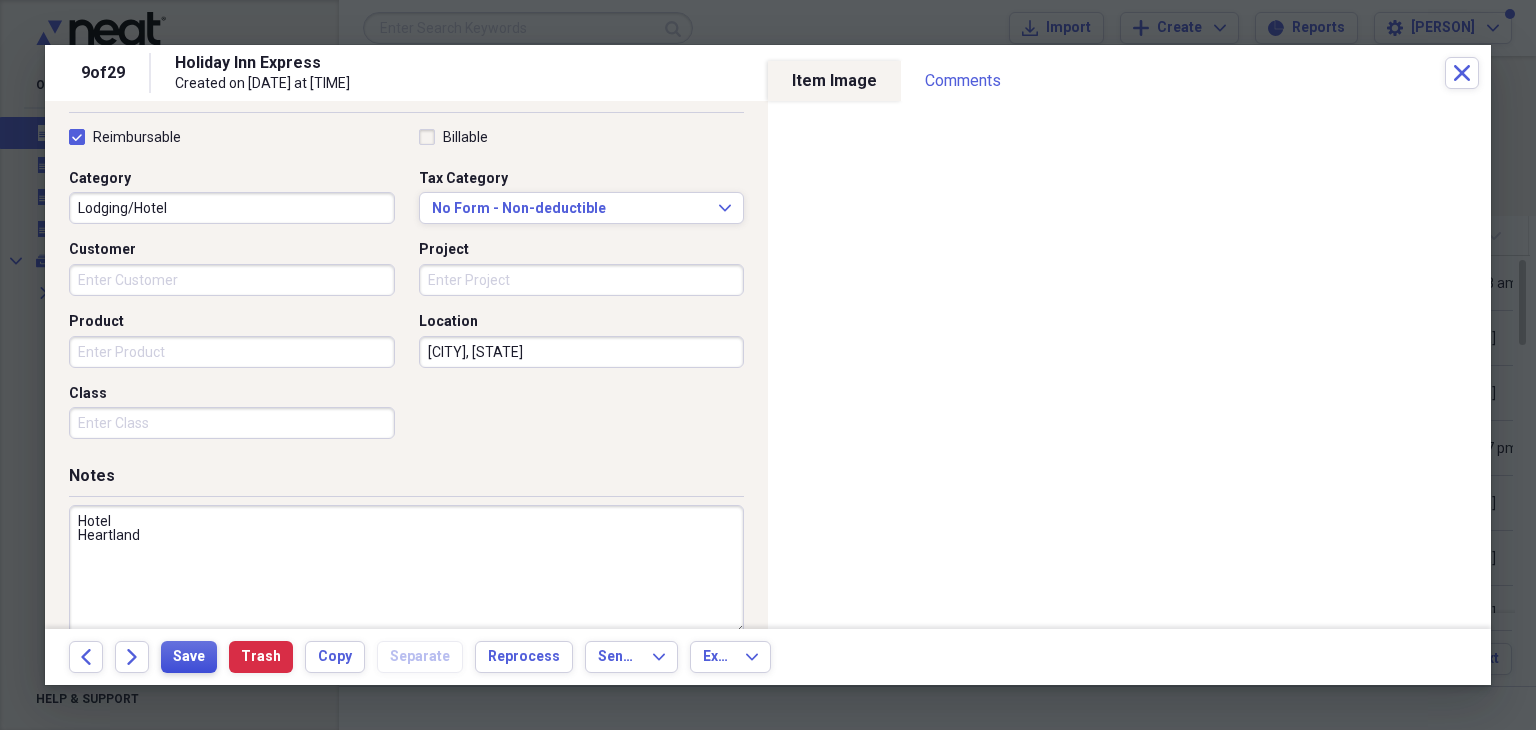 type on "Hotel
Heartland" 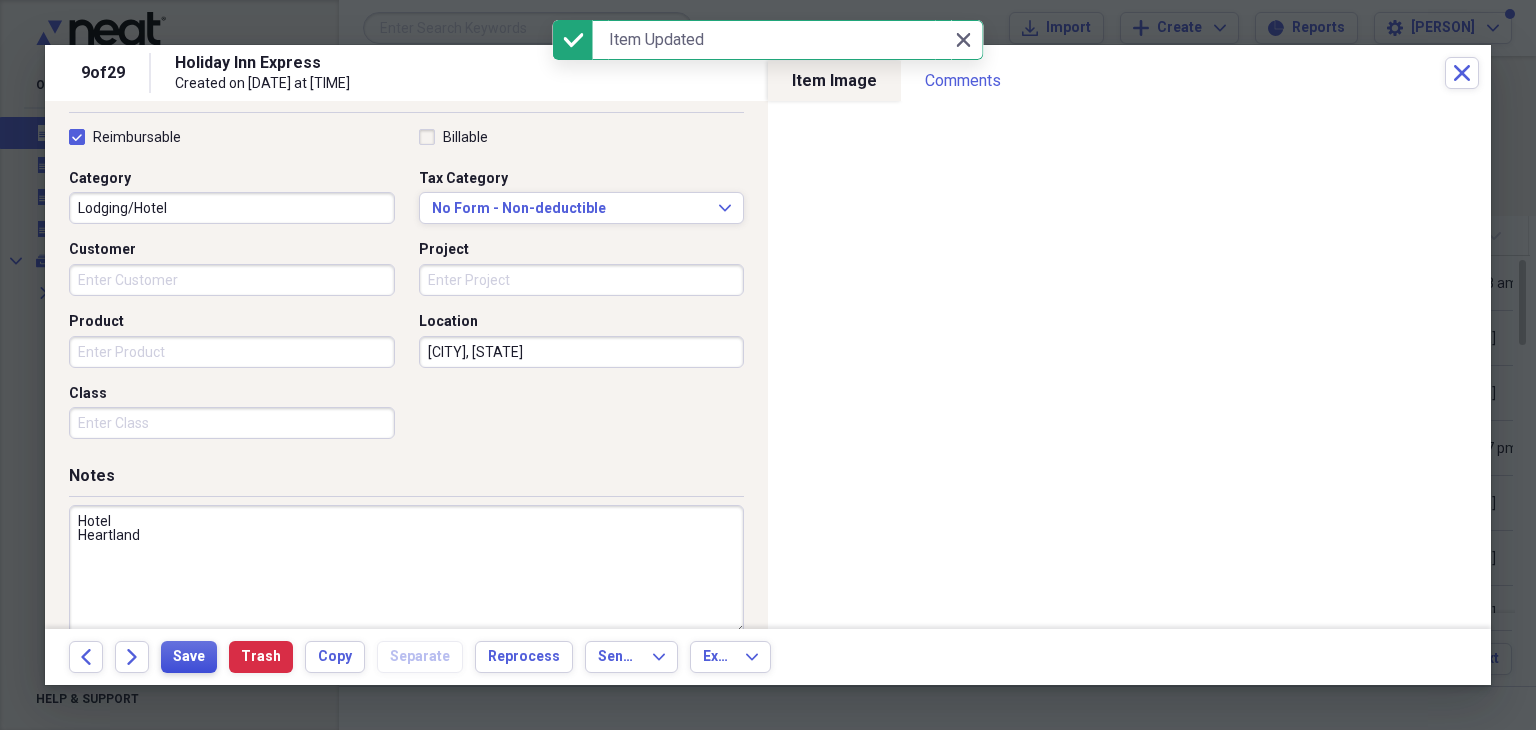 click on "Save" at bounding box center (189, 657) 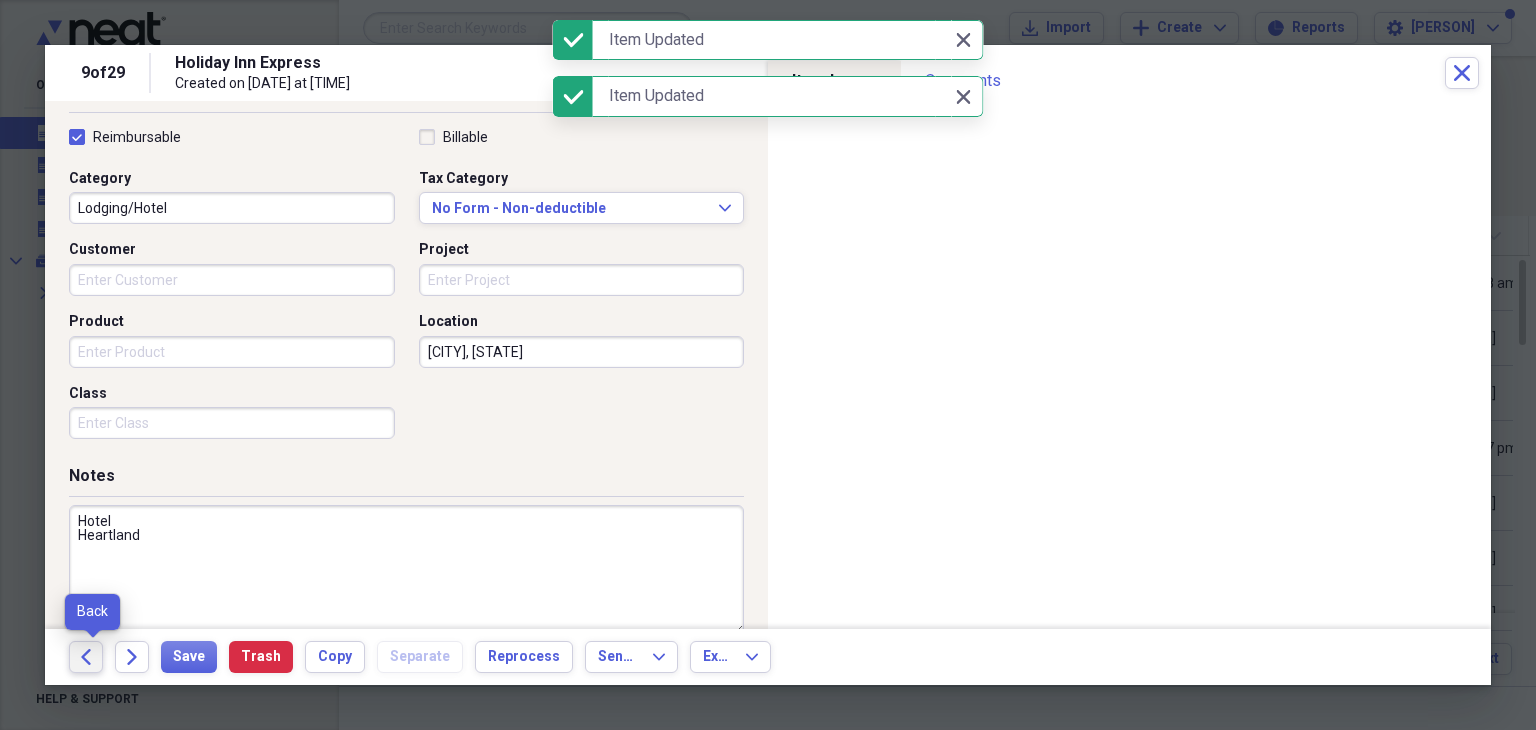 click 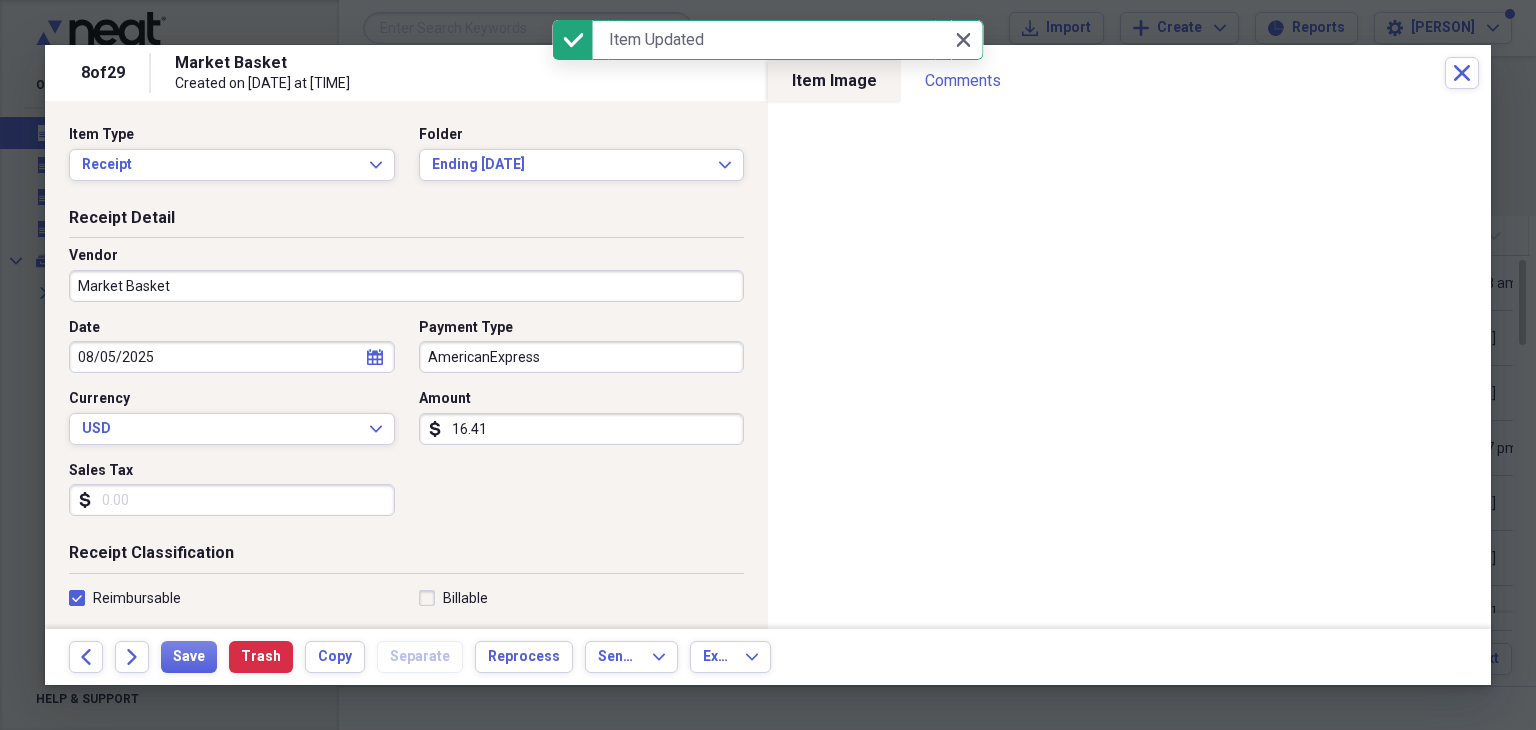 scroll, scrollTop: 461, scrollLeft: 0, axis: vertical 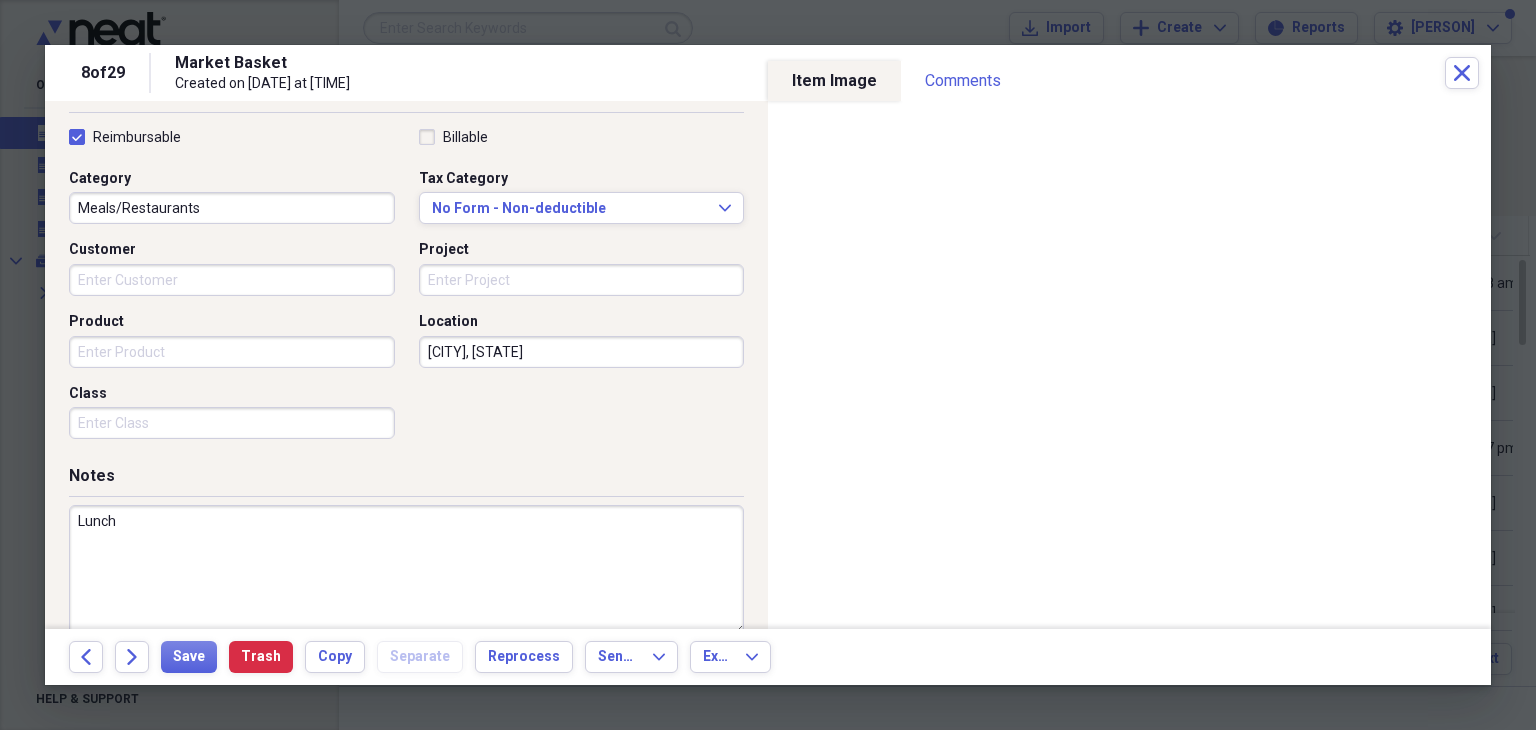 click on "Lunch" at bounding box center [406, 570] 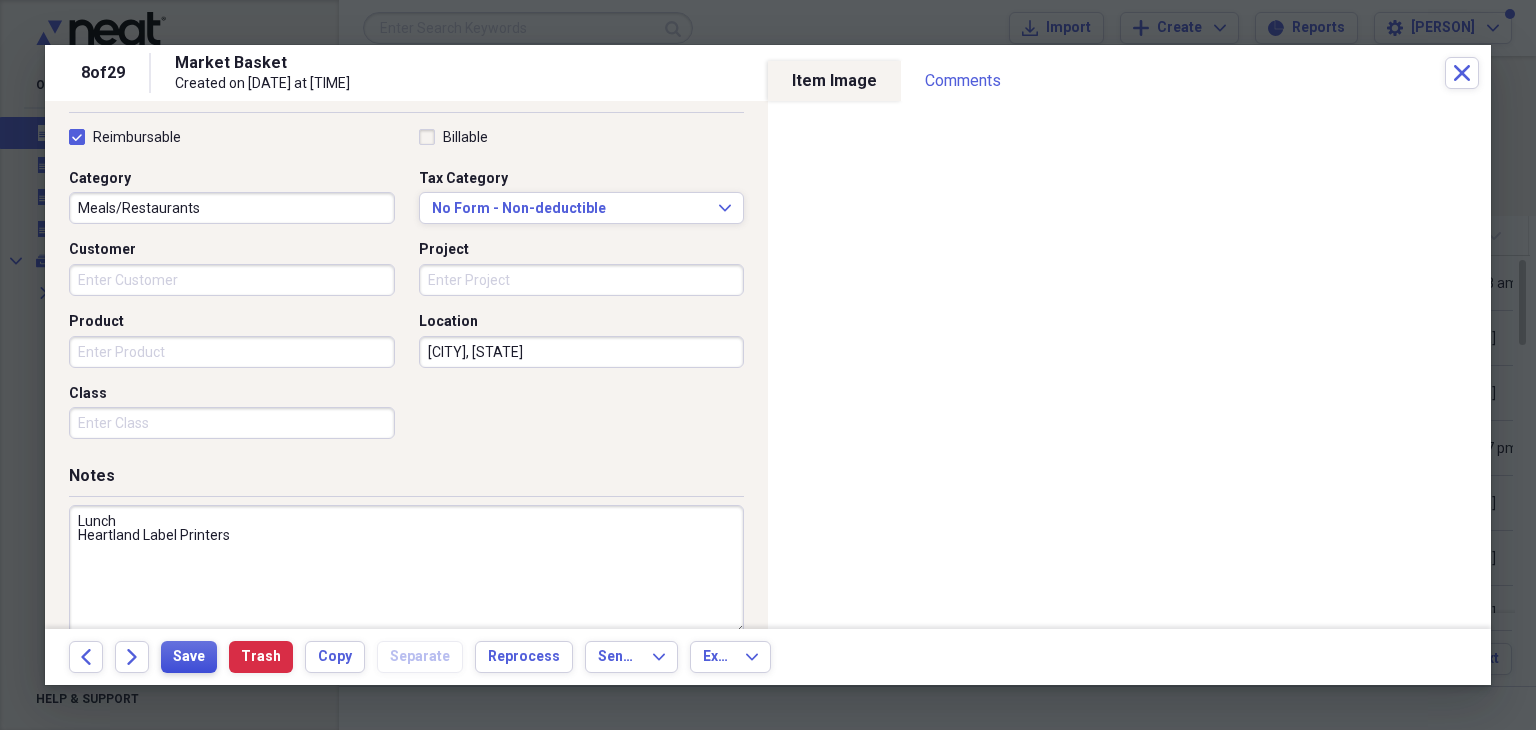 type on "Lunch
Heartland Label Printers" 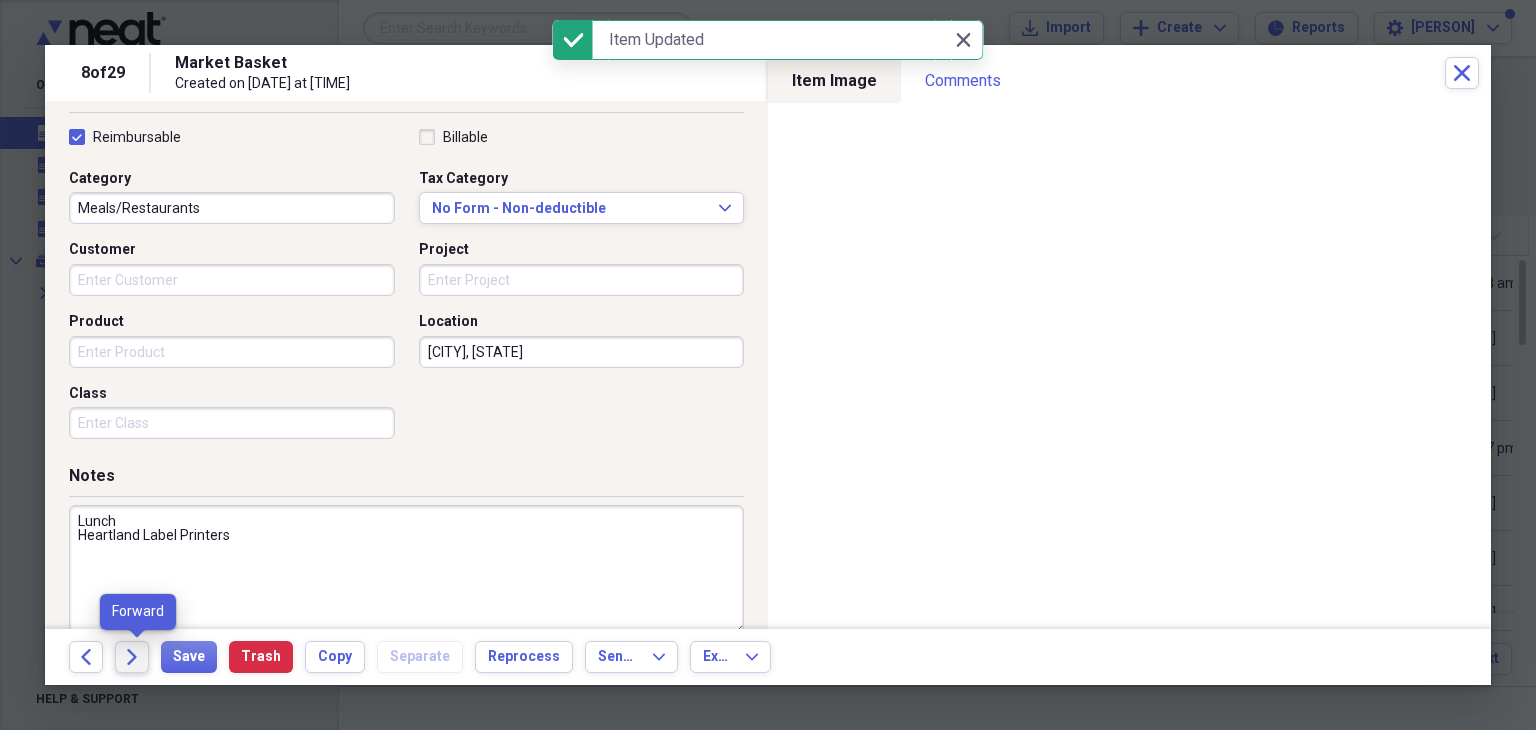click on "Forward" 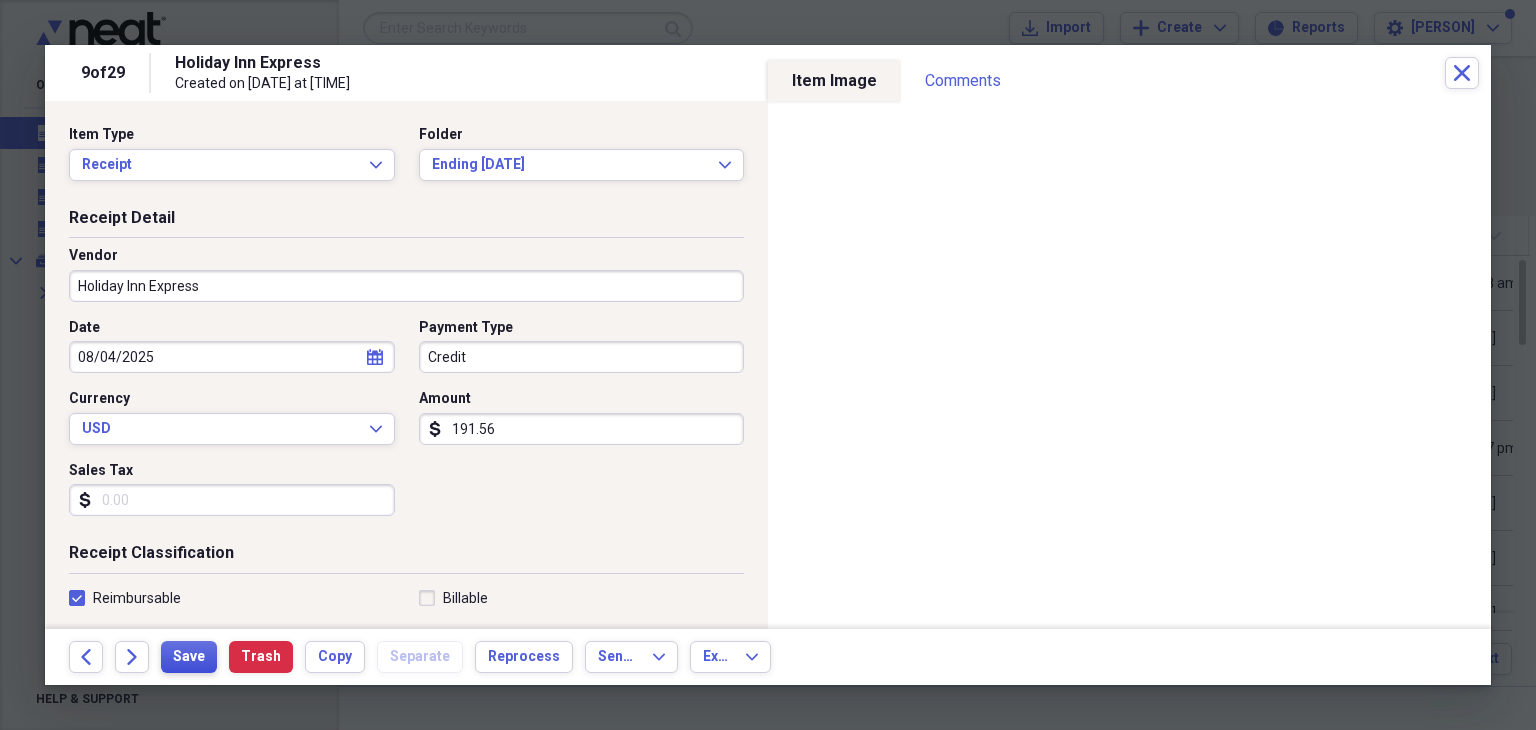 click on "Save" at bounding box center [189, 657] 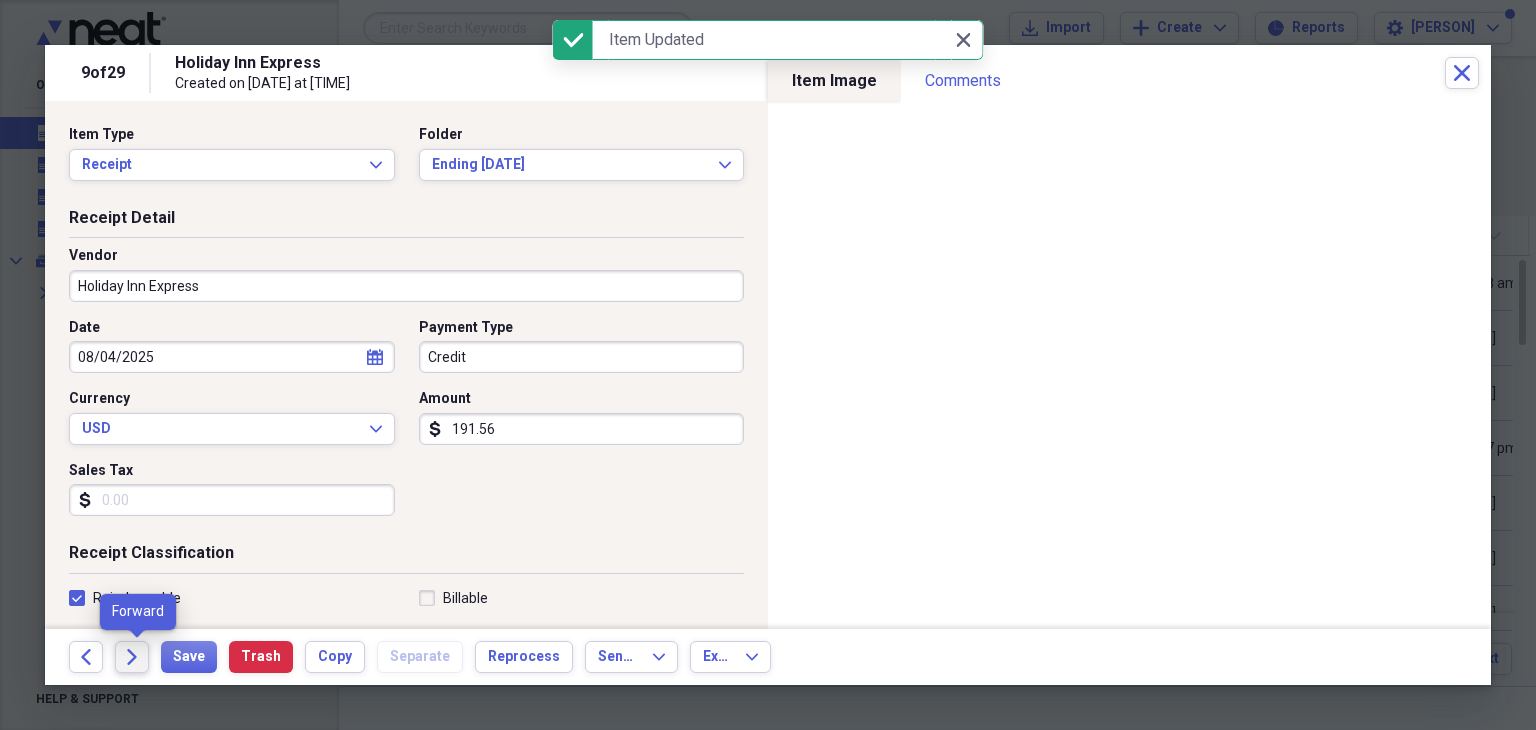 click on "Forward" 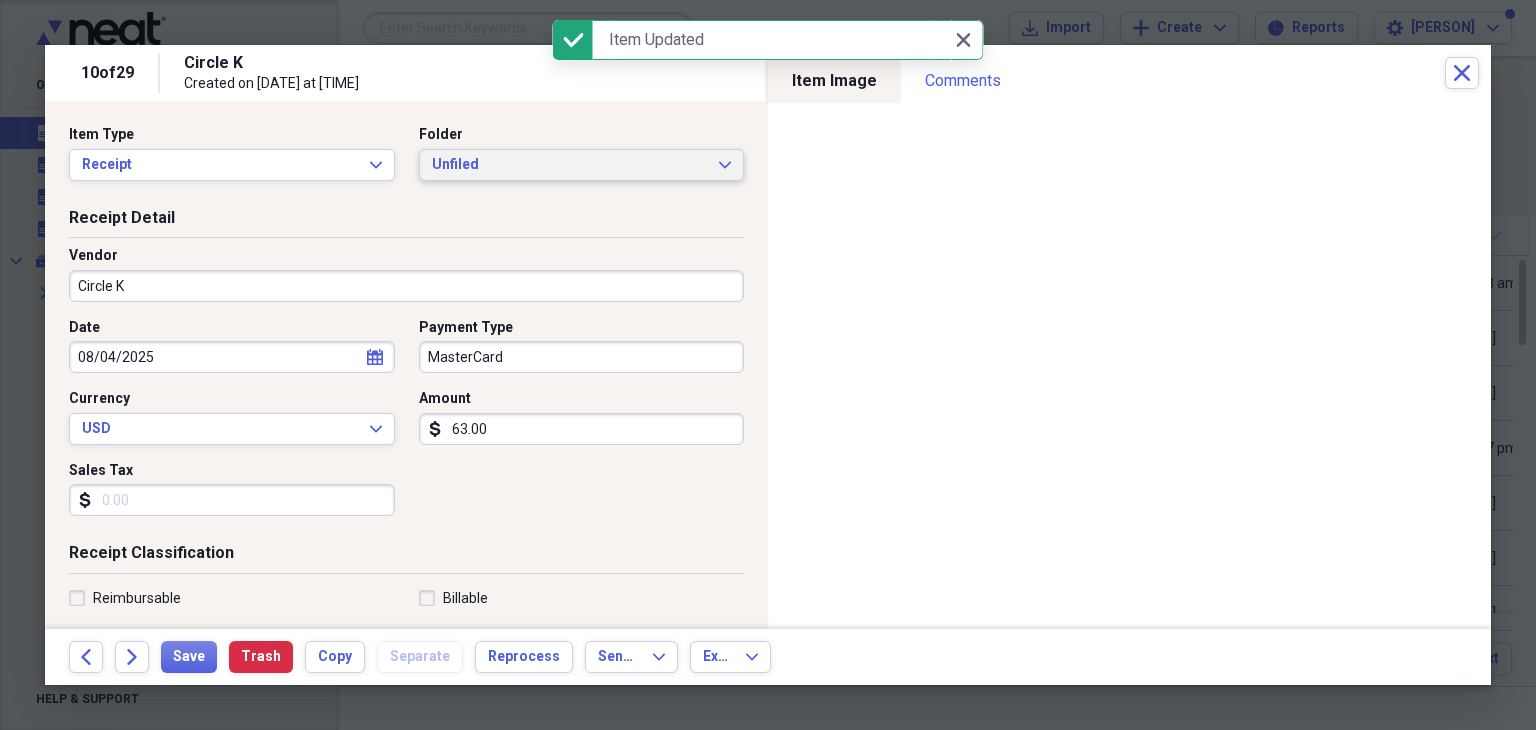click on "Unfiled" at bounding box center [570, 165] 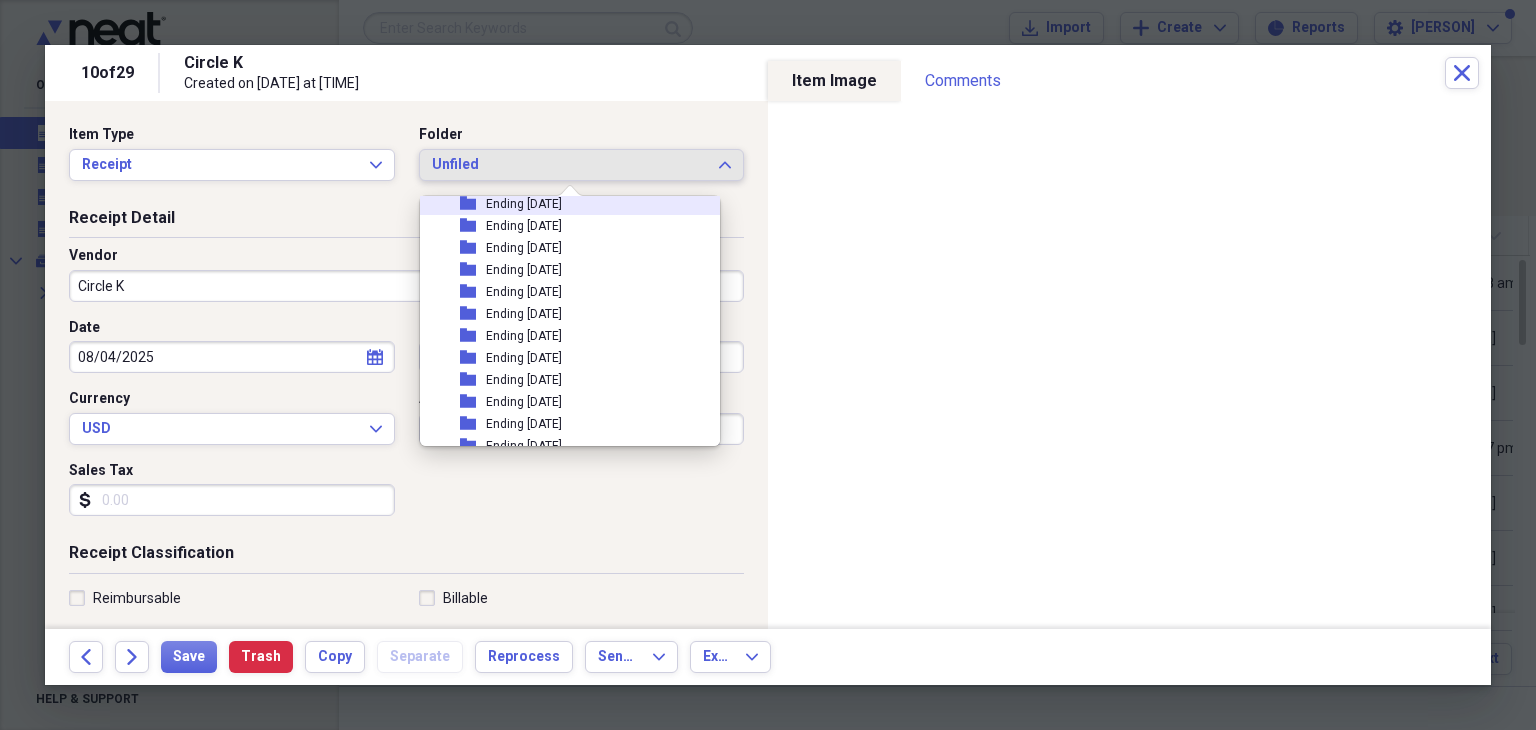 scroll, scrollTop: 218, scrollLeft: 0, axis: vertical 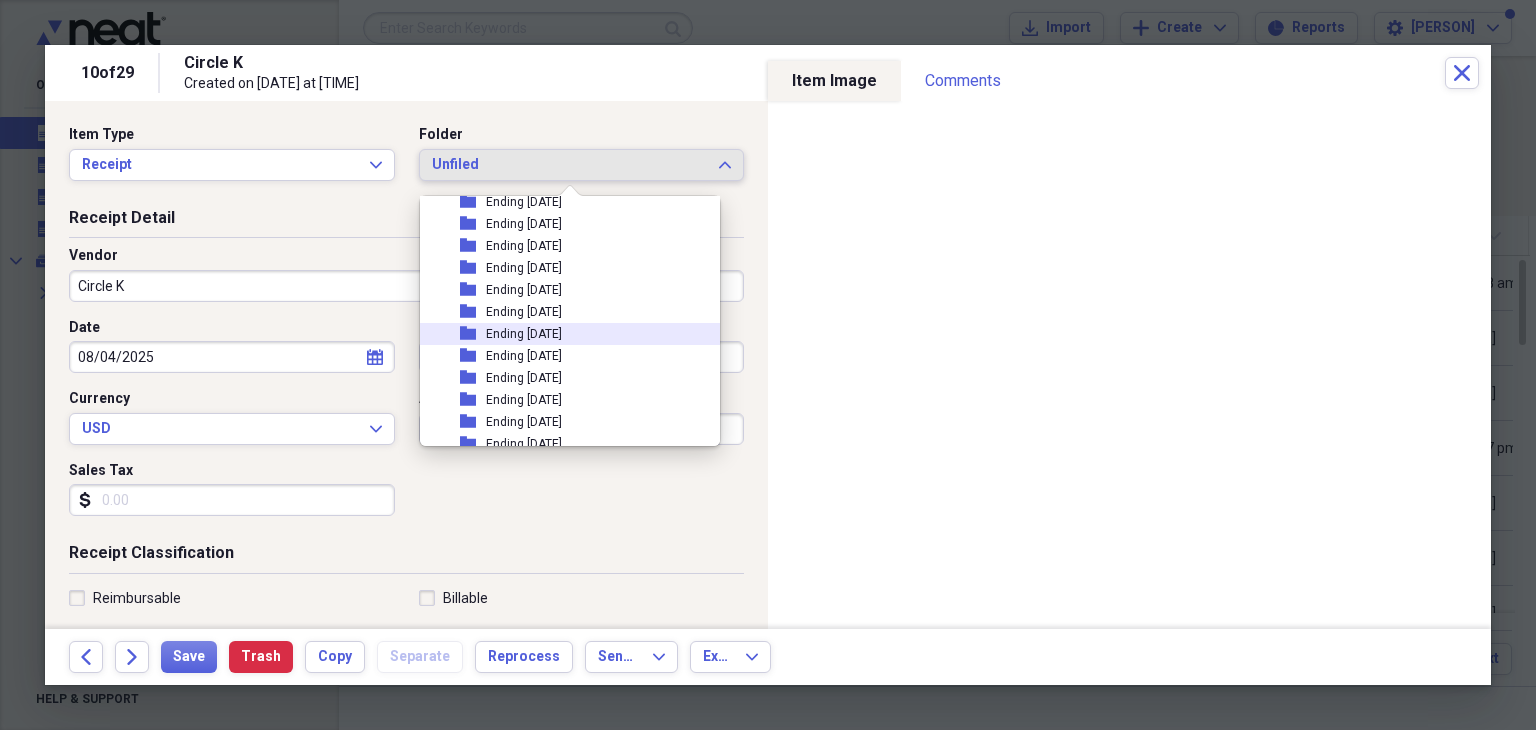 click on "folder Ending [DATE]" at bounding box center [562, 334] 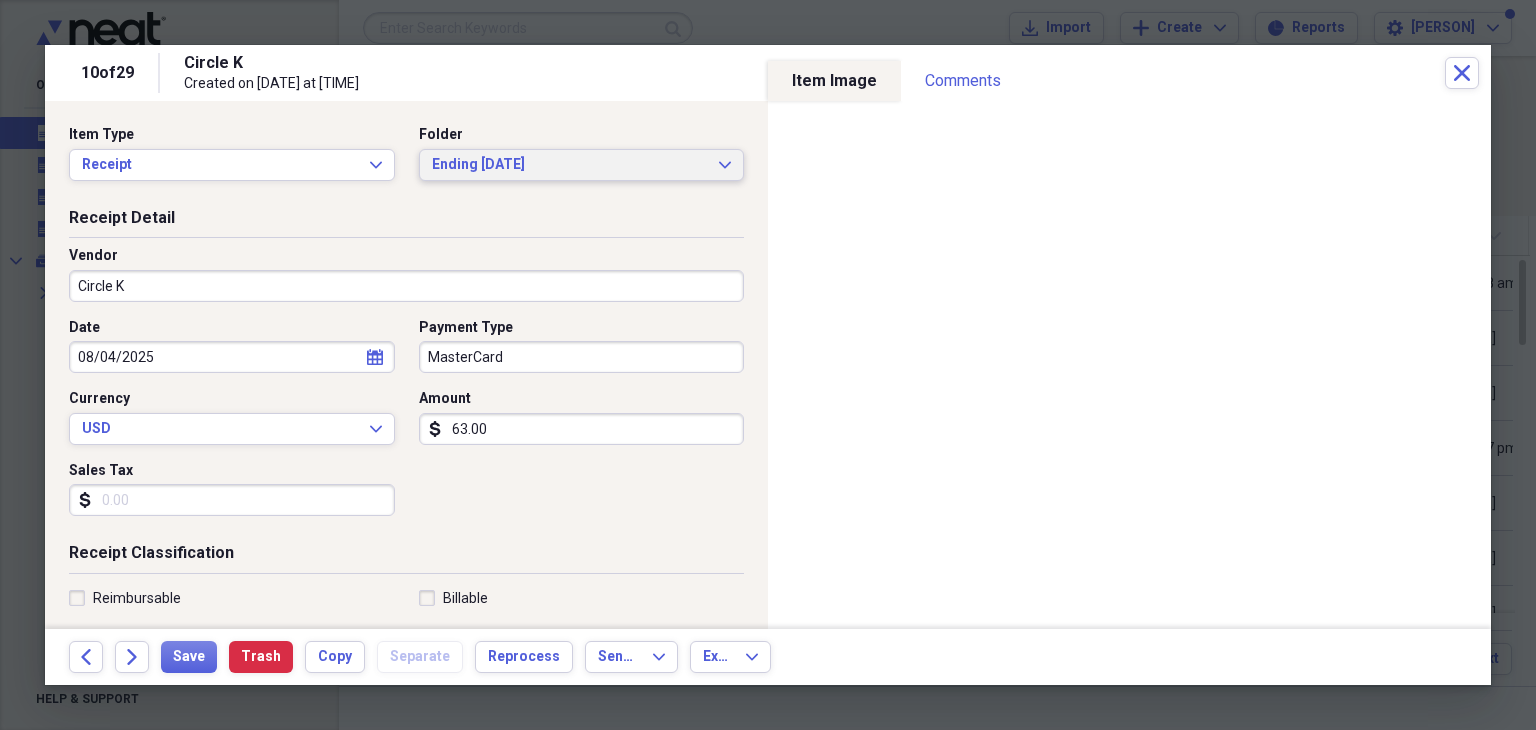 scroll, scrollTop: 461, scrollLeft: 0, axis: vertical 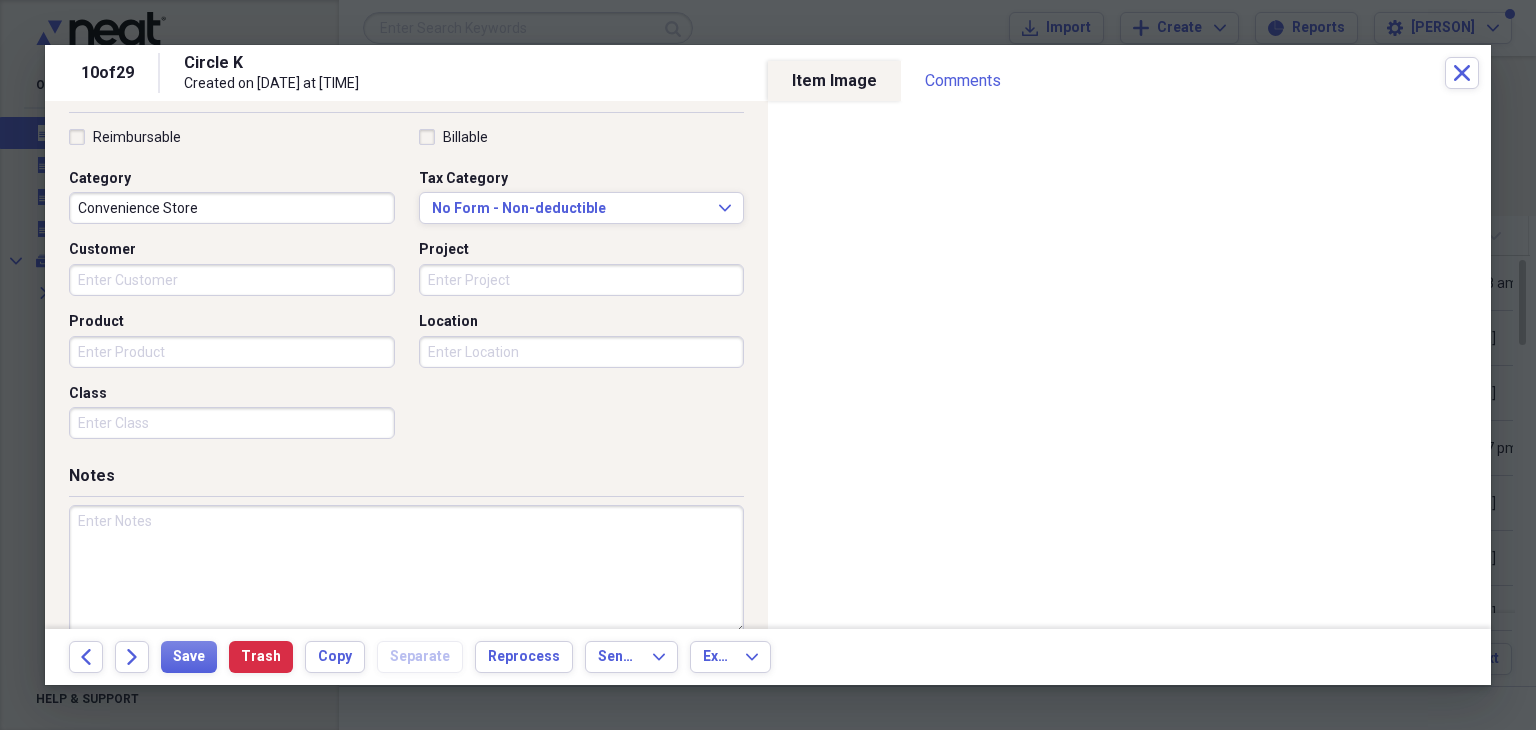 click on "Reimbursable" at bounding box center [125, 137] 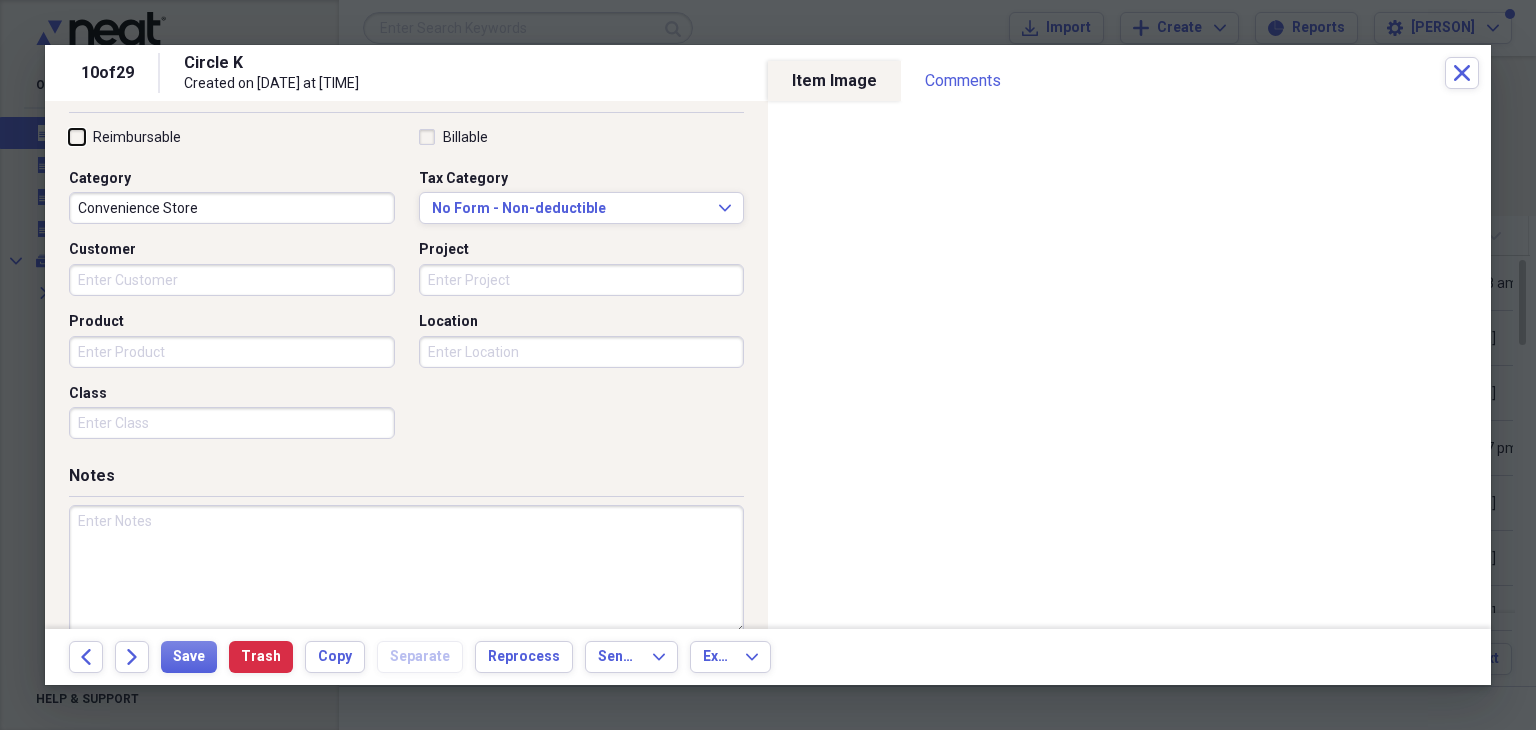click on "Reimbursable" at bounding box center [69, 136] 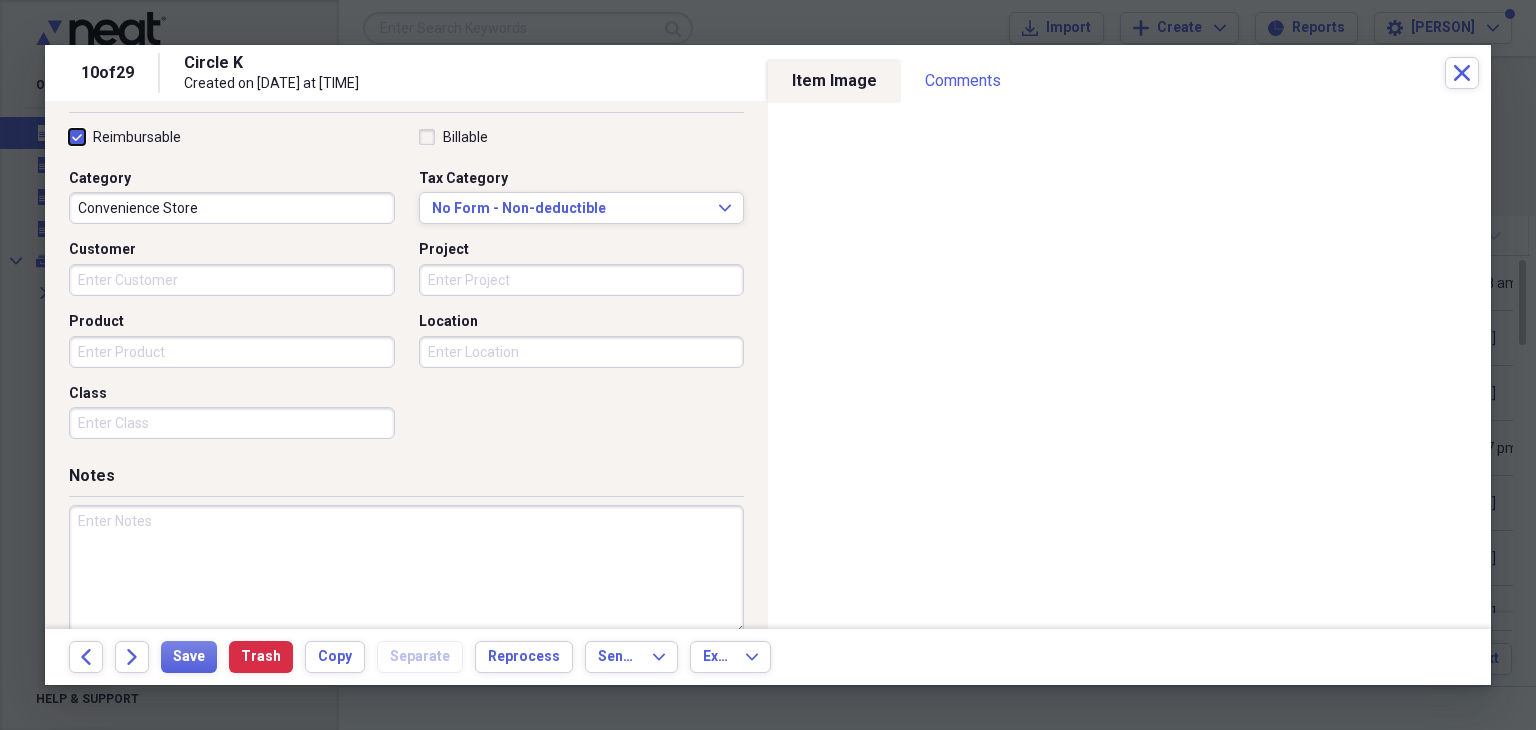 checkbox on "true" 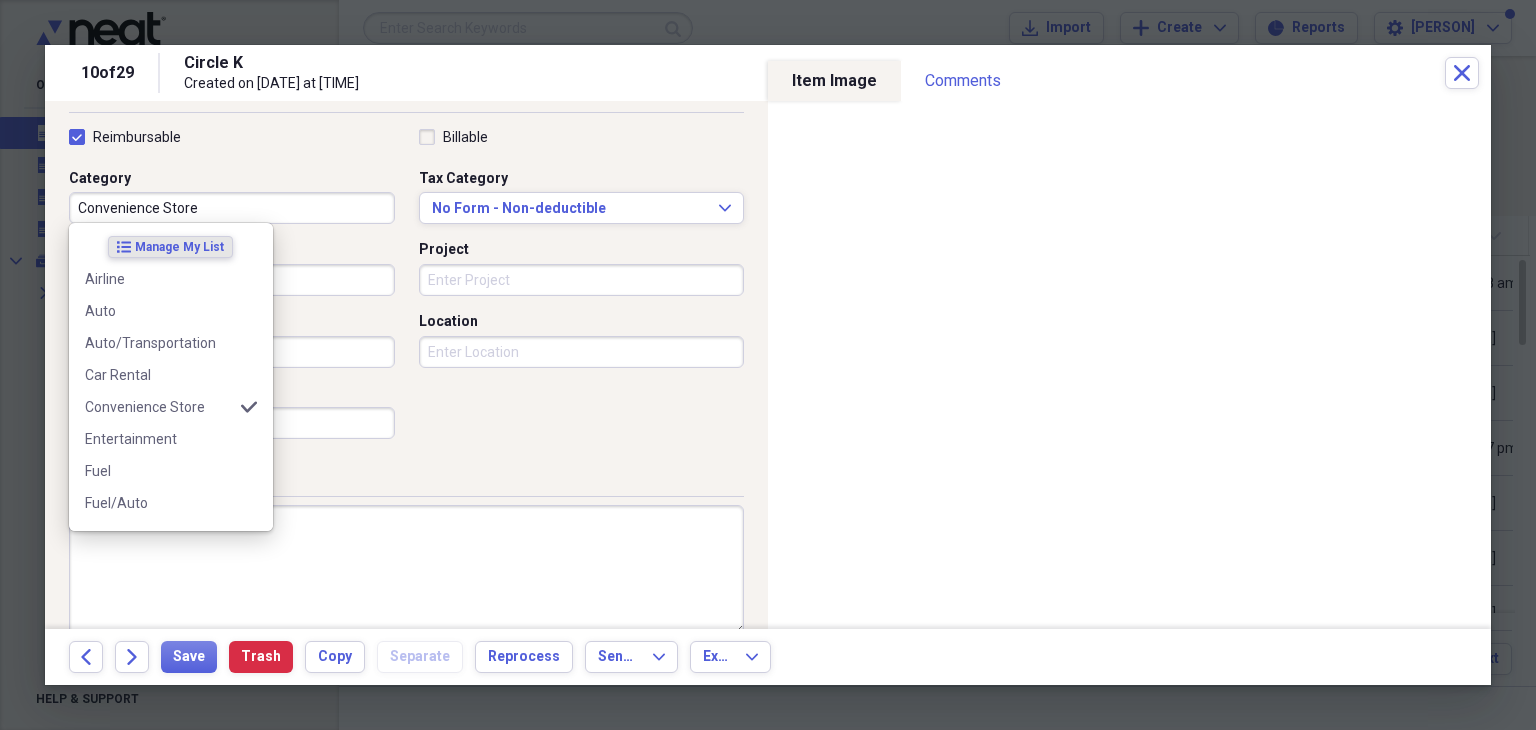 click on "Convenience Store" at bounding box center (232, 208) 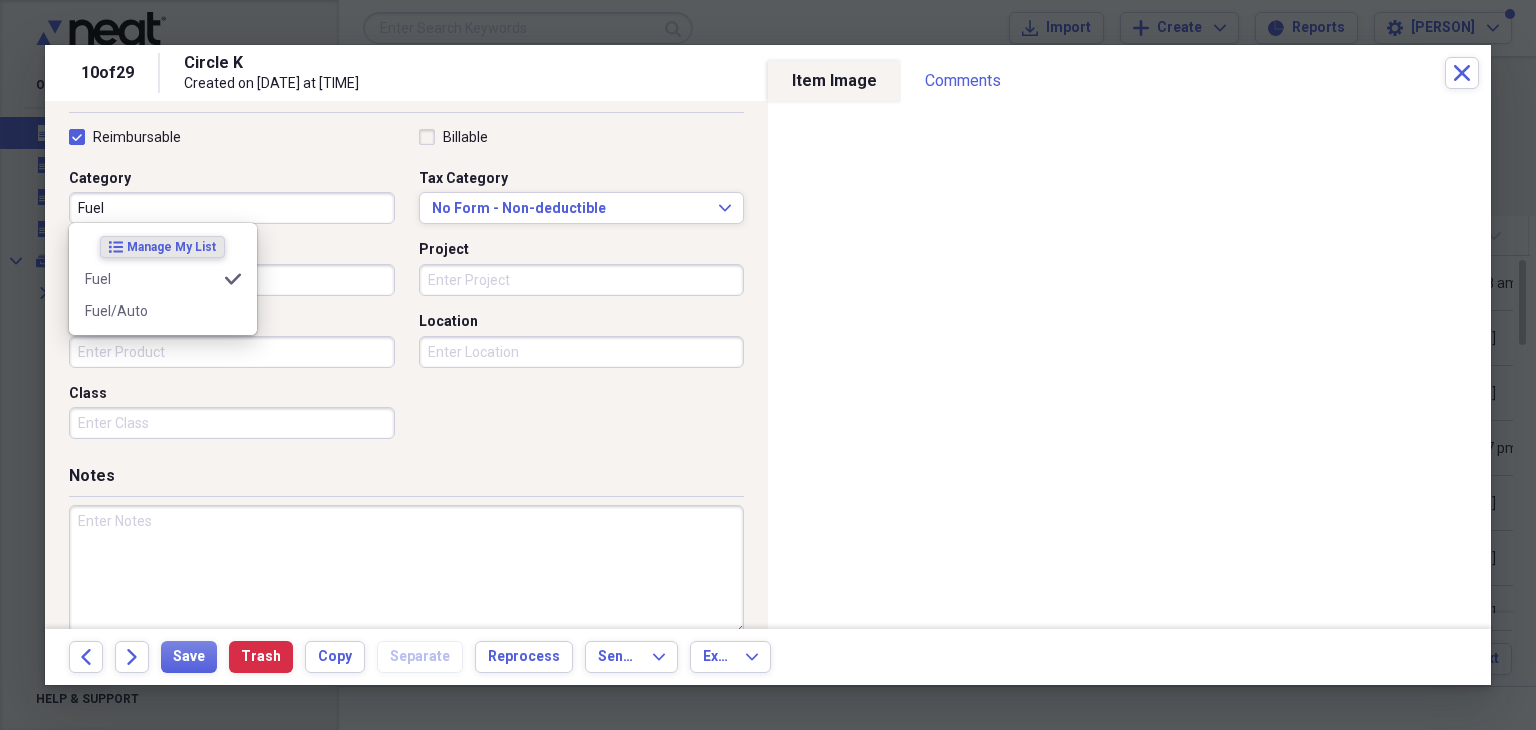 type on "Fuel" 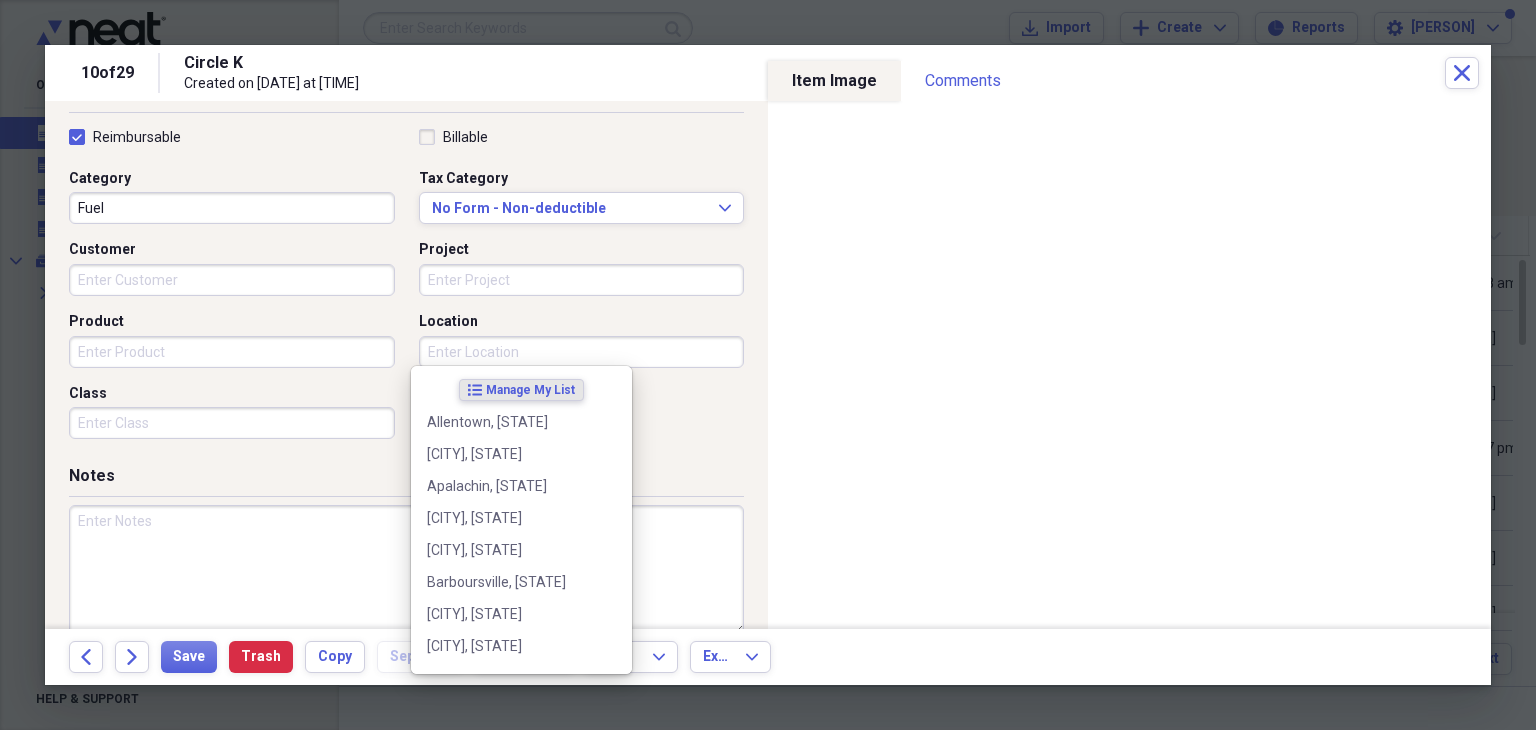 click on "Location" at bounding box center [582, 352] 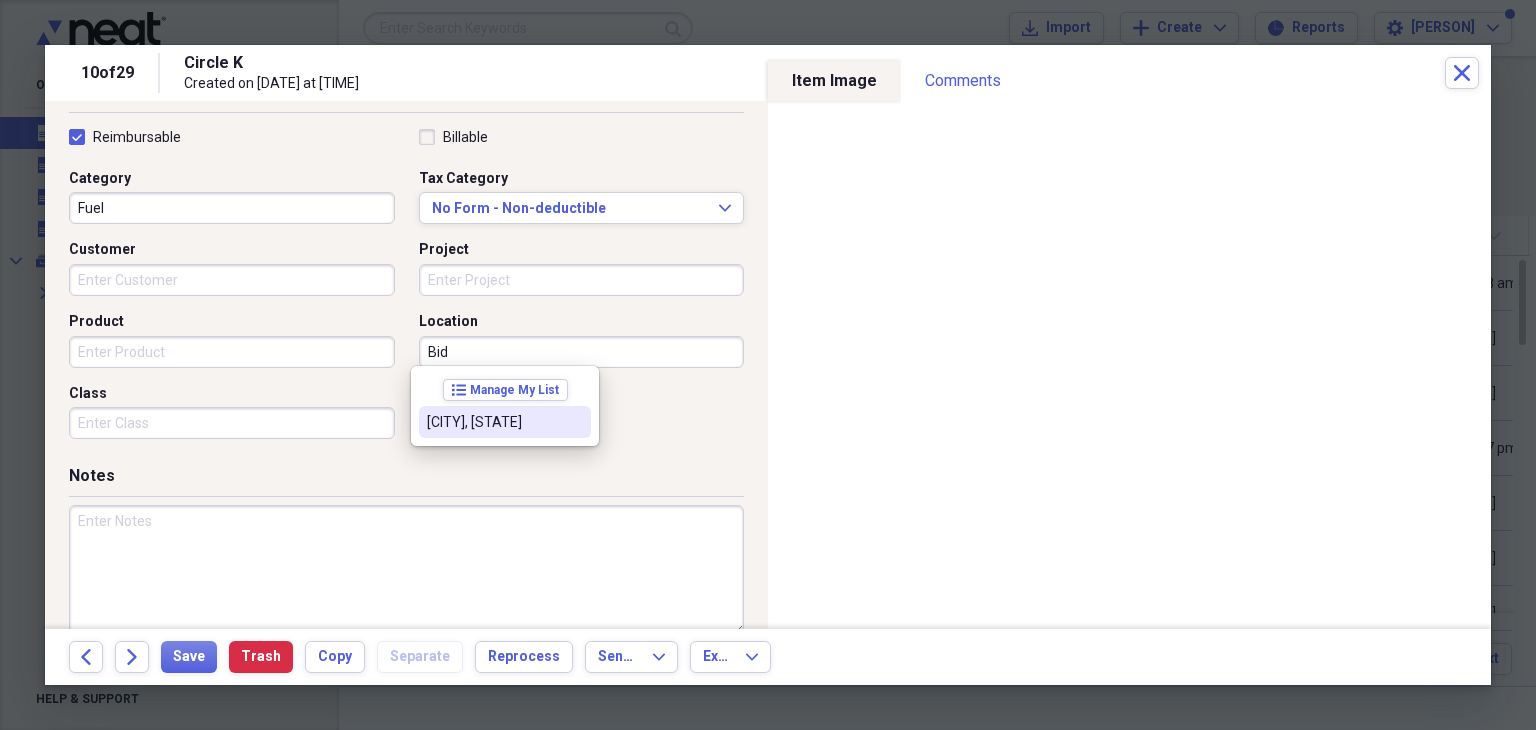 click on "[CITY], [STATE]" at bounding box center (493, 422) 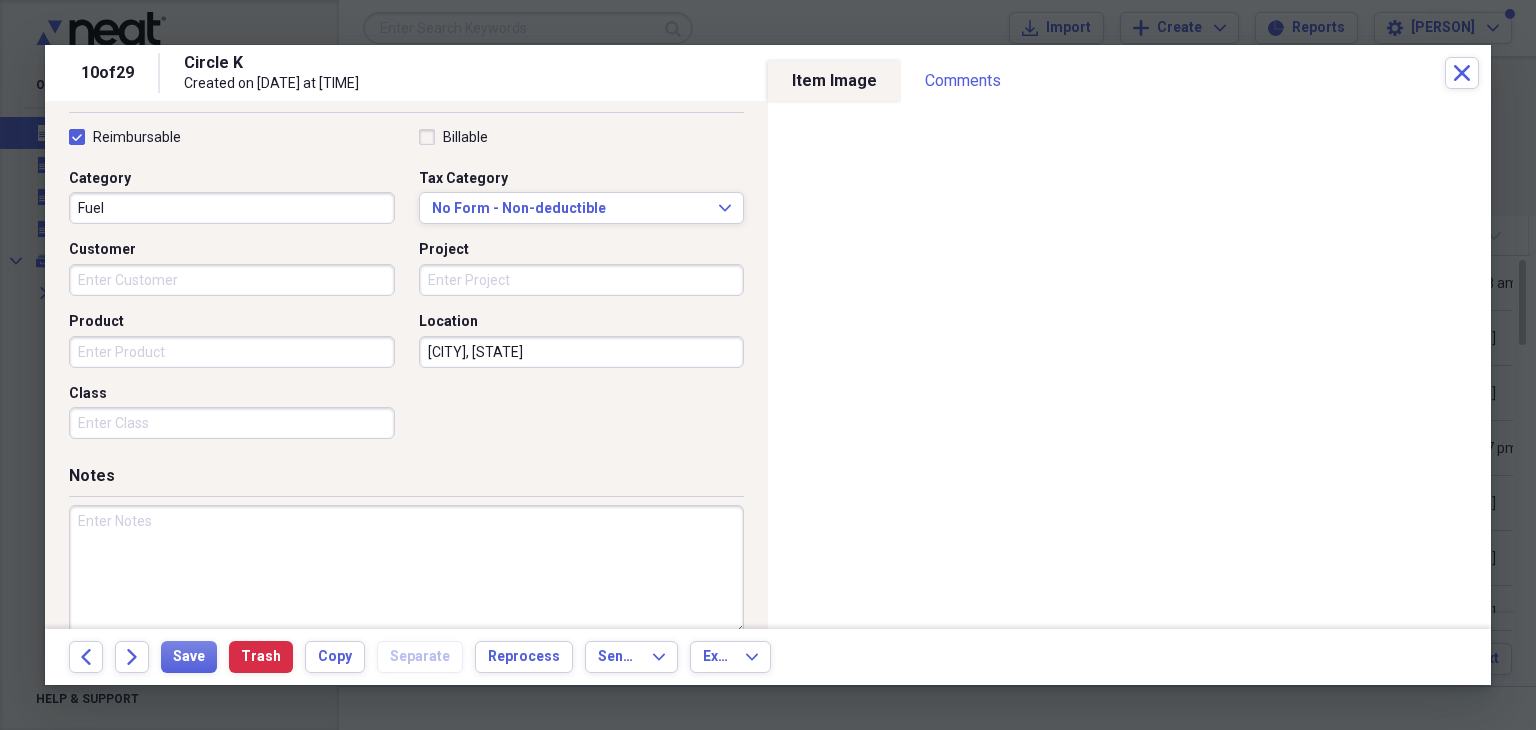 click at bounding box center (406, 570) 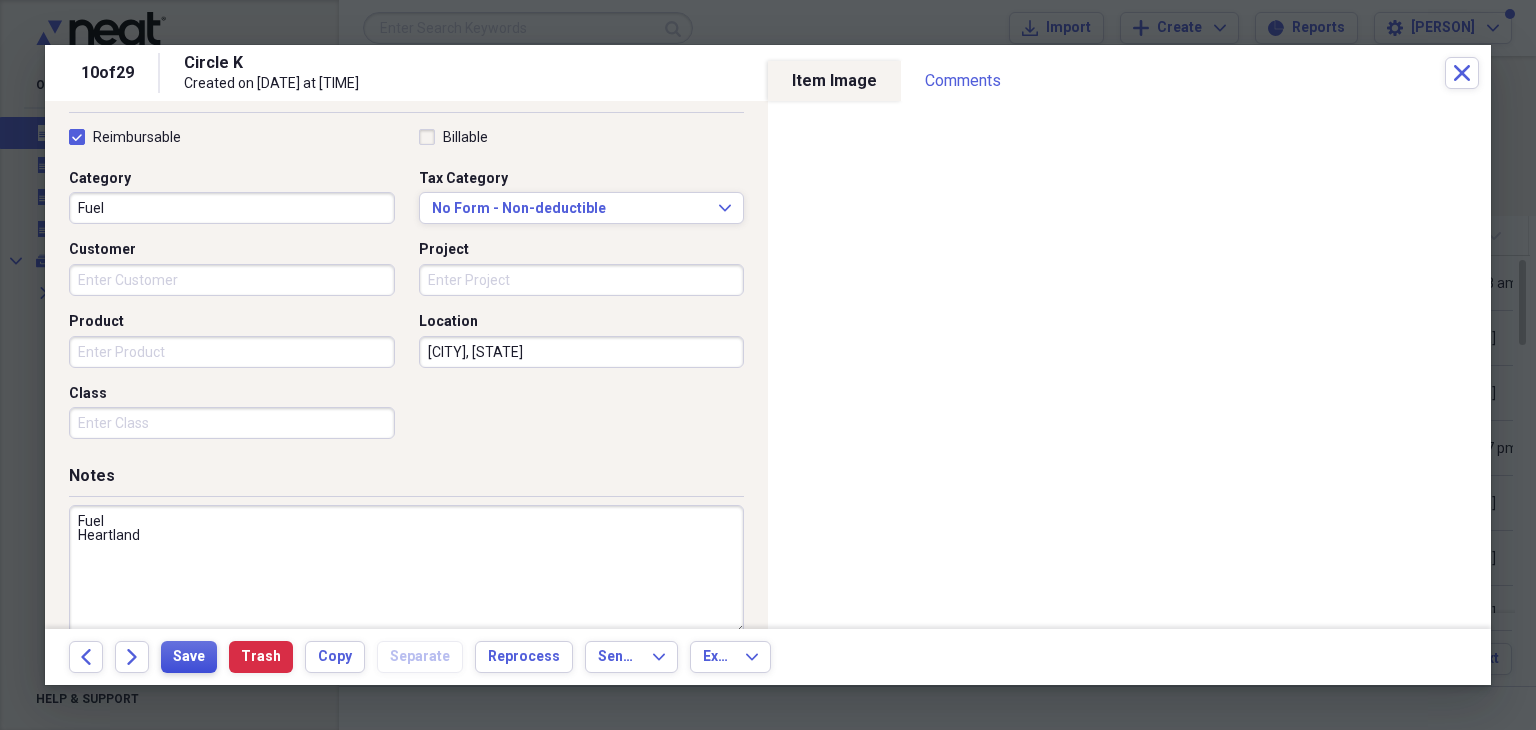 type on "Fuel
Heartland" 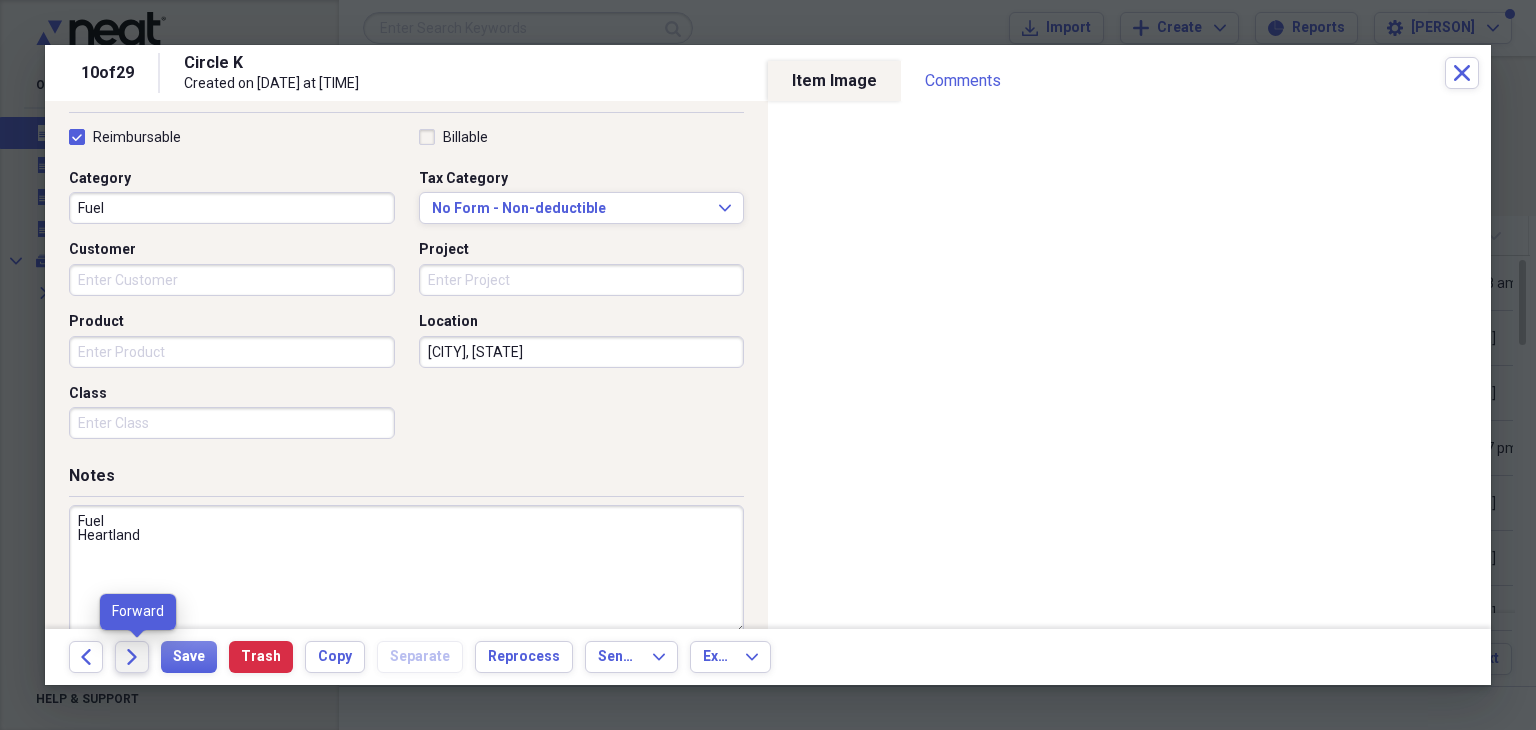 click on "Forward" 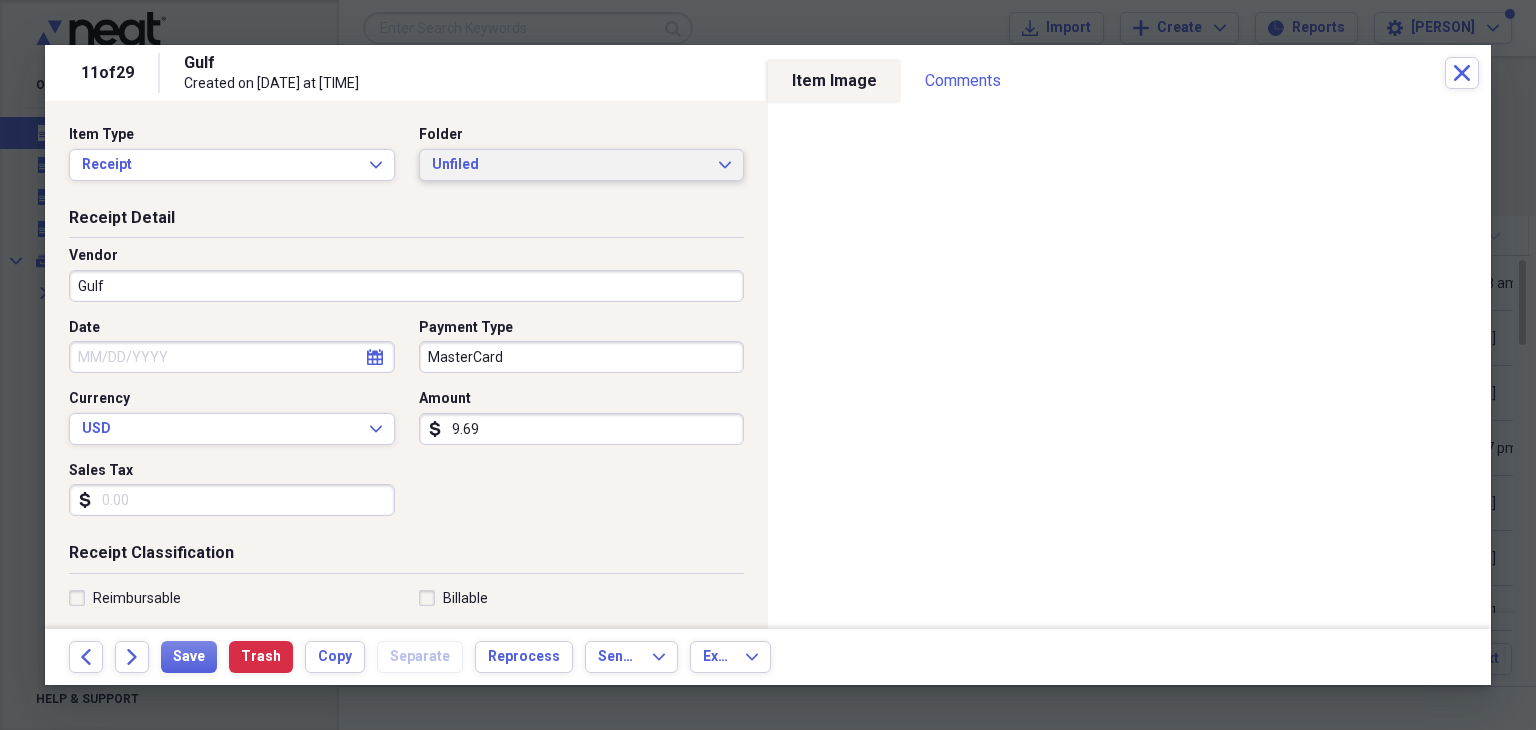 click on "Unfiled Expand" at bounding box center [582, 165] 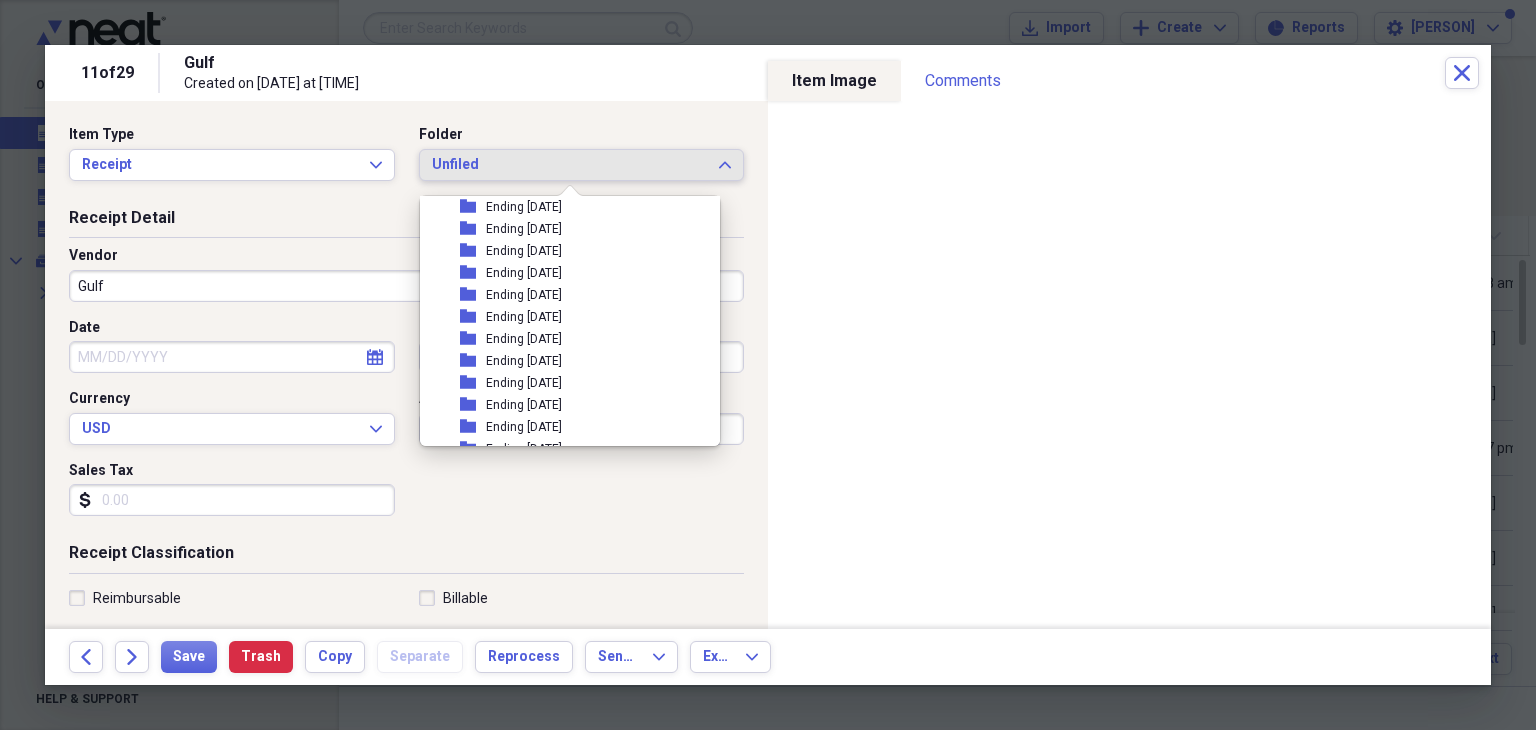 scroll, scrollTop: 218, scrollLeft: 0, axis: vertical 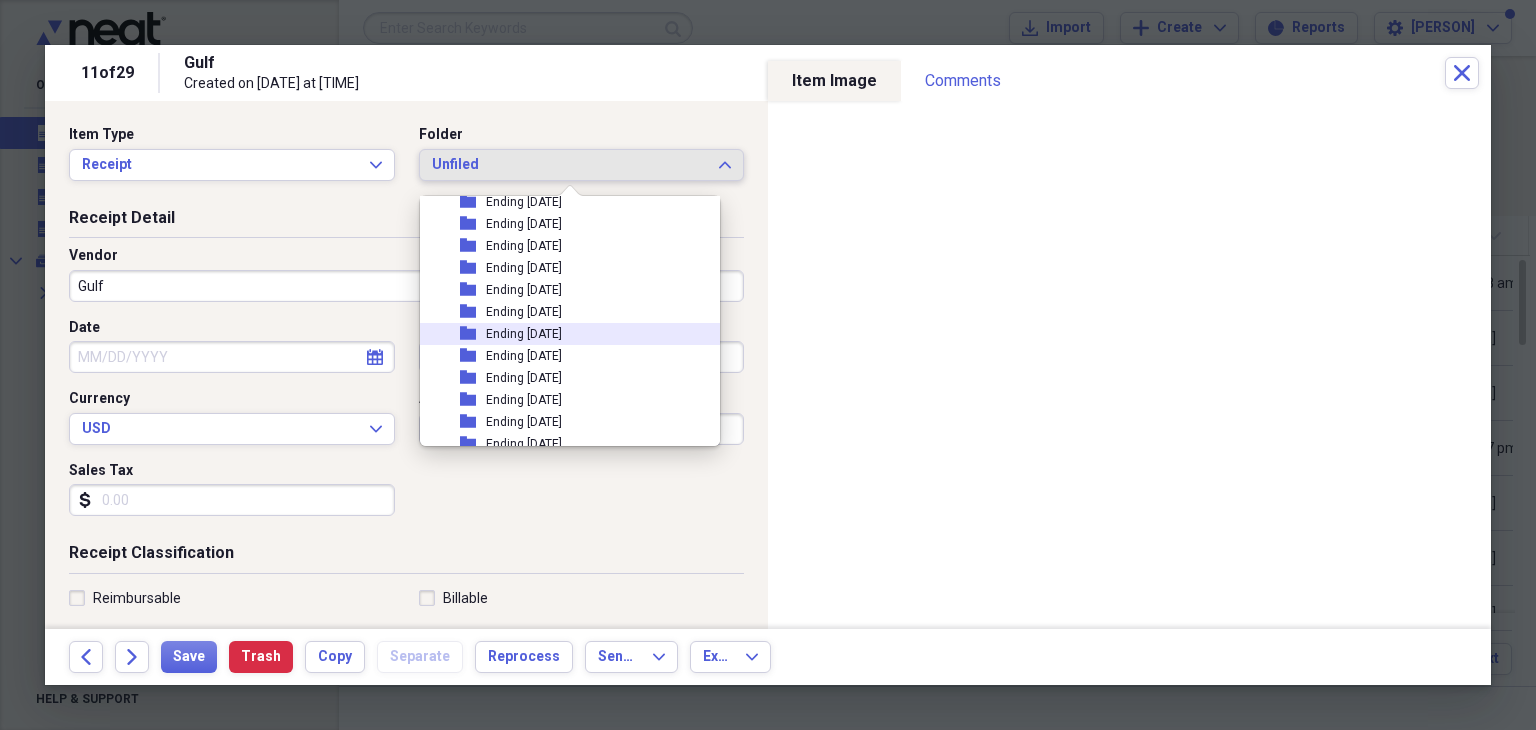 click on "folder Ending [DATE]" at bounding box center (562, 334) 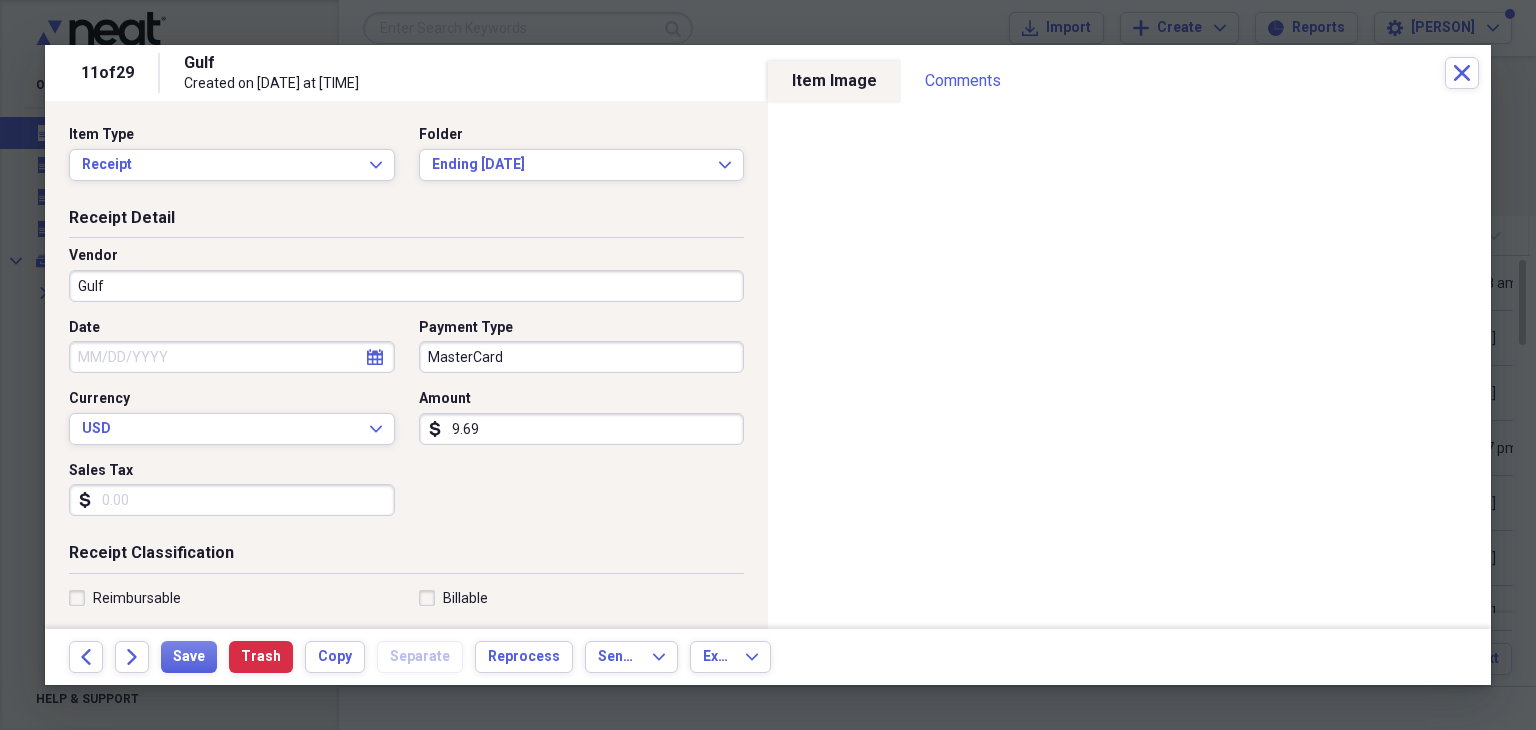 click 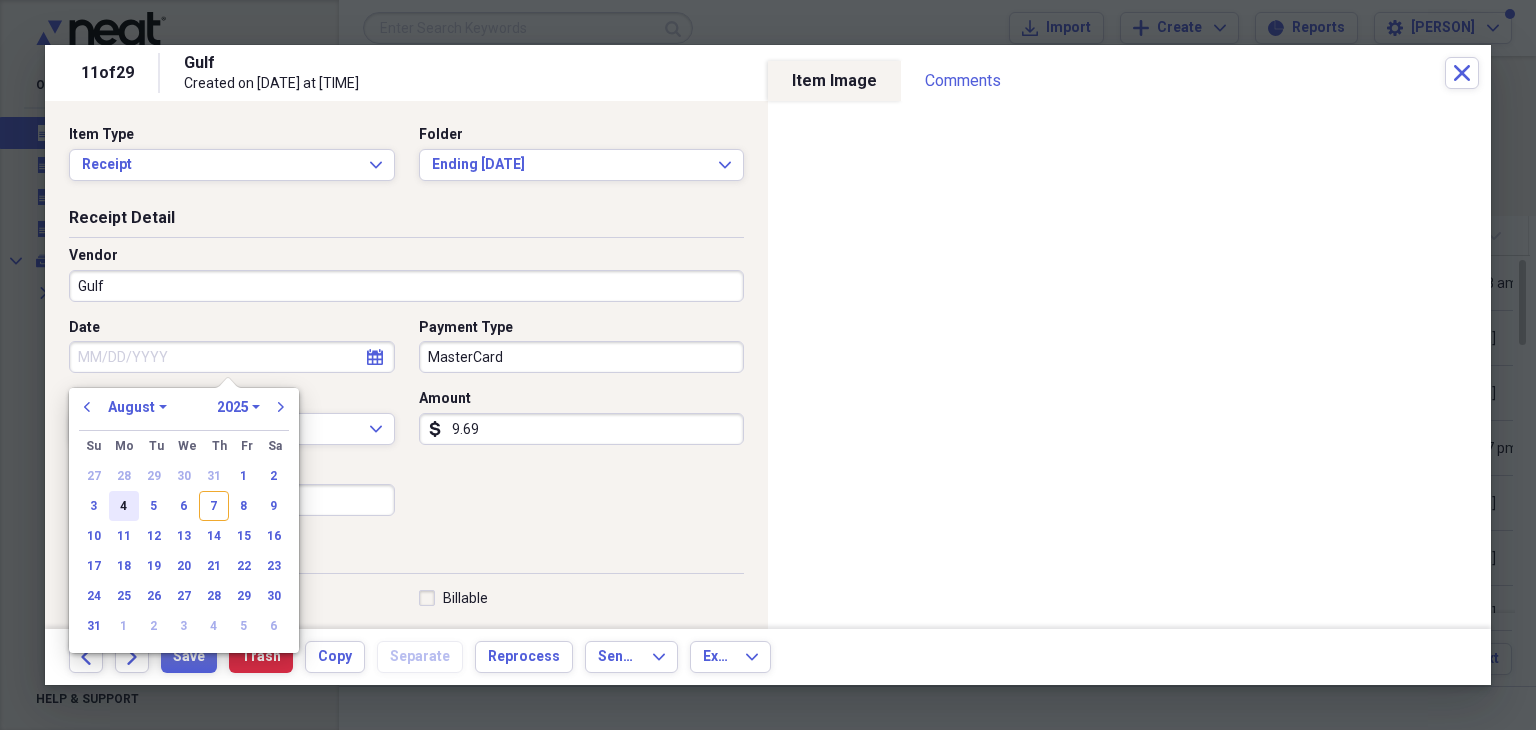 click on "4" at bounding box center (124, 506) 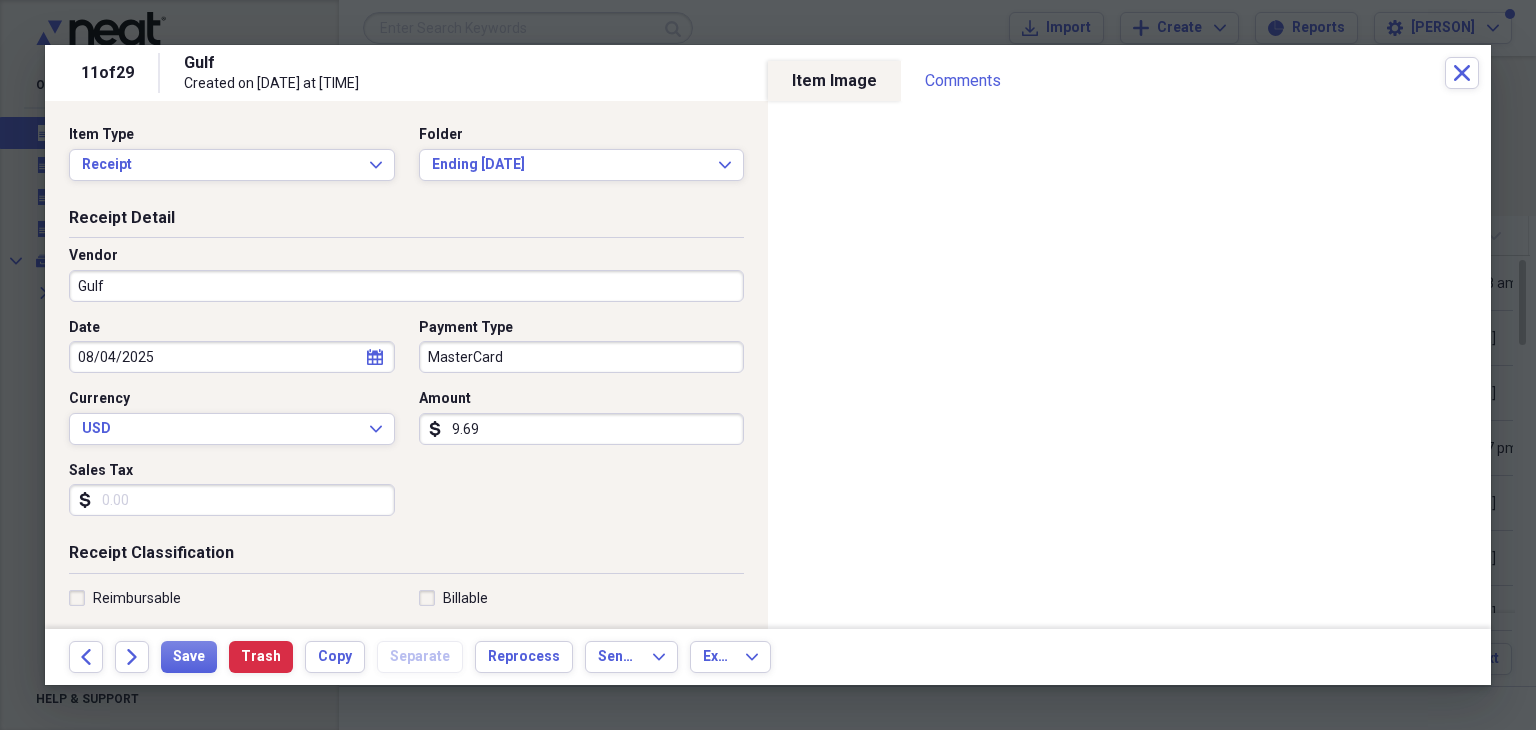 click on "Reimbursable" at bounding box center (125, 598) 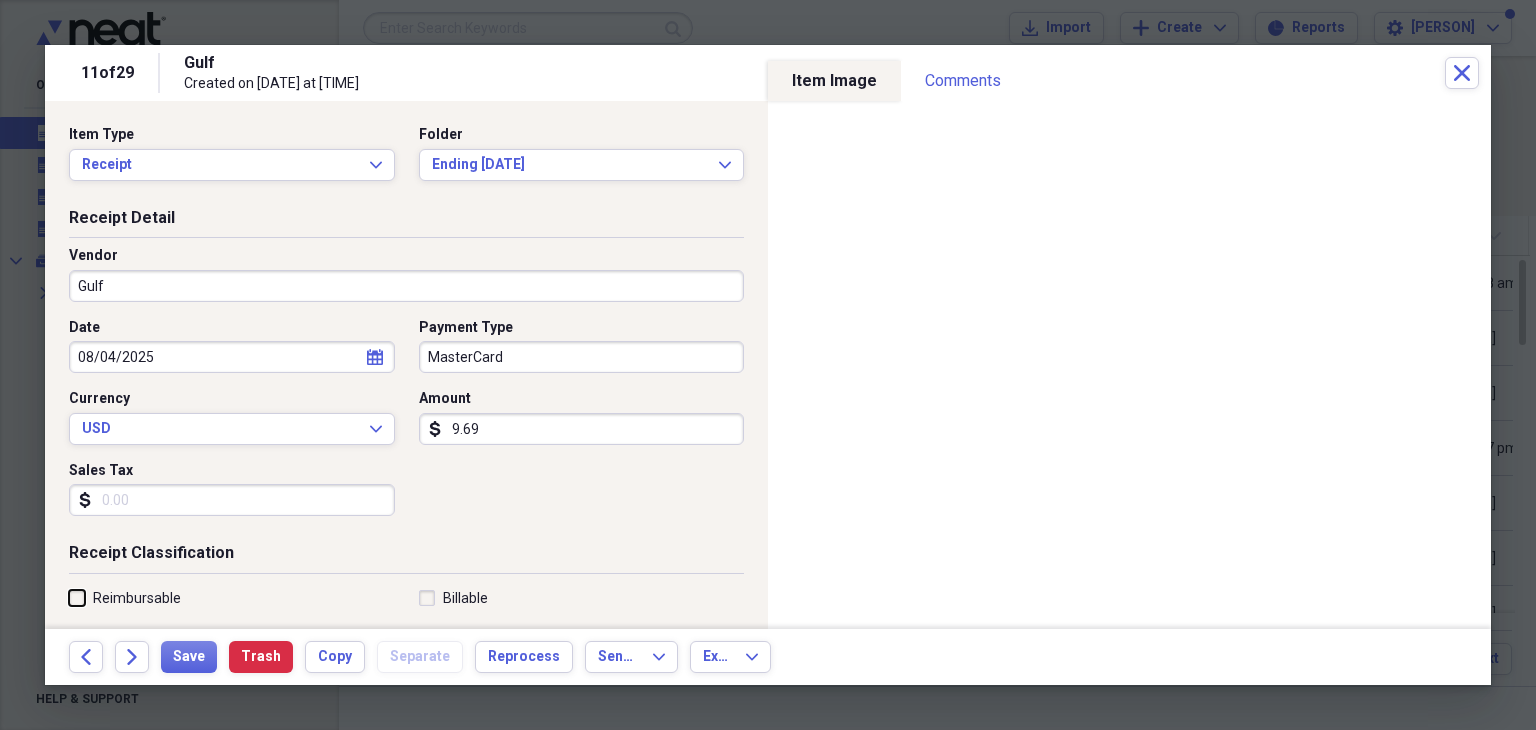 click on "Reimbursable" at bounding box center [69, 597] 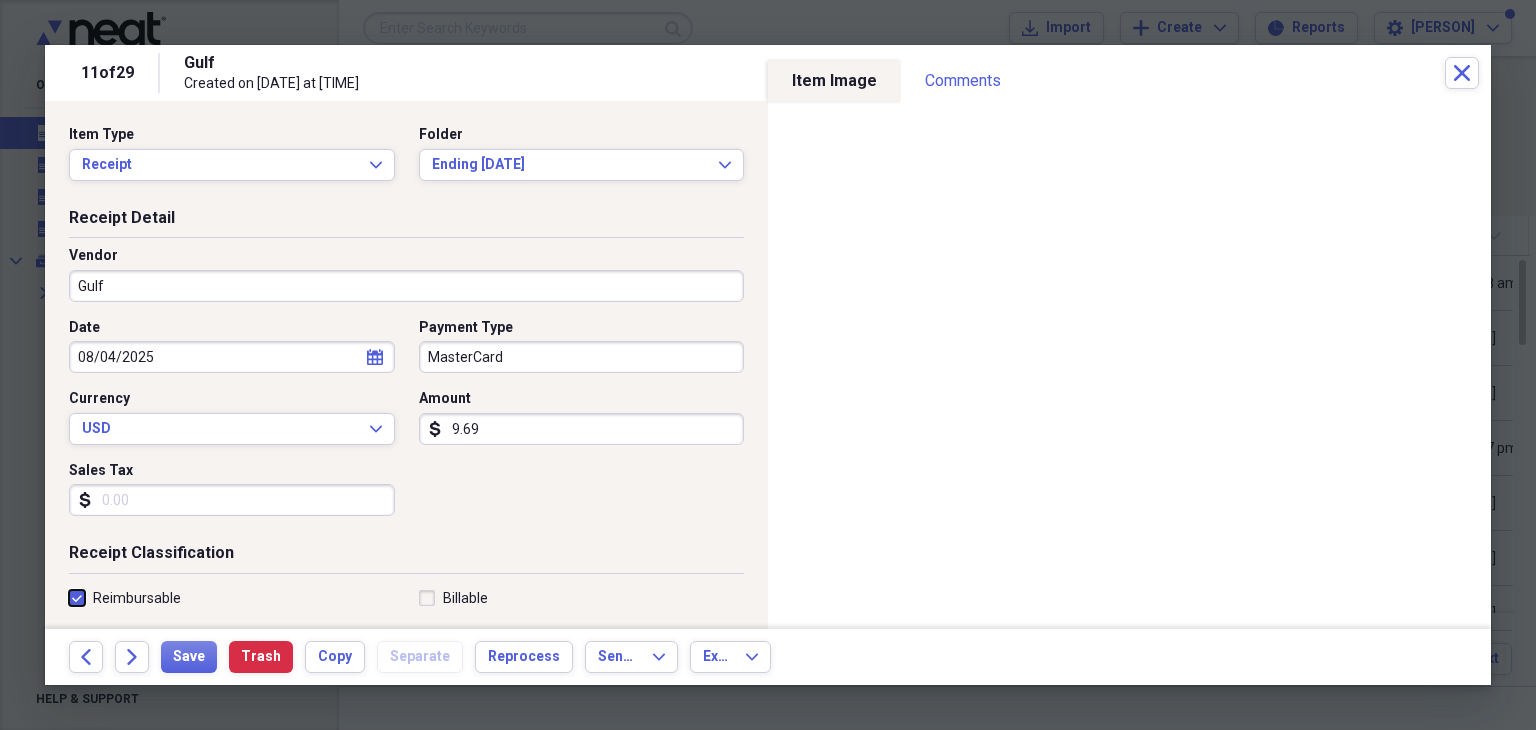 checkbox on "true" 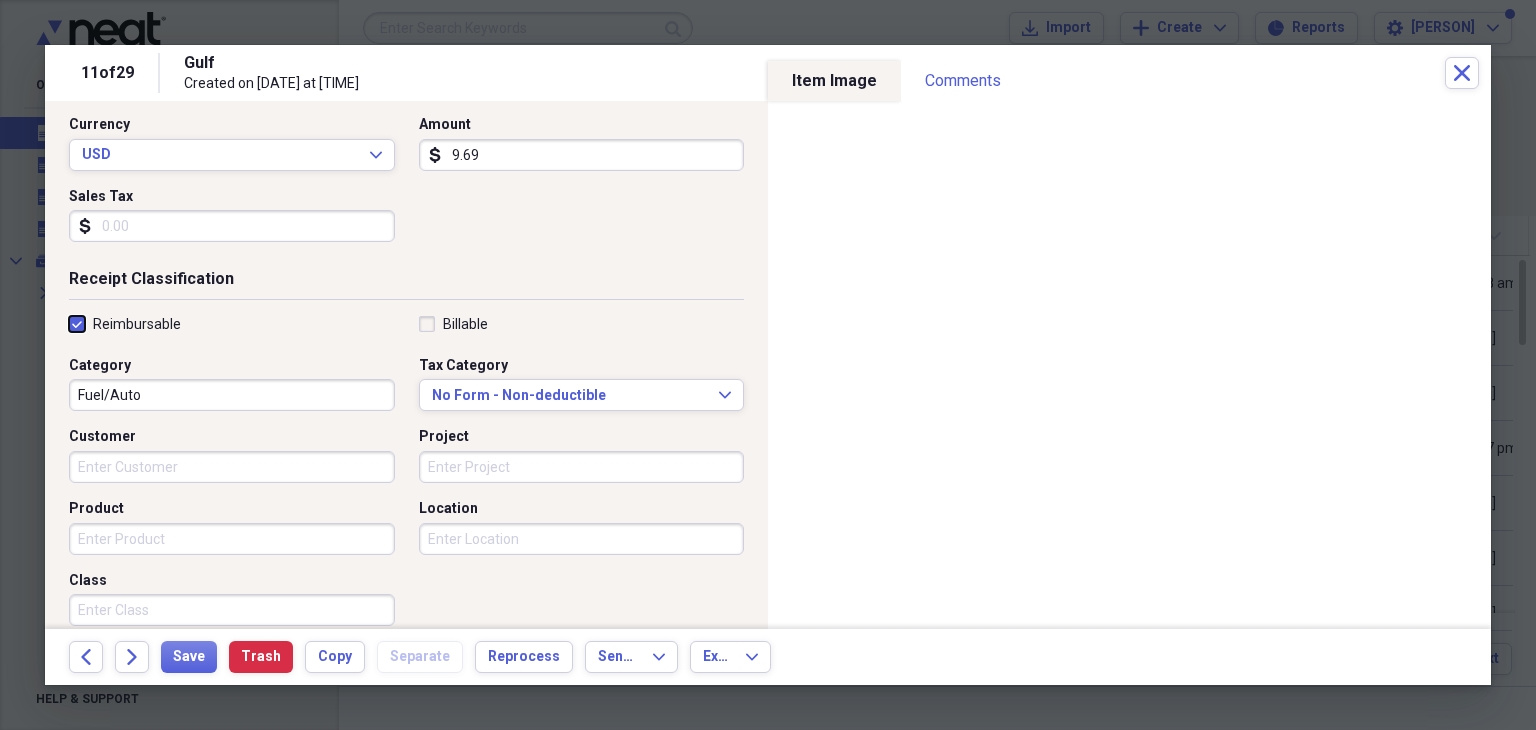 scroll, scrollTop: 280, scrollLeft: 0, axis: vertical 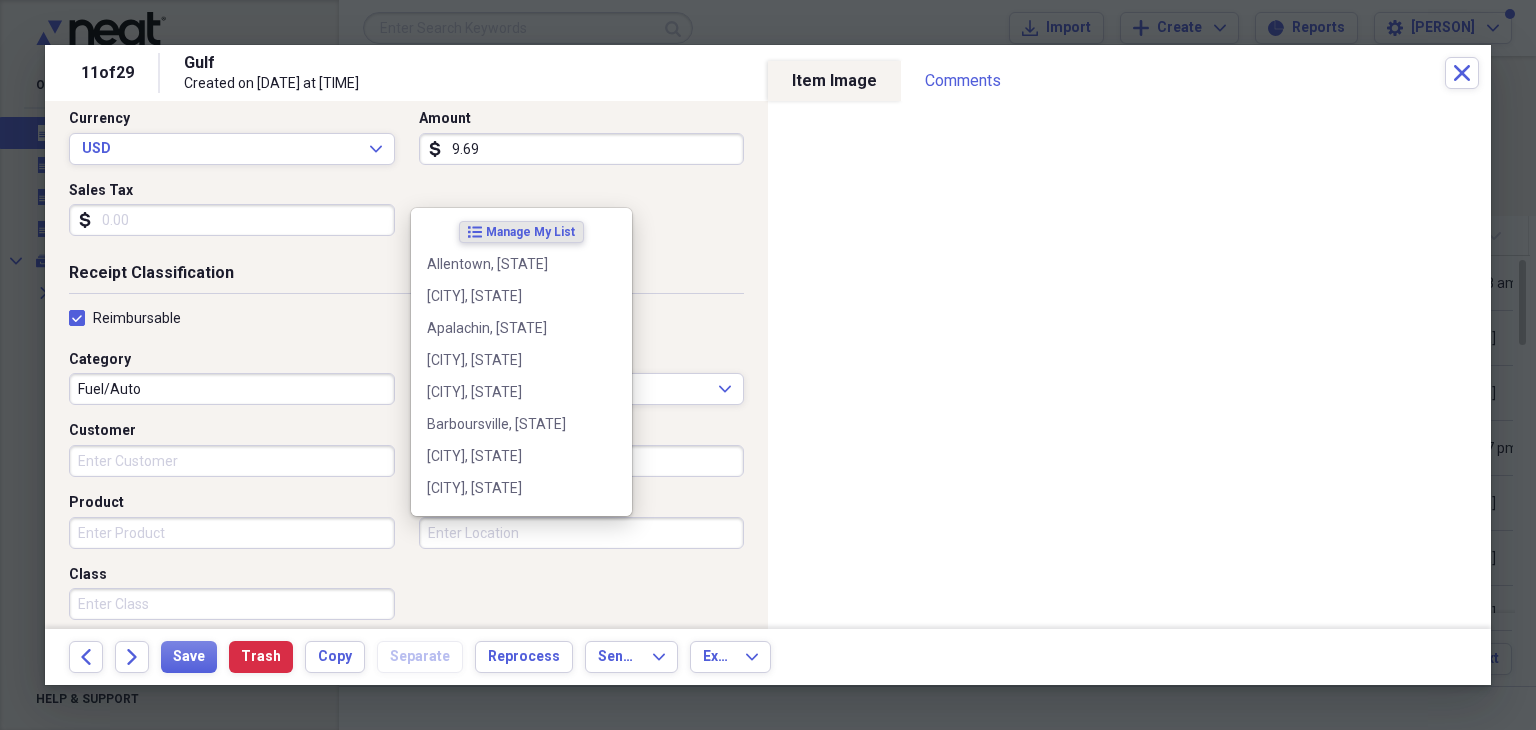 click on "Location" at bounding box center [582, 533] 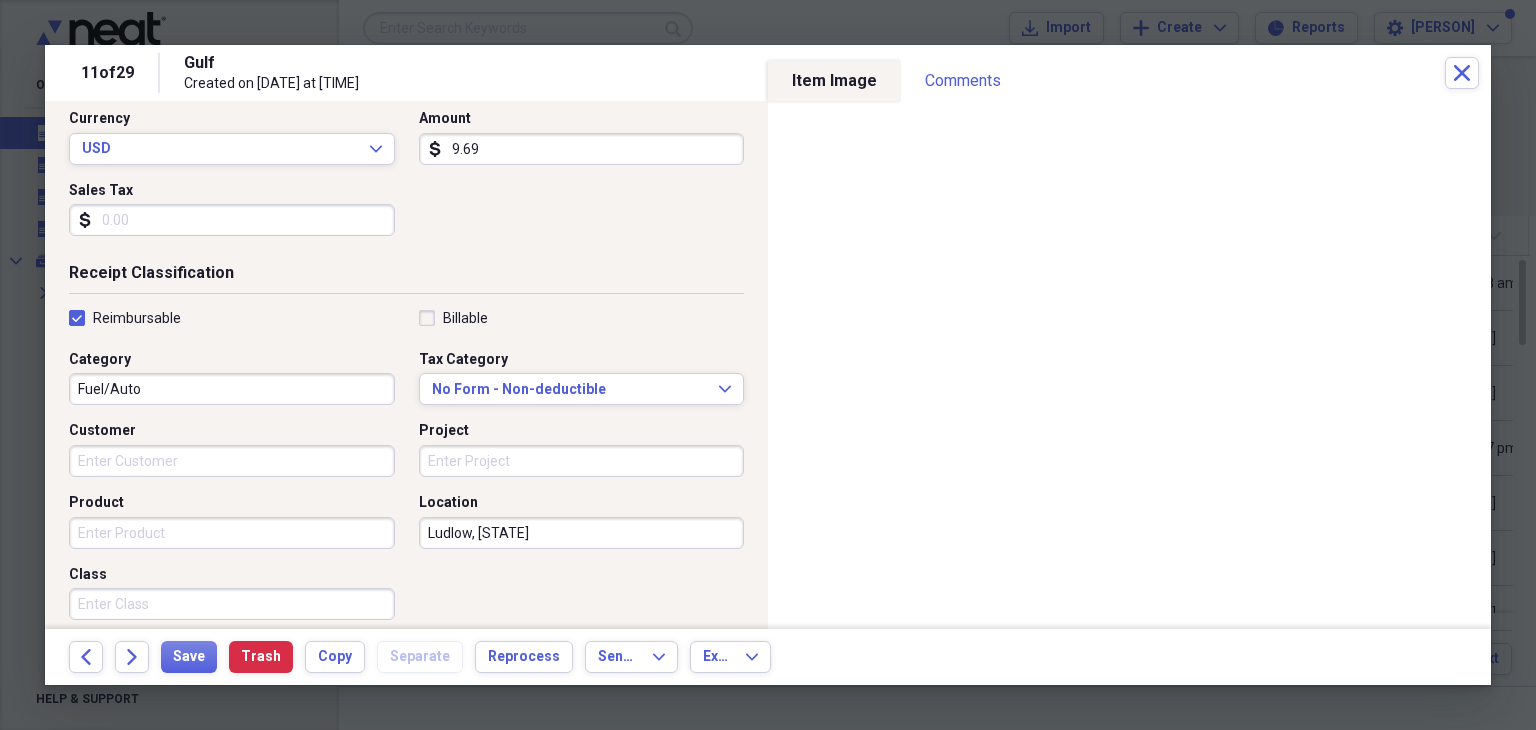 type on "Ludlow, [STATE]" 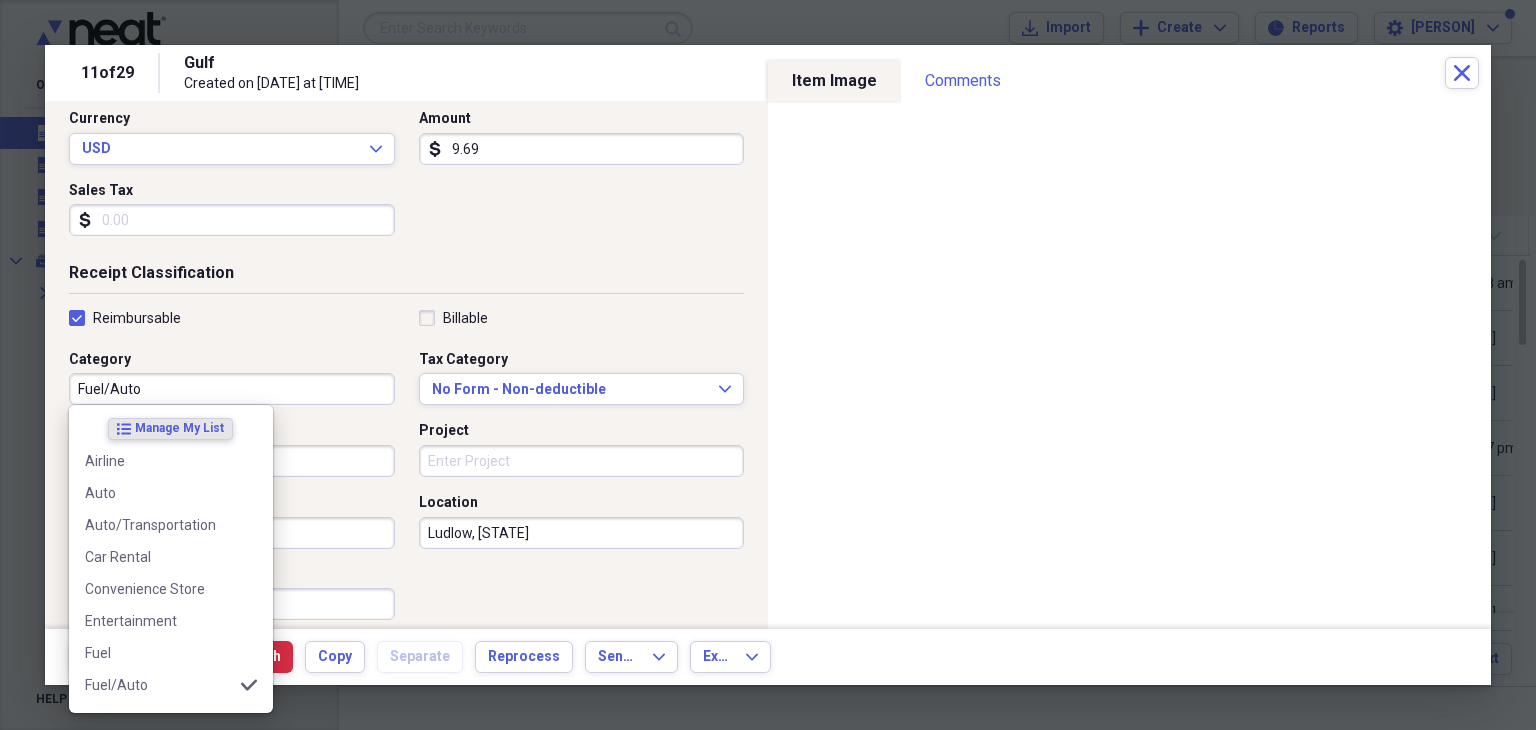 click on "Fuel/Auto" at bounding box center (232, 389) 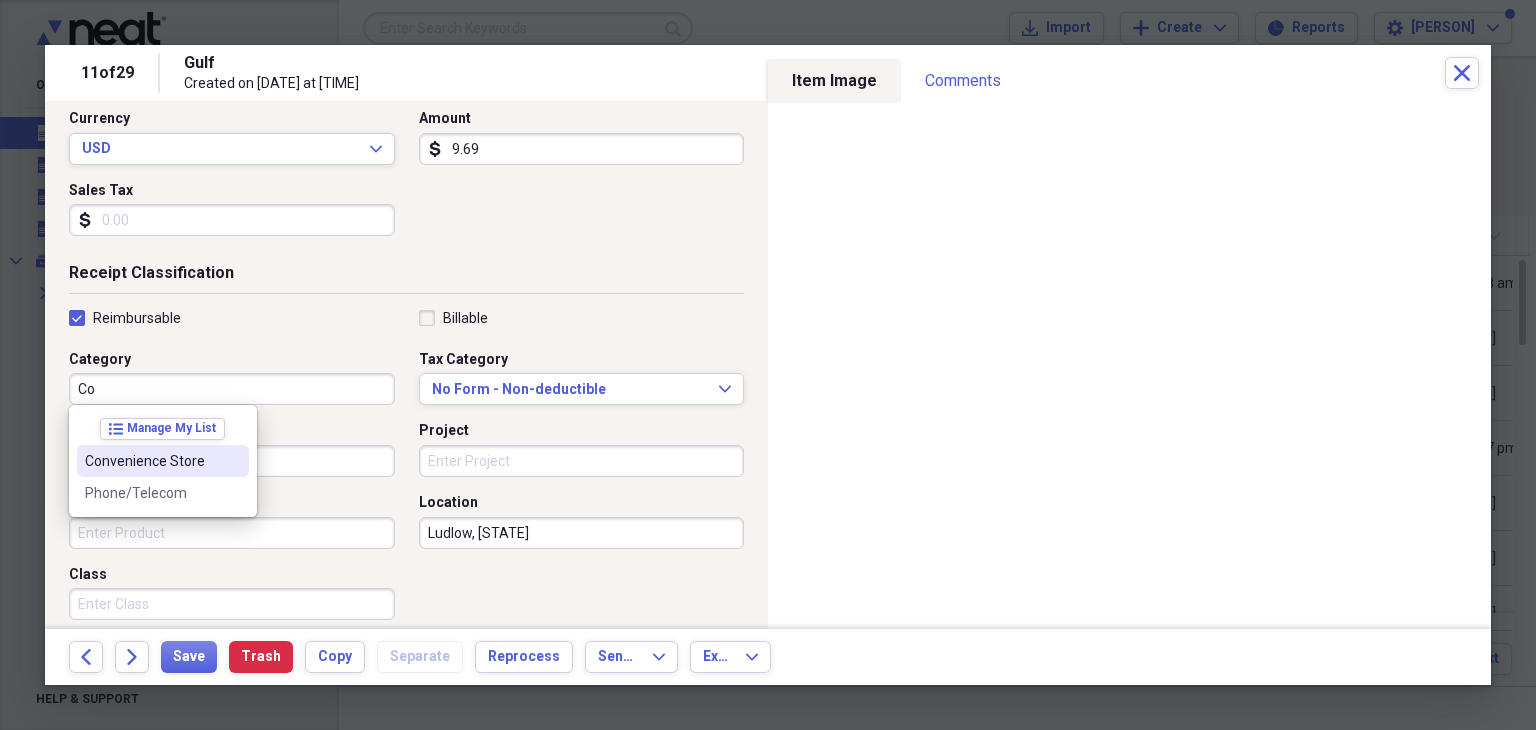 click on "Convenience Store" at bounding box center [151, 461] 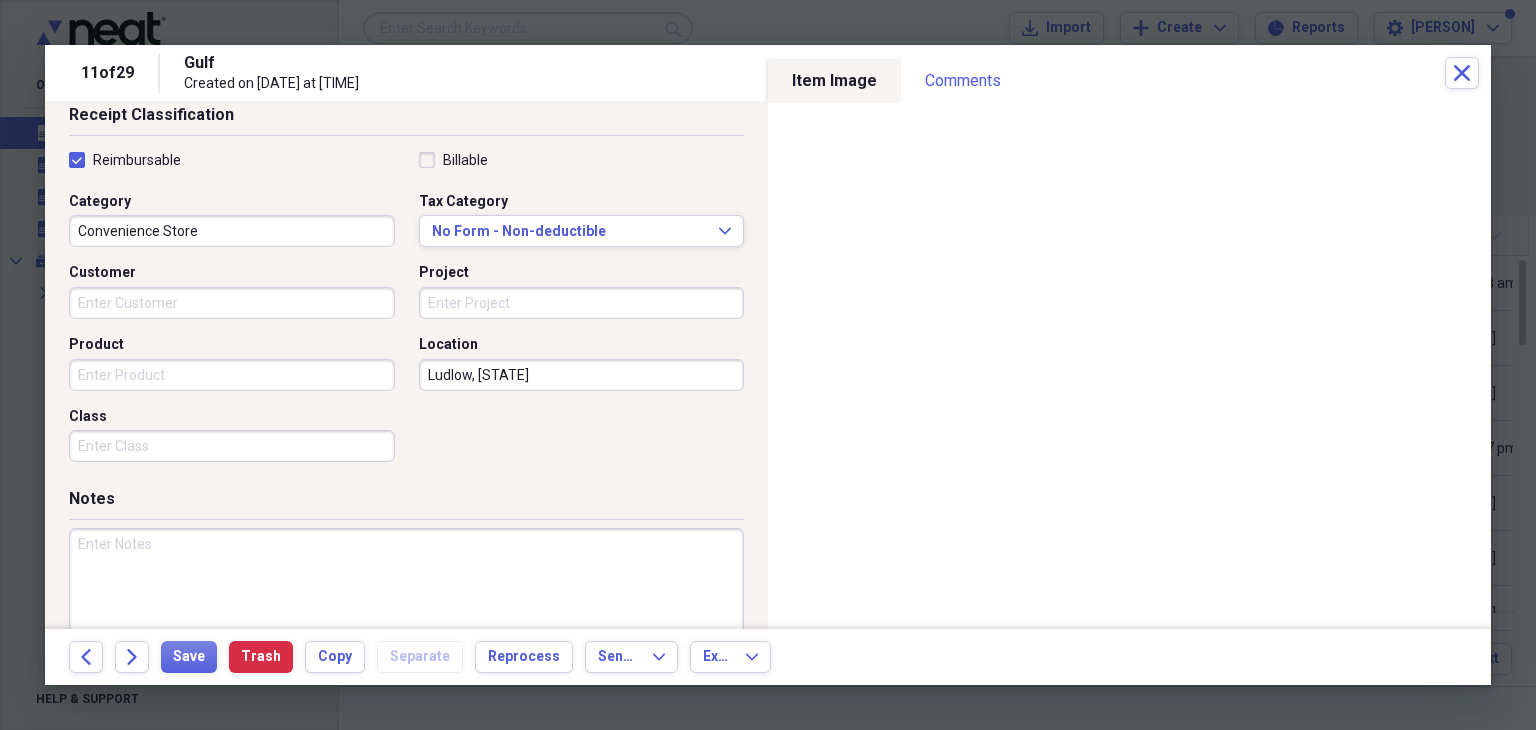scroll, scrollTop: 440, scrollLeft: 0, axis: vertical 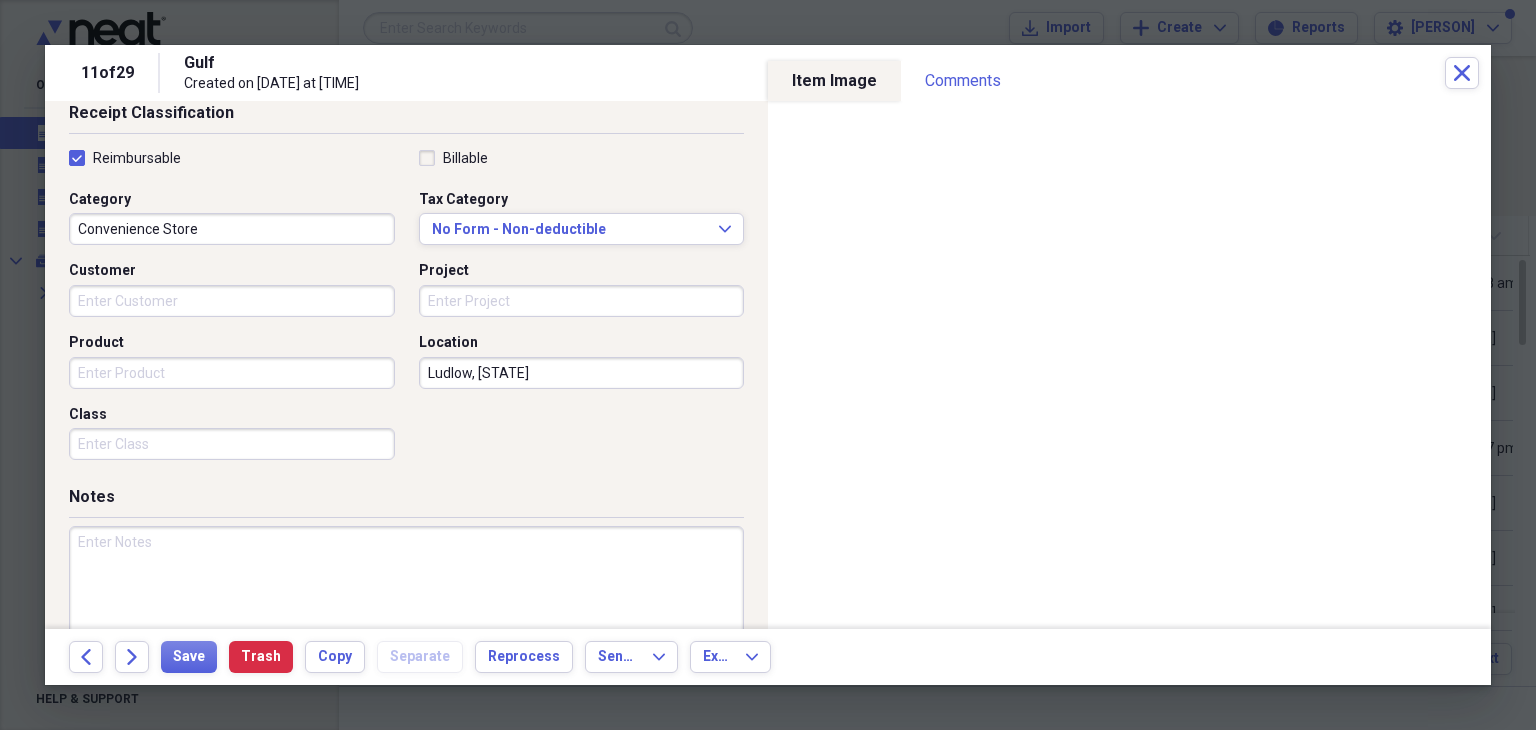 click at bounding box center [406, 591] 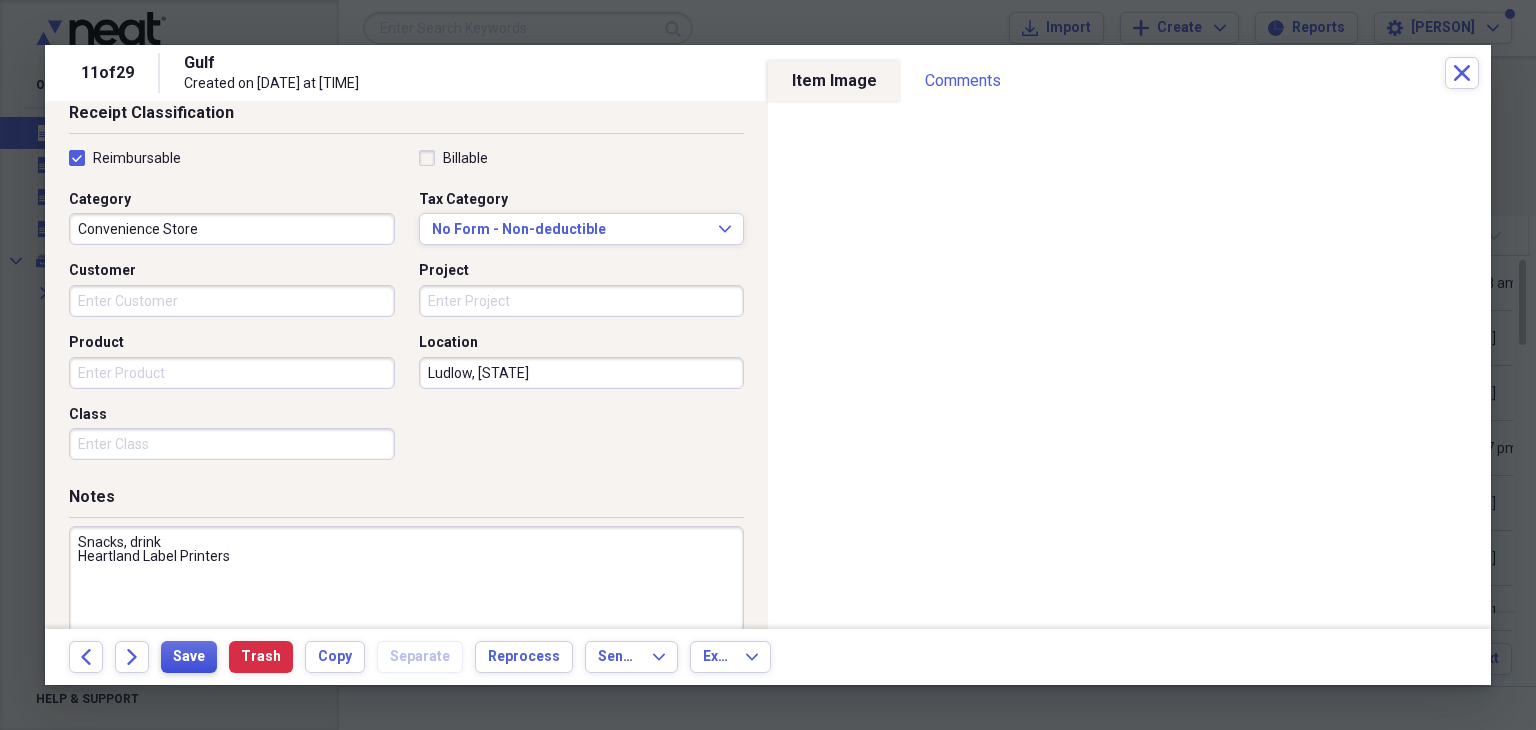 type on "Snacks, drink
Heartland Label Printers" 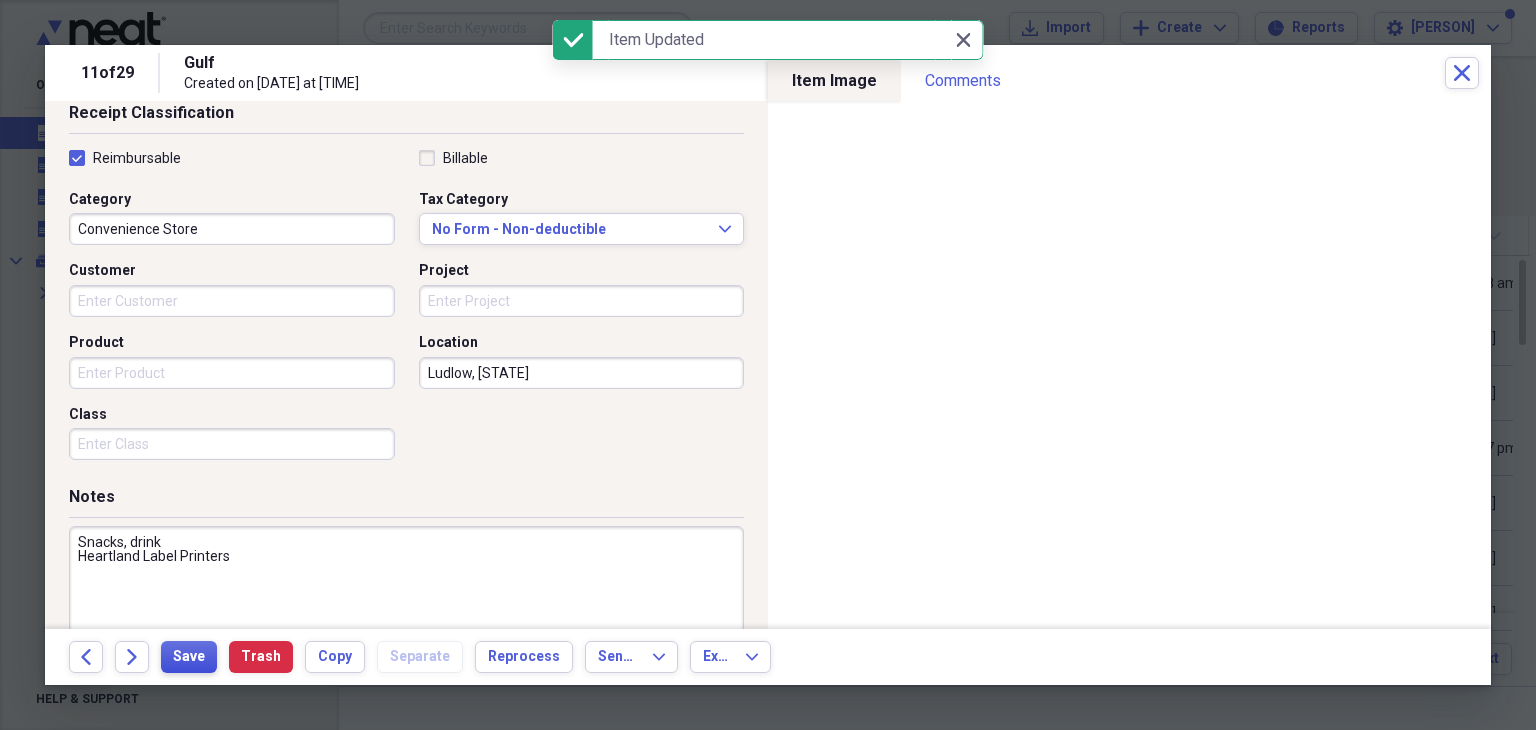 click on "Save" at bounding box center [189, 657] 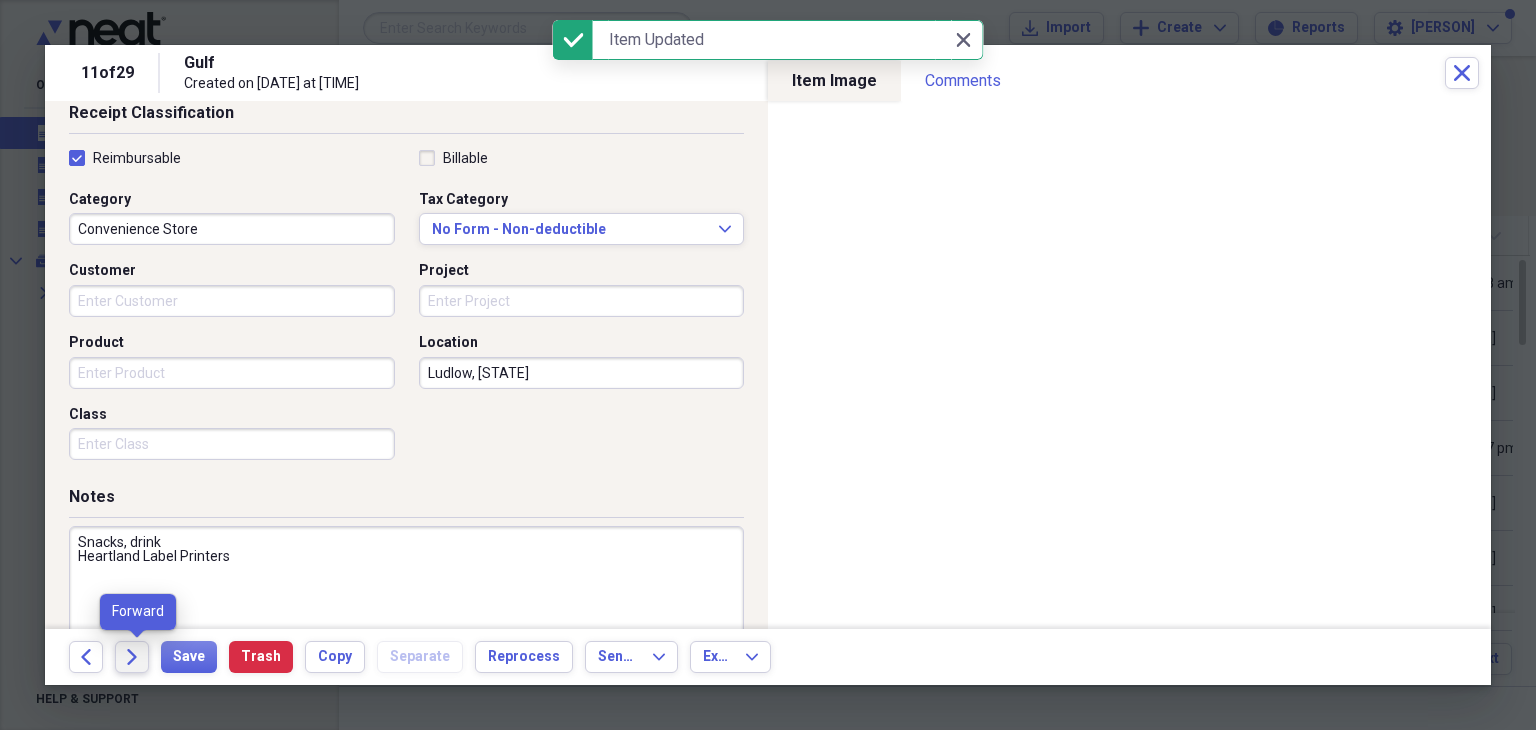 click on "Forward" 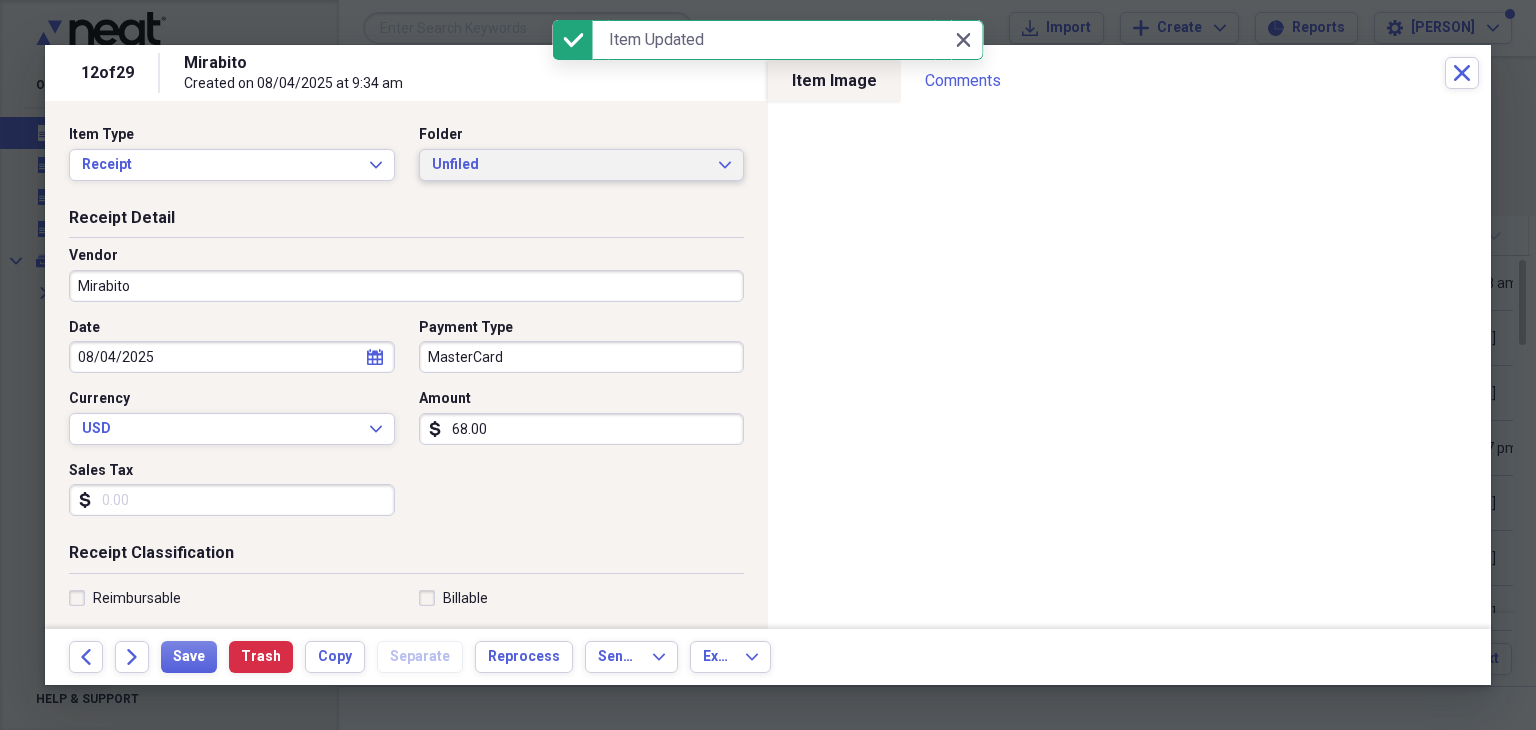 click on "Unfiled" at bounding box center [570, 165] 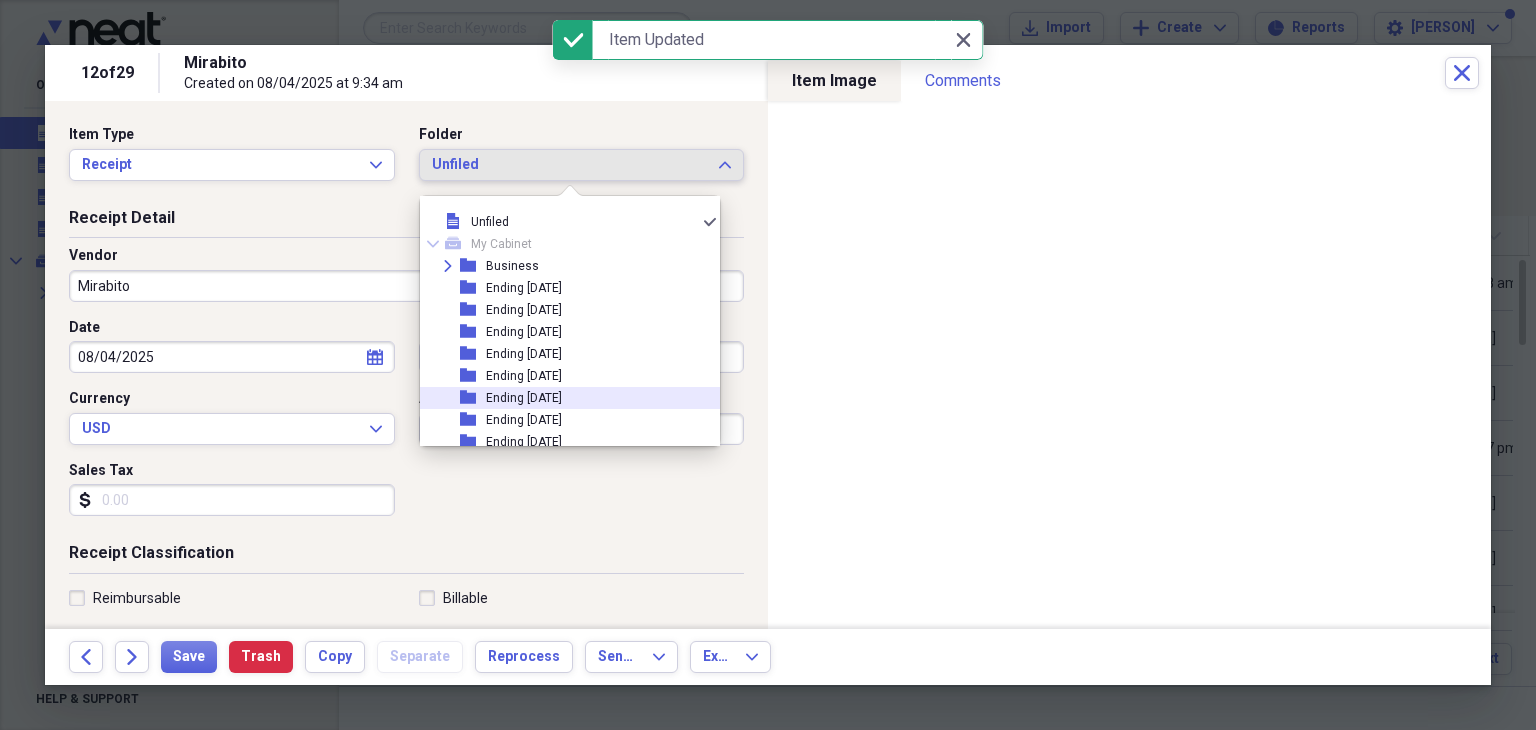 scroll, scrollTop: 218, scrollLeft: 0, axis: vertical 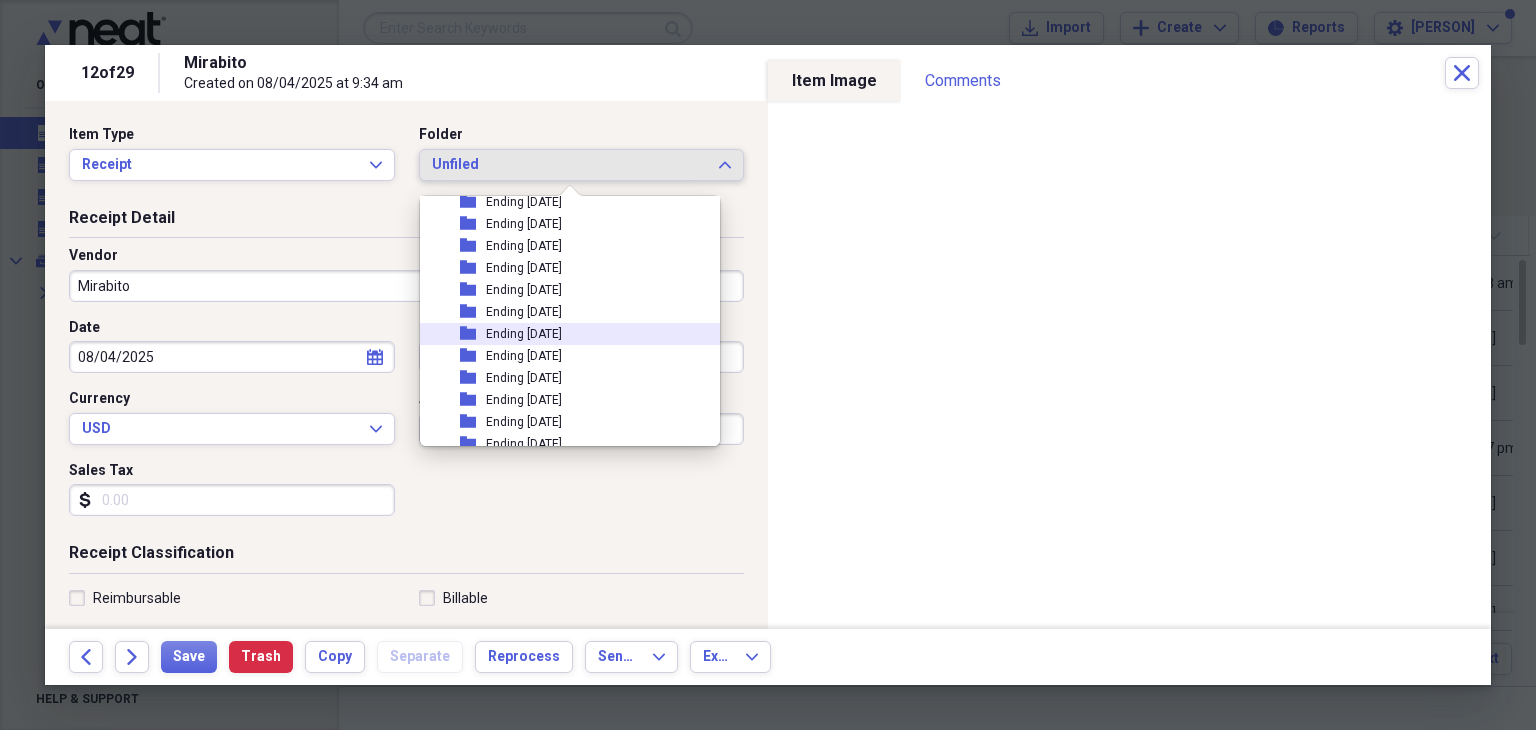 click on "folder Ending [DATE]" at bounding box center (562, 334) 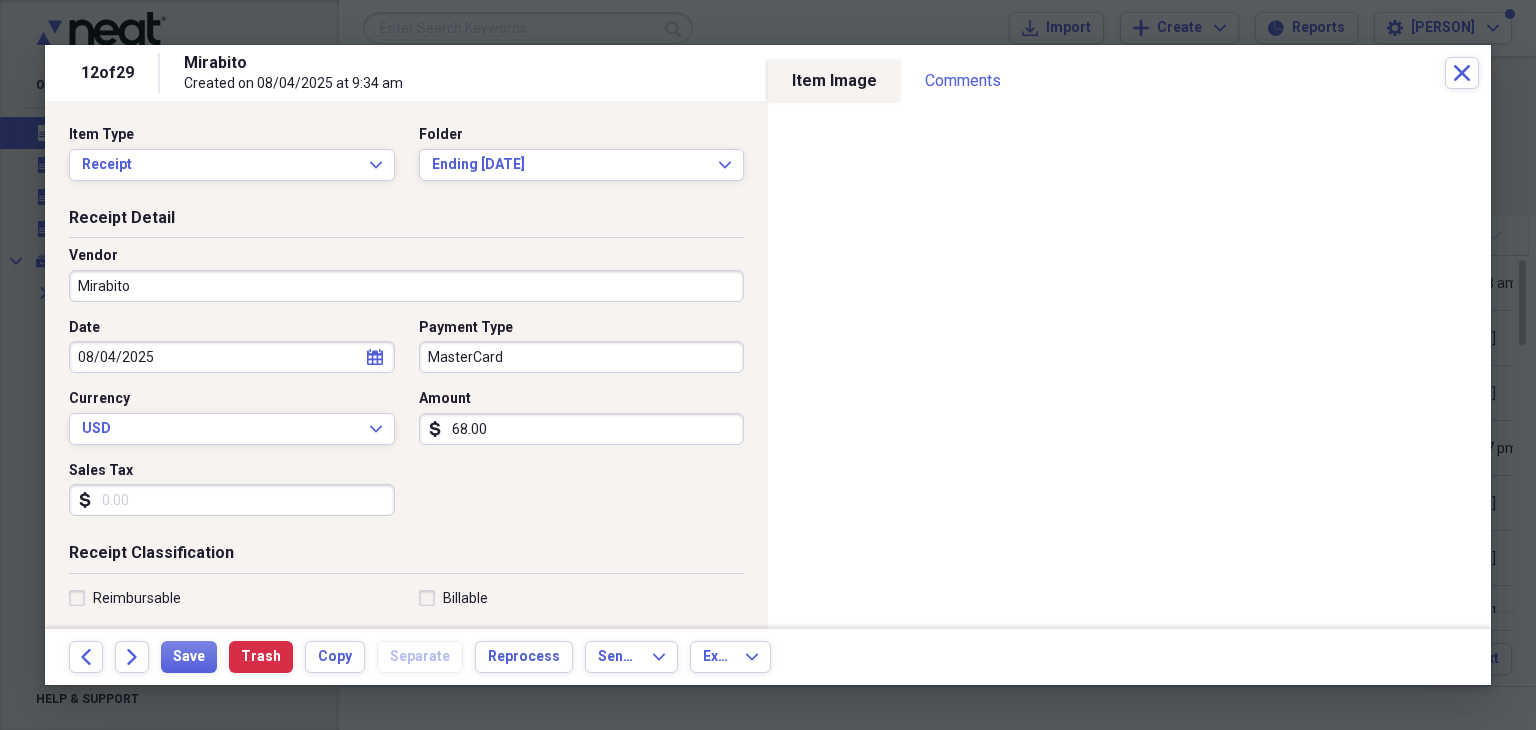 click on "Reimbursable" at bounding box center [125, 598] 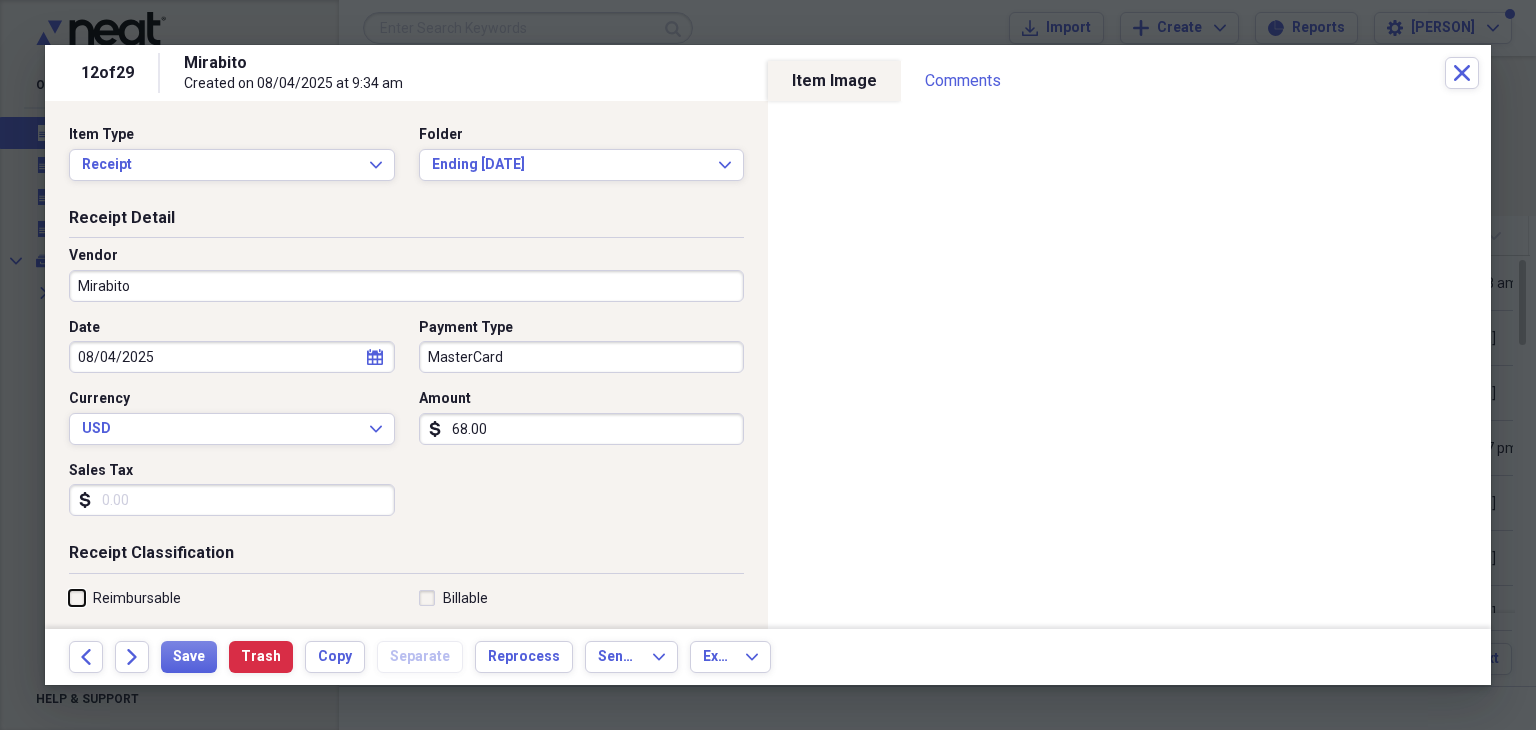 click on "Reimbursable" at bounding box center [69, 597] 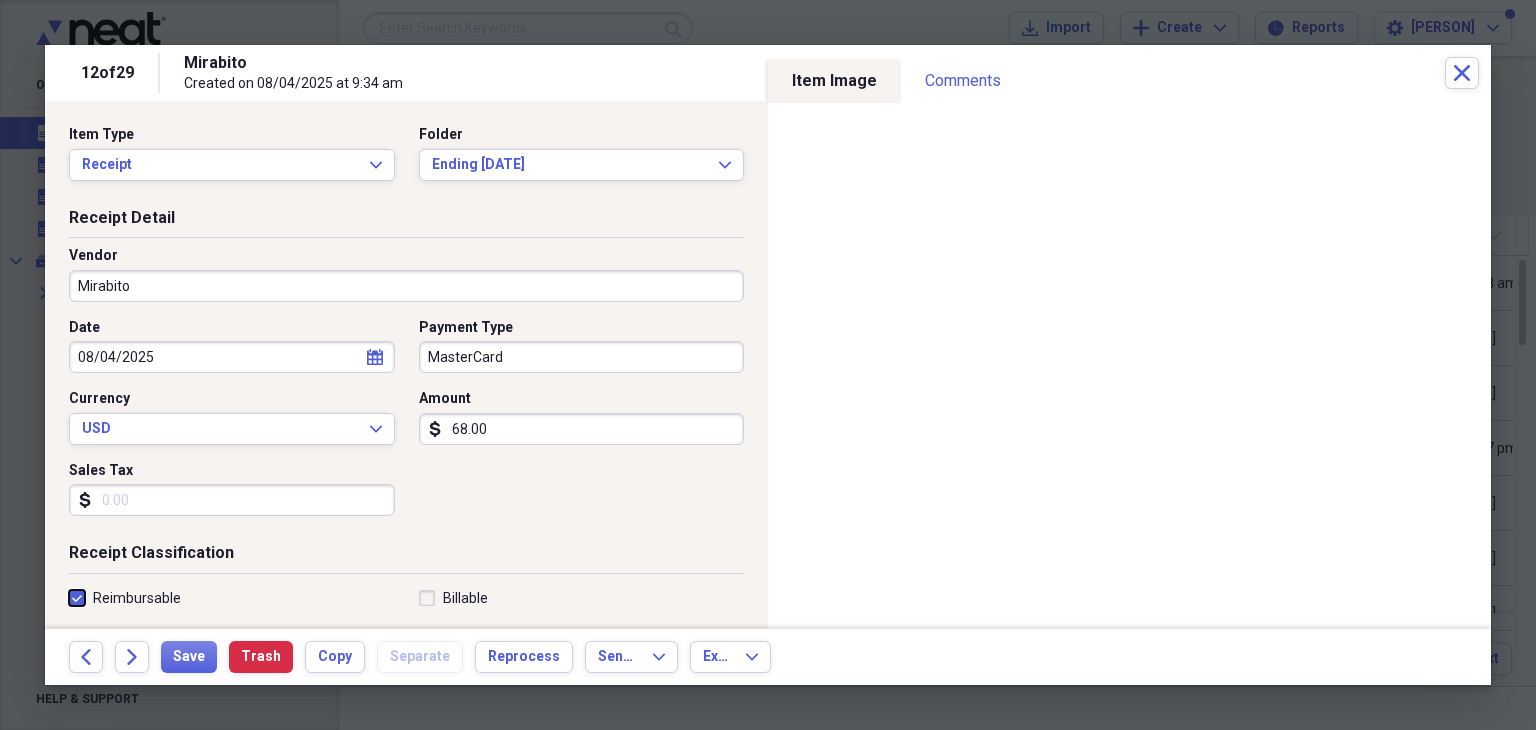 checkbox on "true" 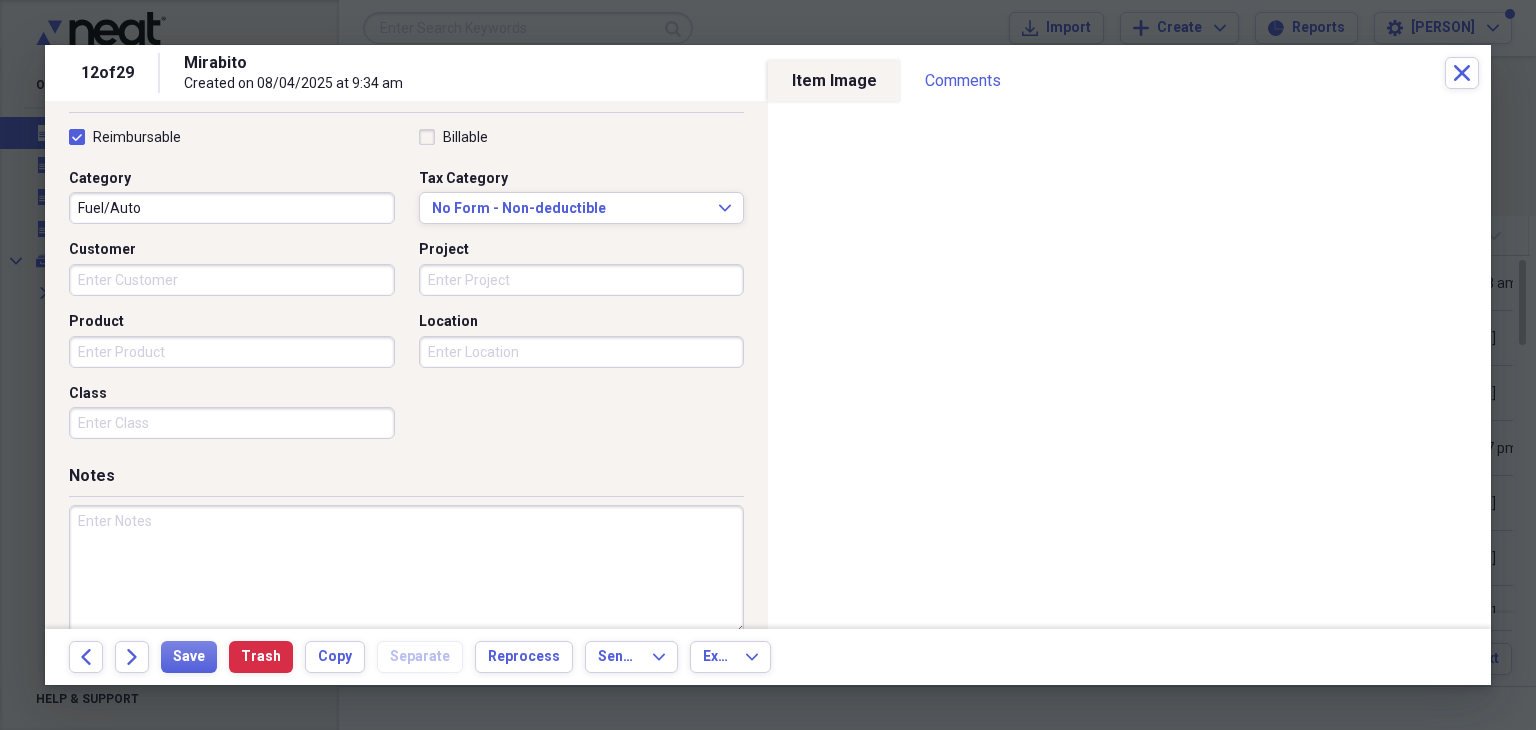 click at bounding box center [406, 570] 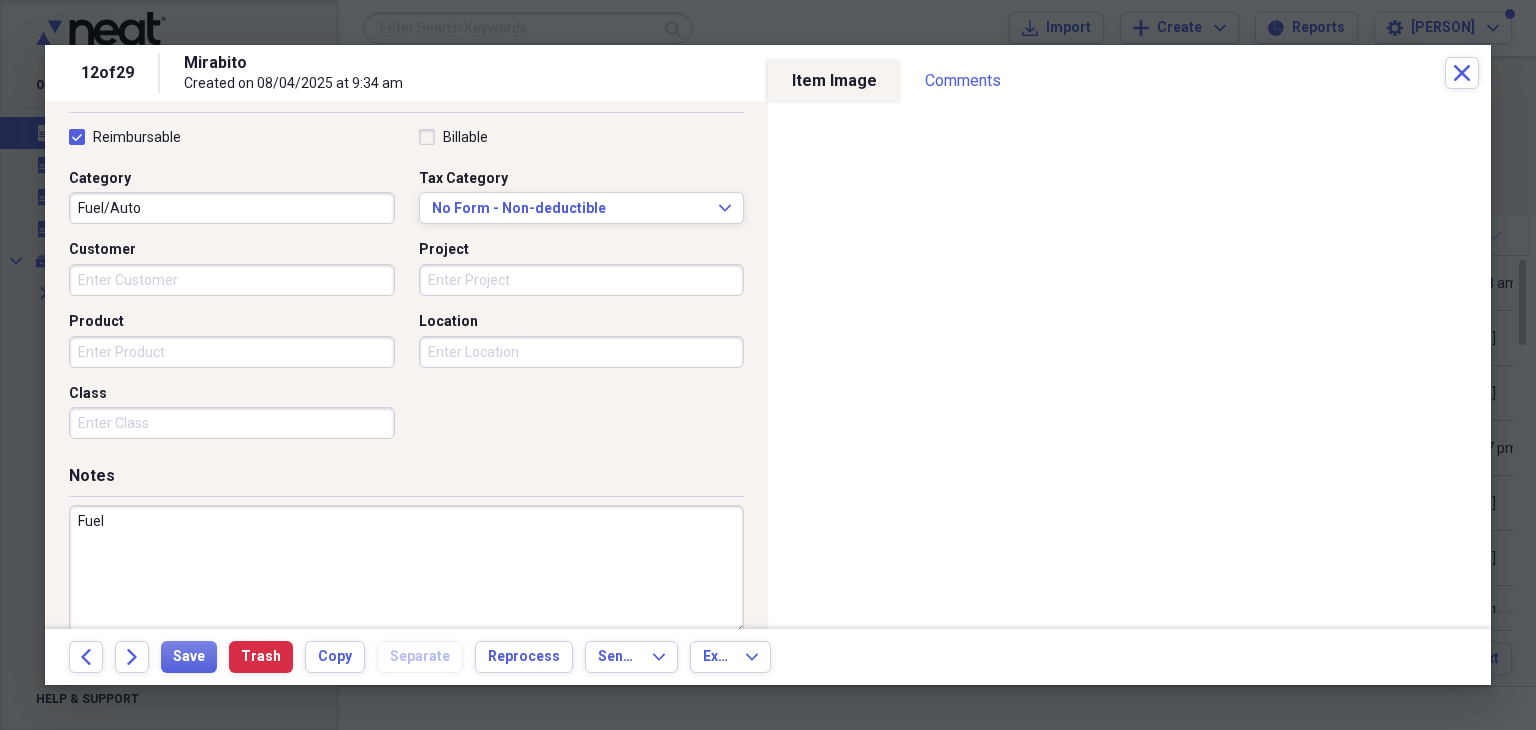type on "Fuel" 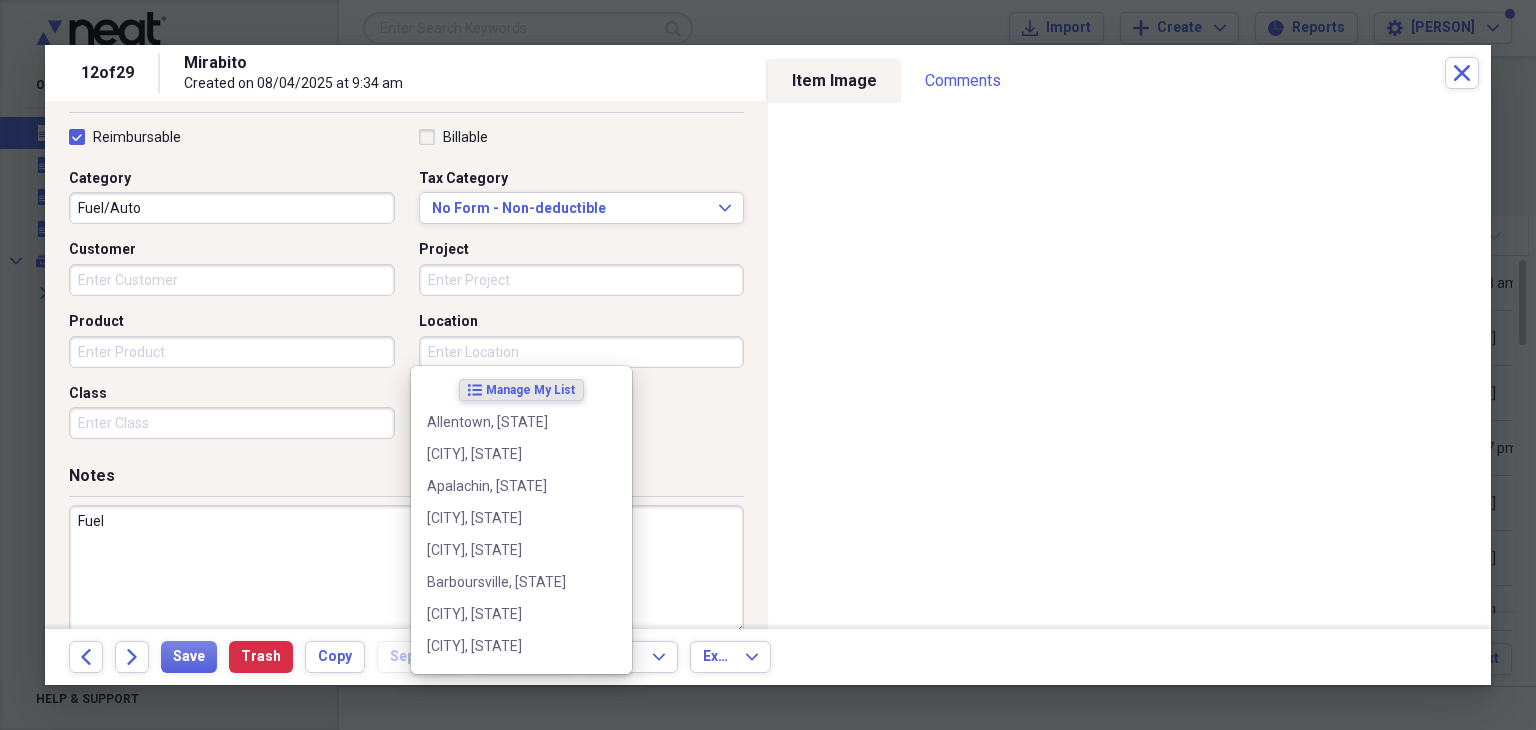 click on "Location" at bounding box center (582, 352) 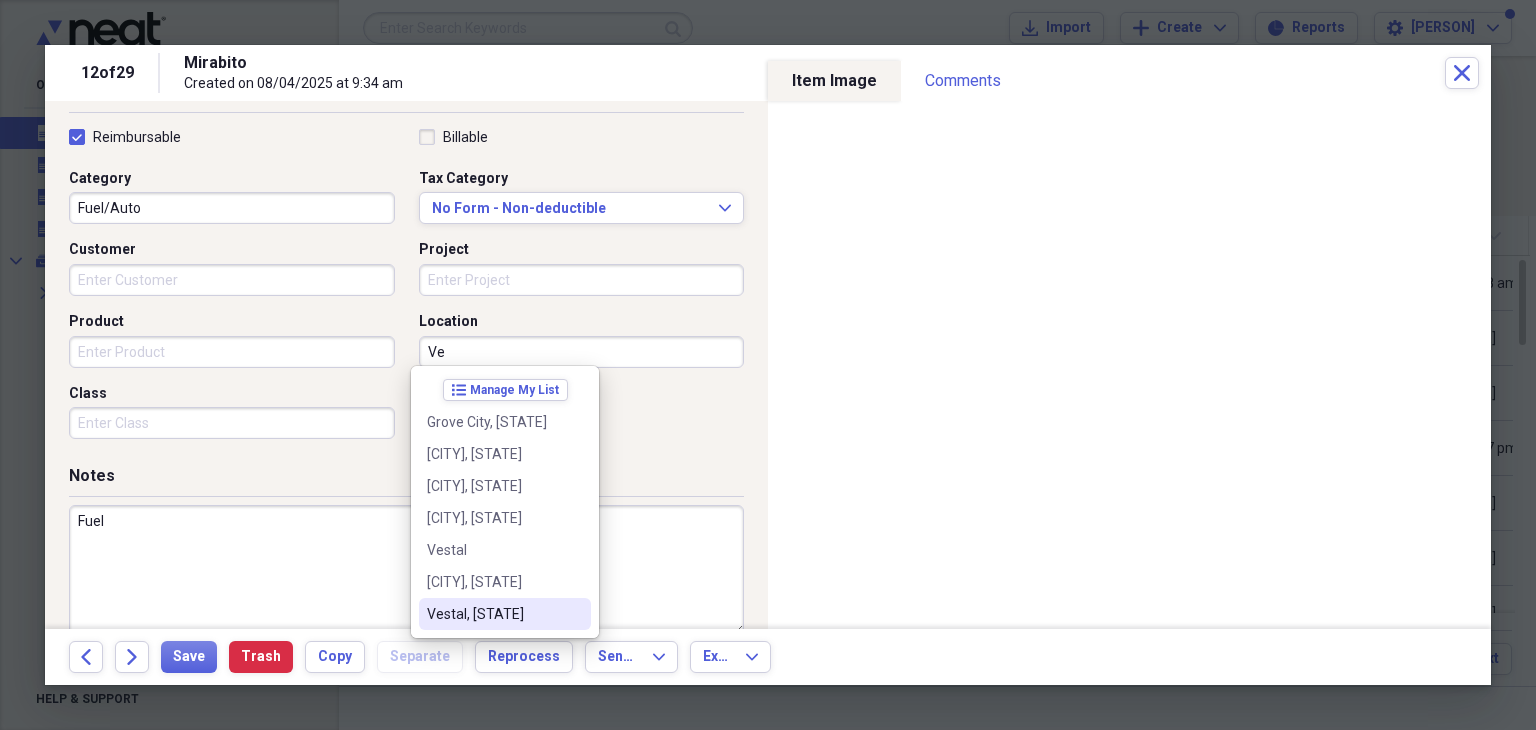 click on "Vestal, [STATE]" at bounding box center (505, 614) 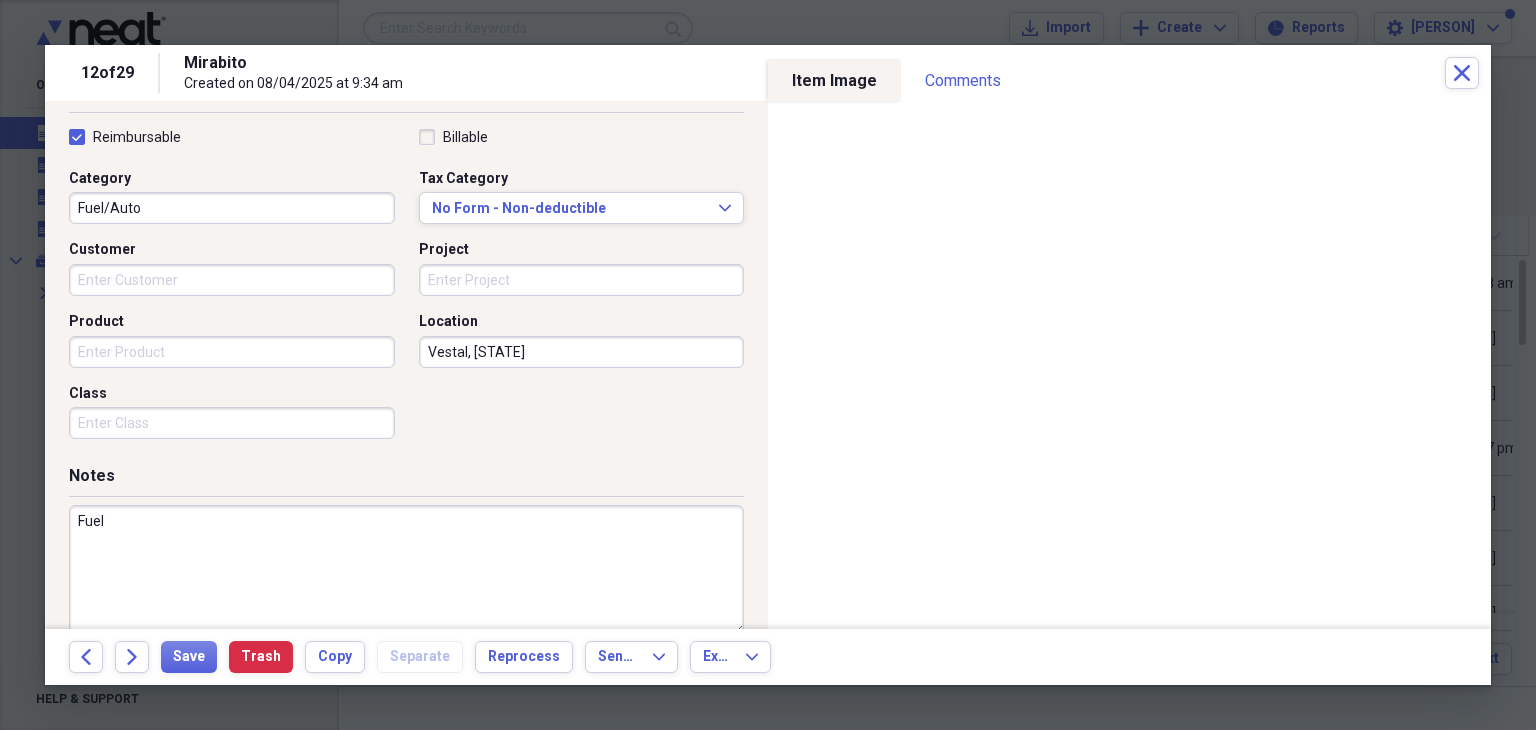 click on "Fuel" at bounding box center (406, 570) 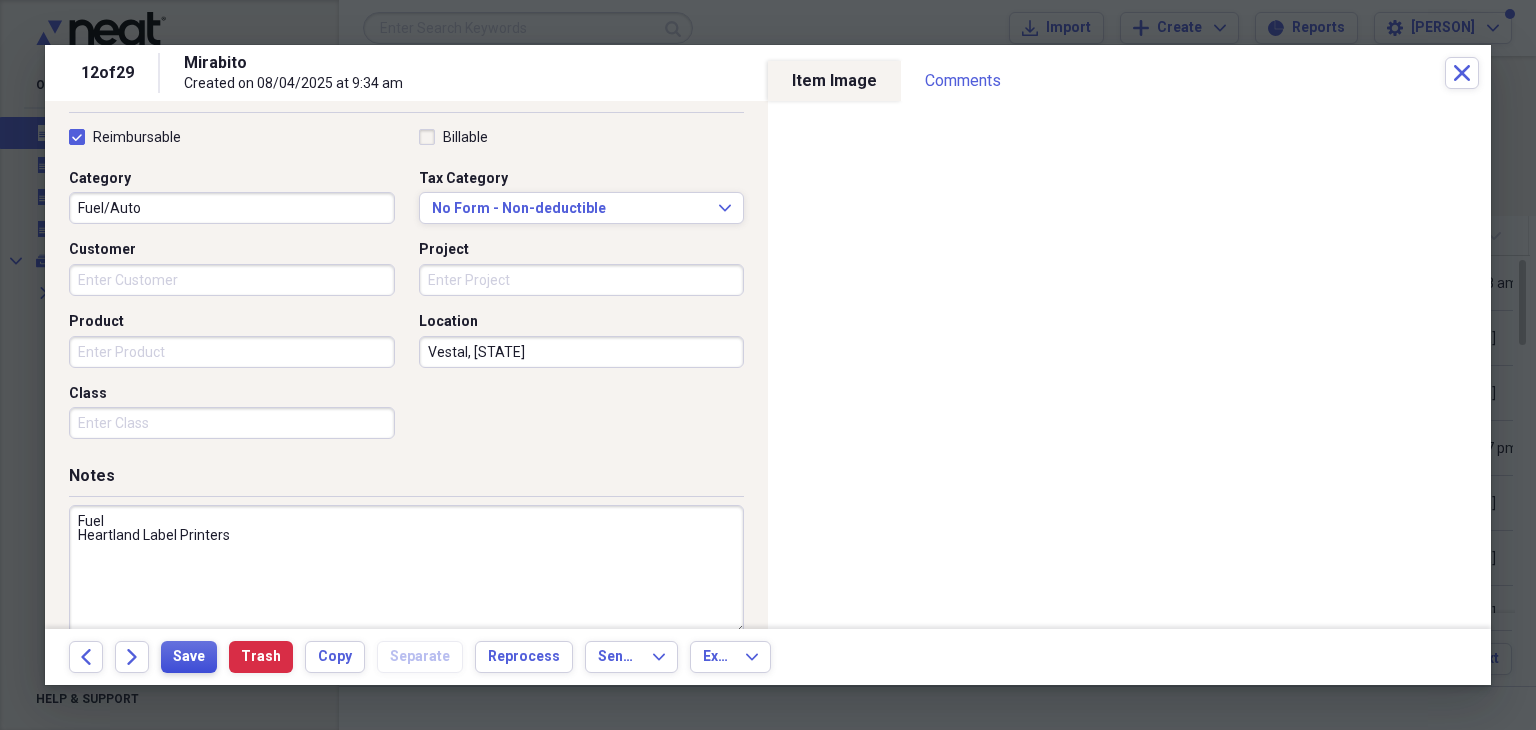 type on "Fuel
Heartland Label Printers" 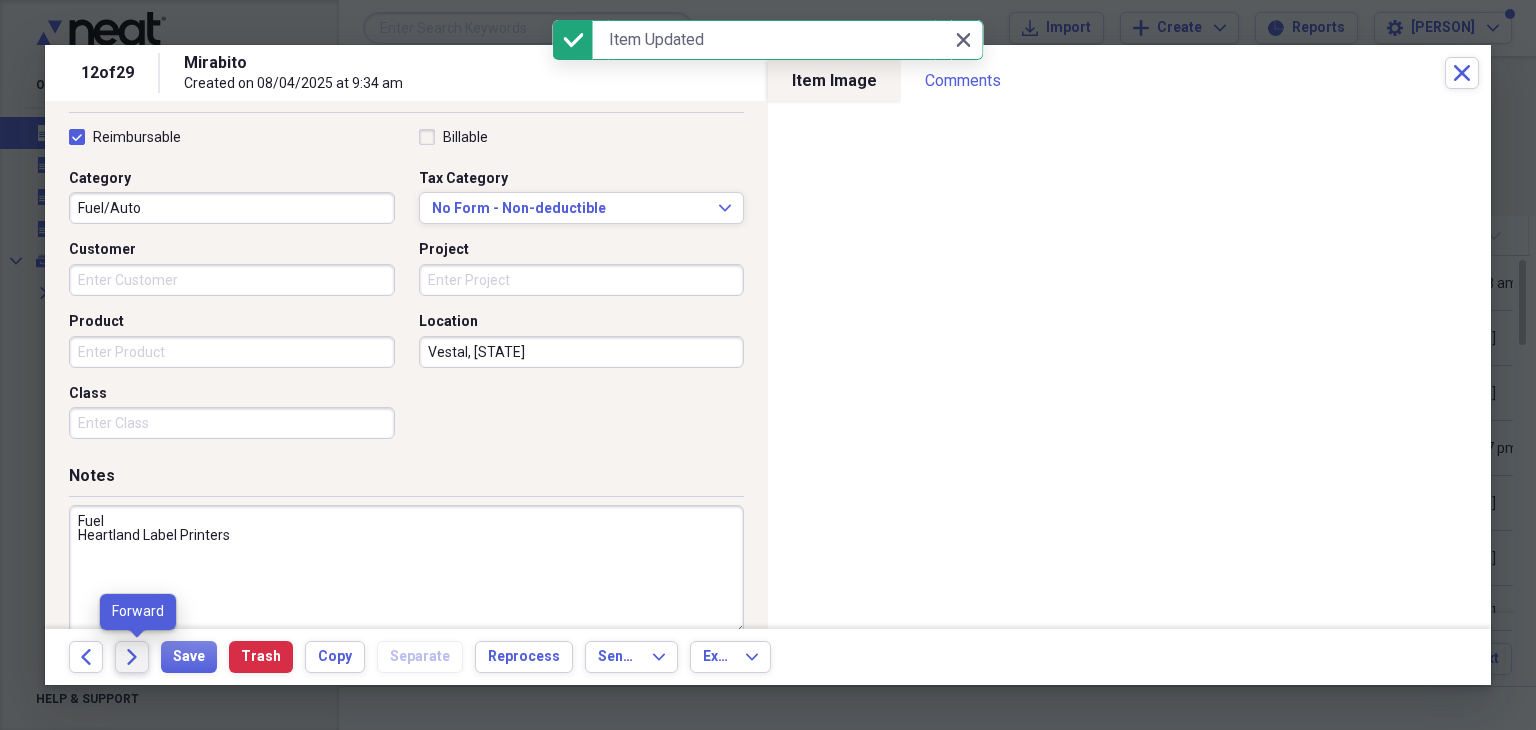 click on "Forward" 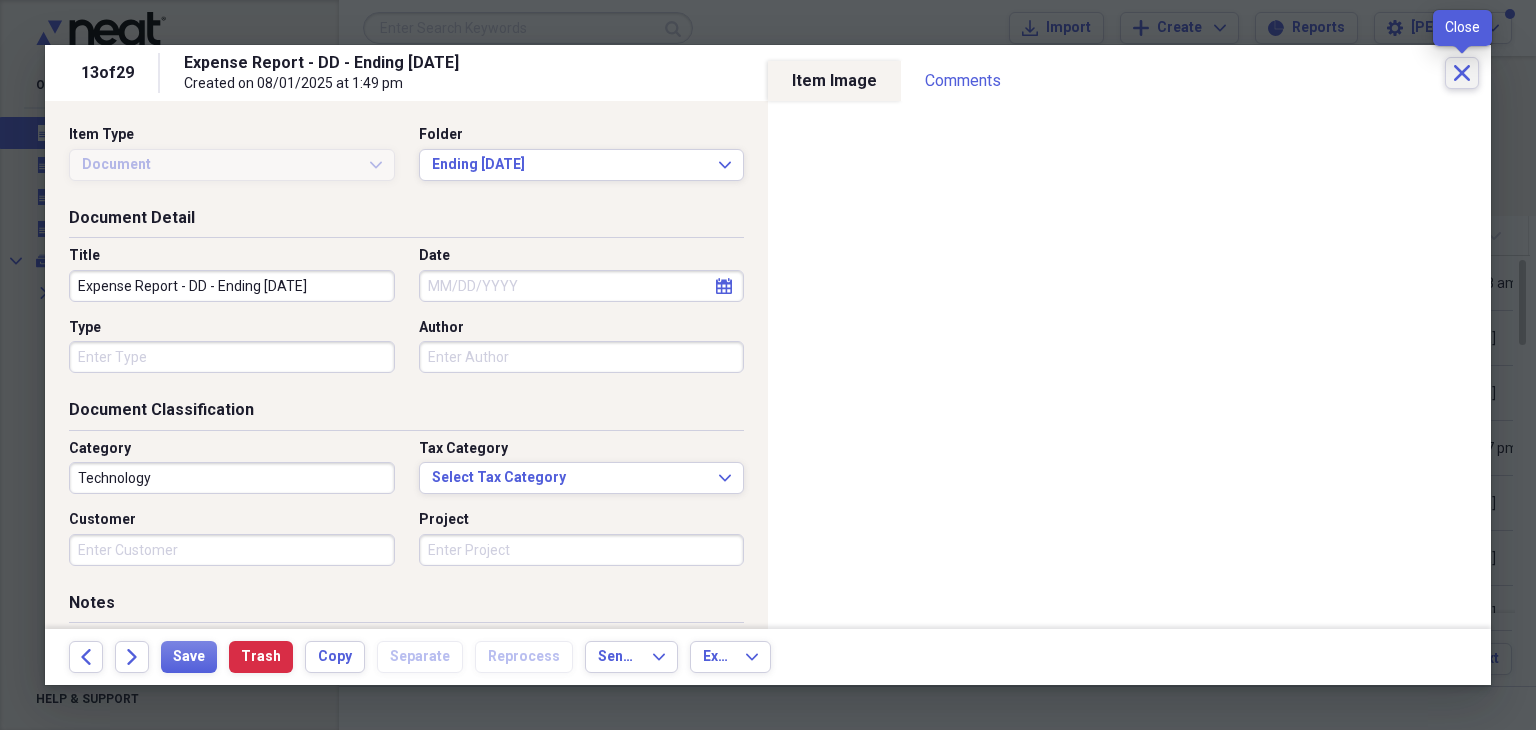 click 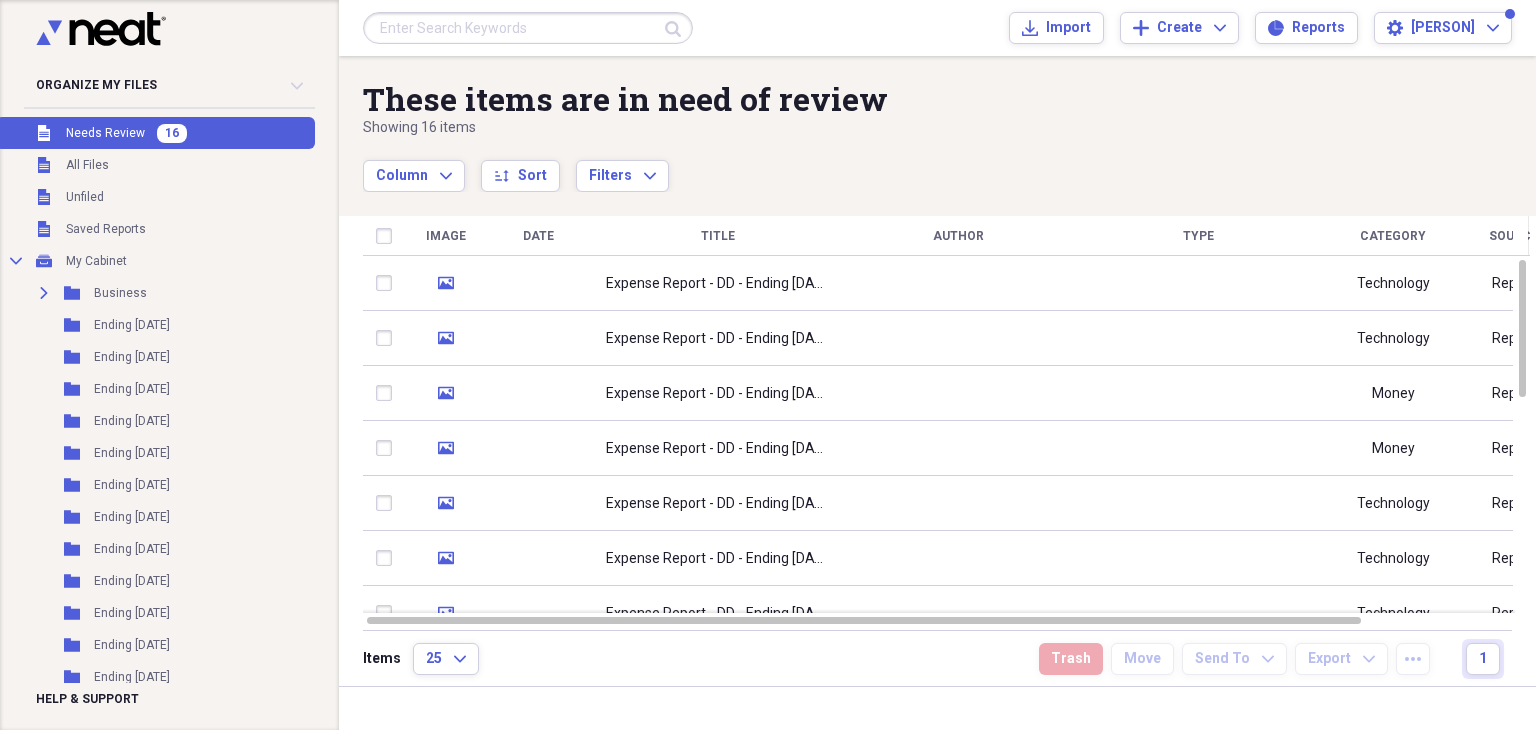 scroll, scrollTop: 496, scrollLeft: 0, axis: vertical 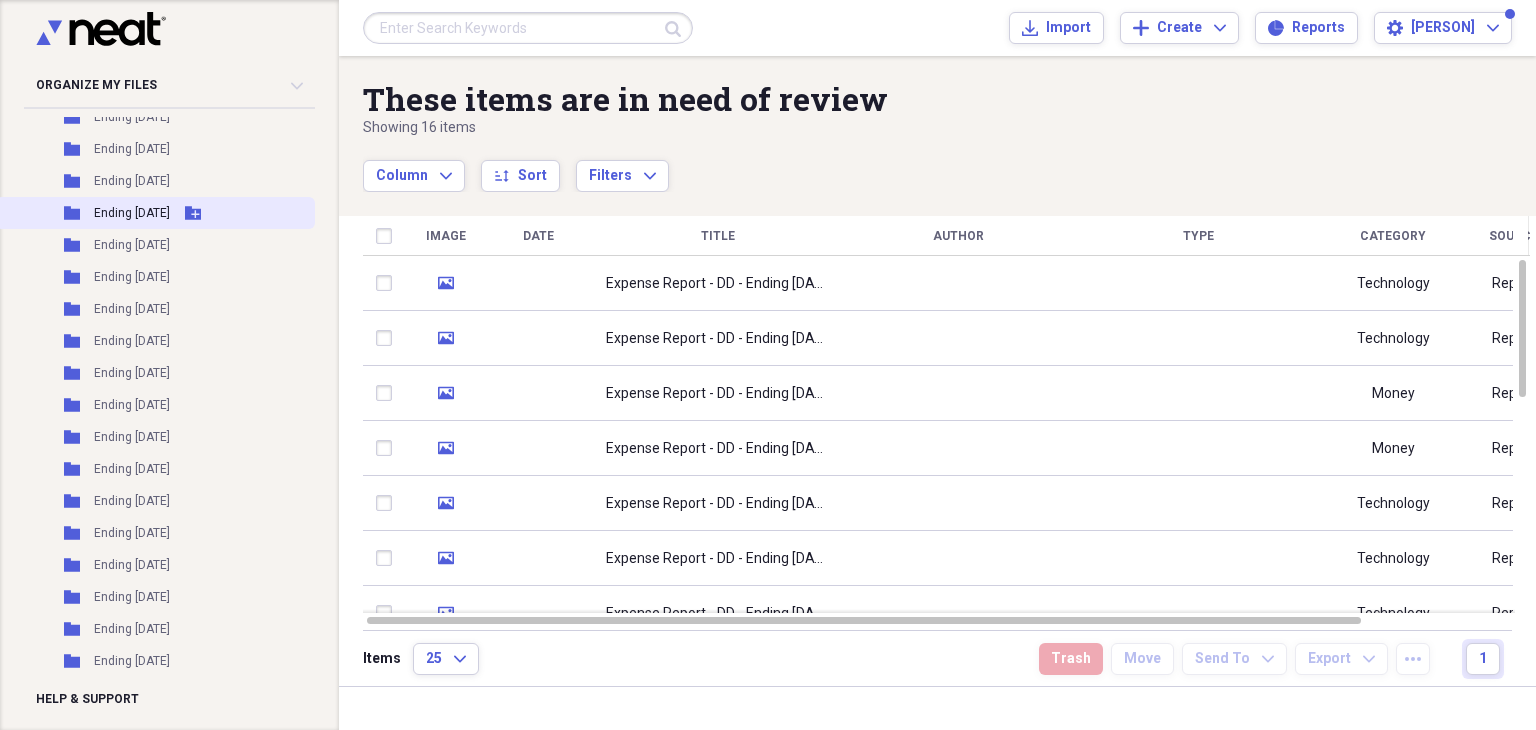click 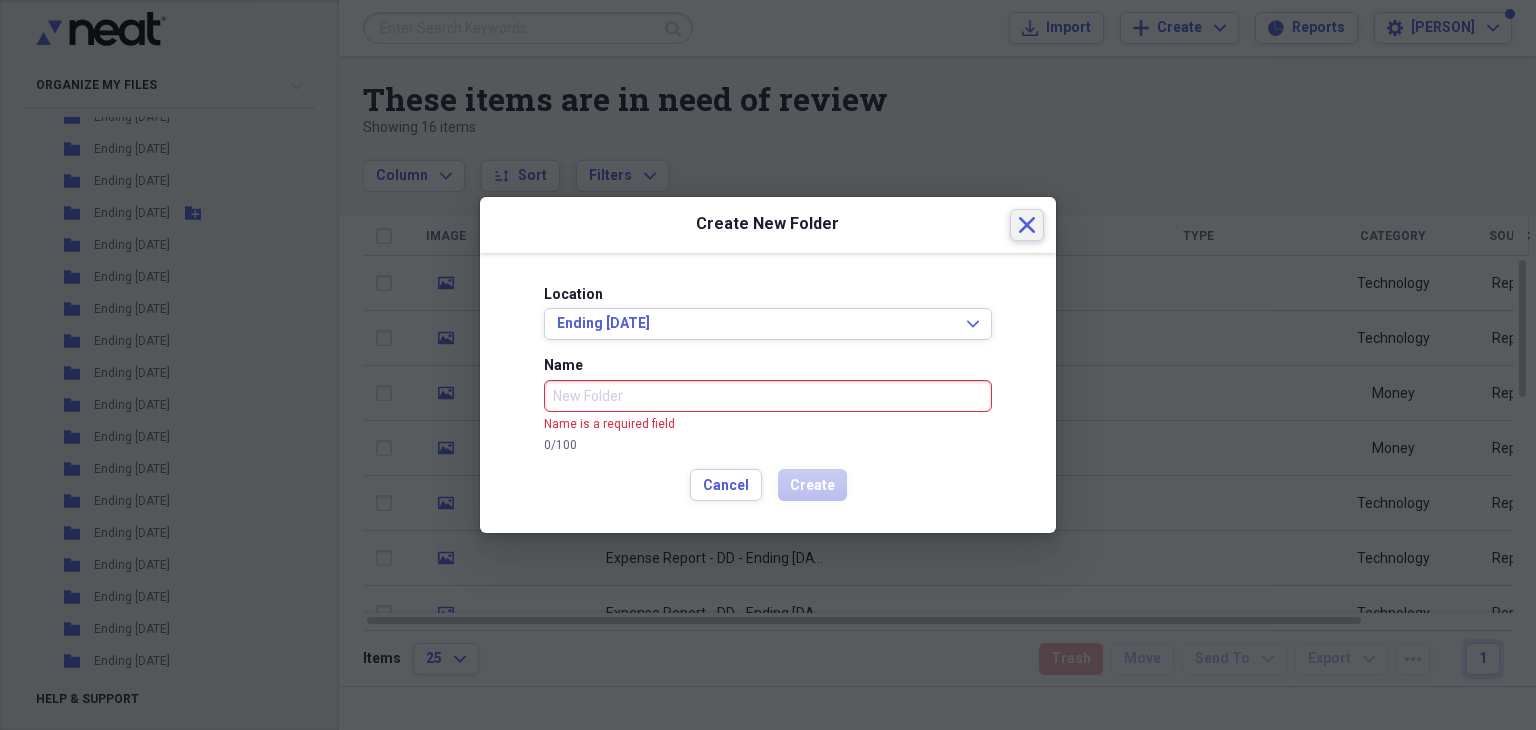 click on "Close" at bounding box center (1027, 225) 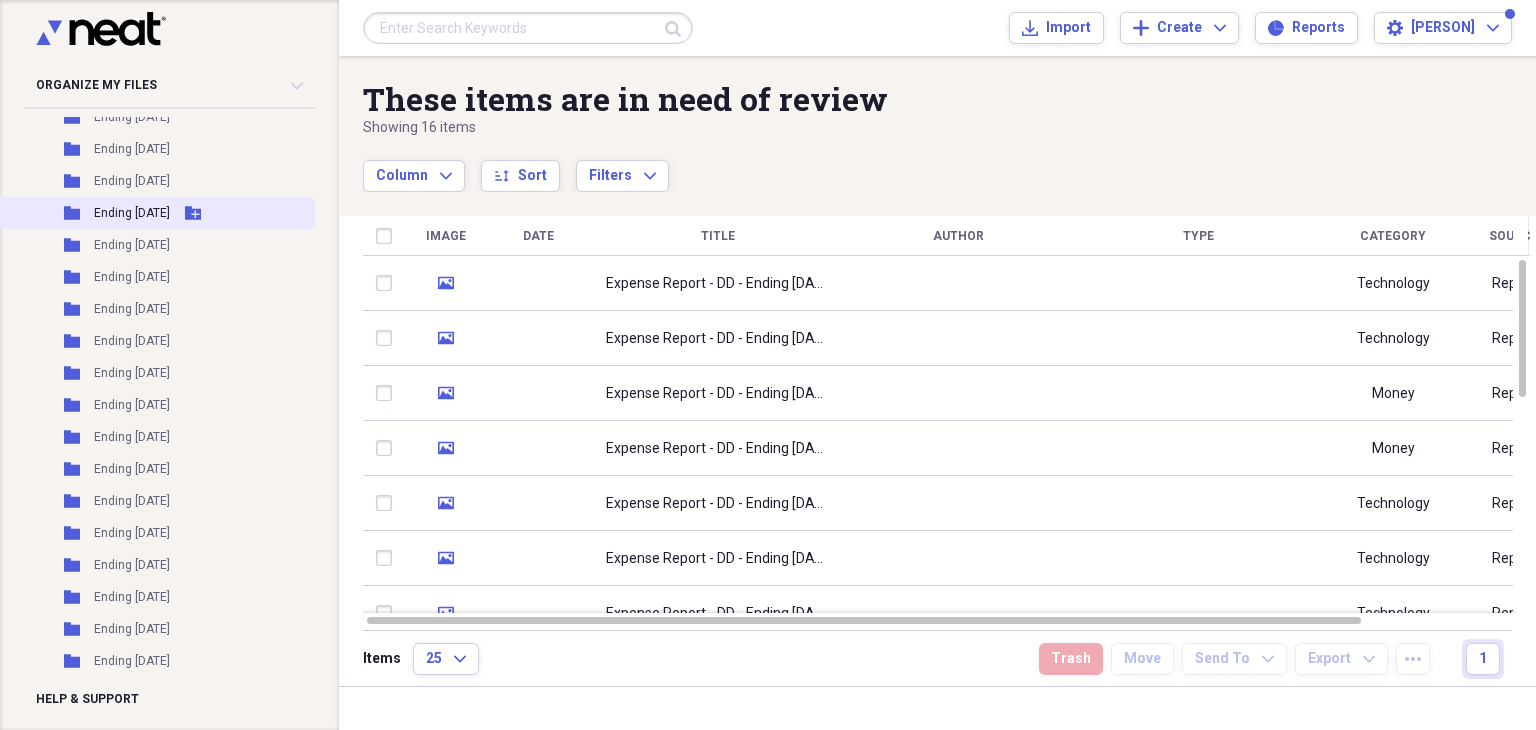 click on "Ending [DATE]" at bounding box center (132, 213) 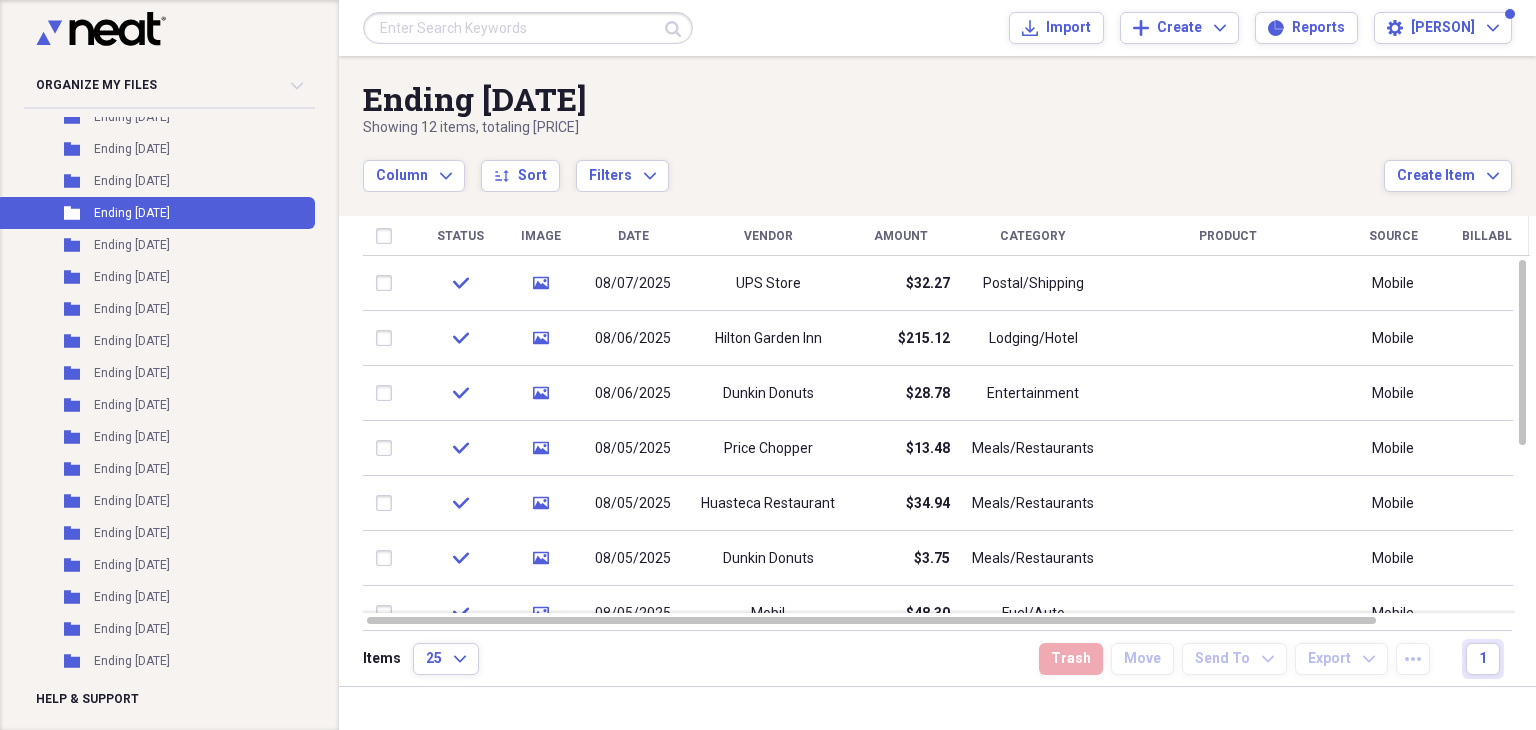 scroll, scrollTop: 0, scrollLeft: 0, axis: both 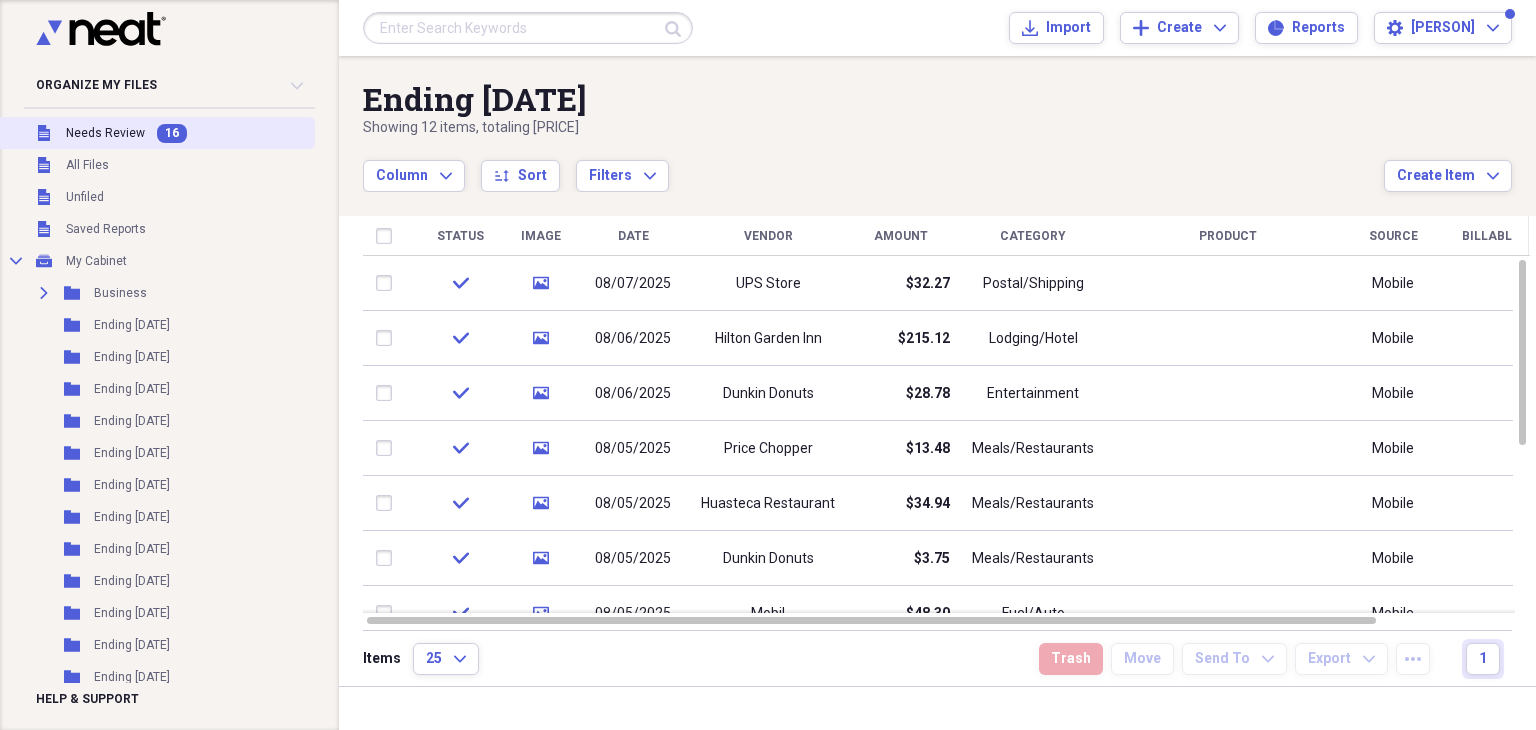 click on "Unfiled Needs Review 16" at bounding box center [155, 133] 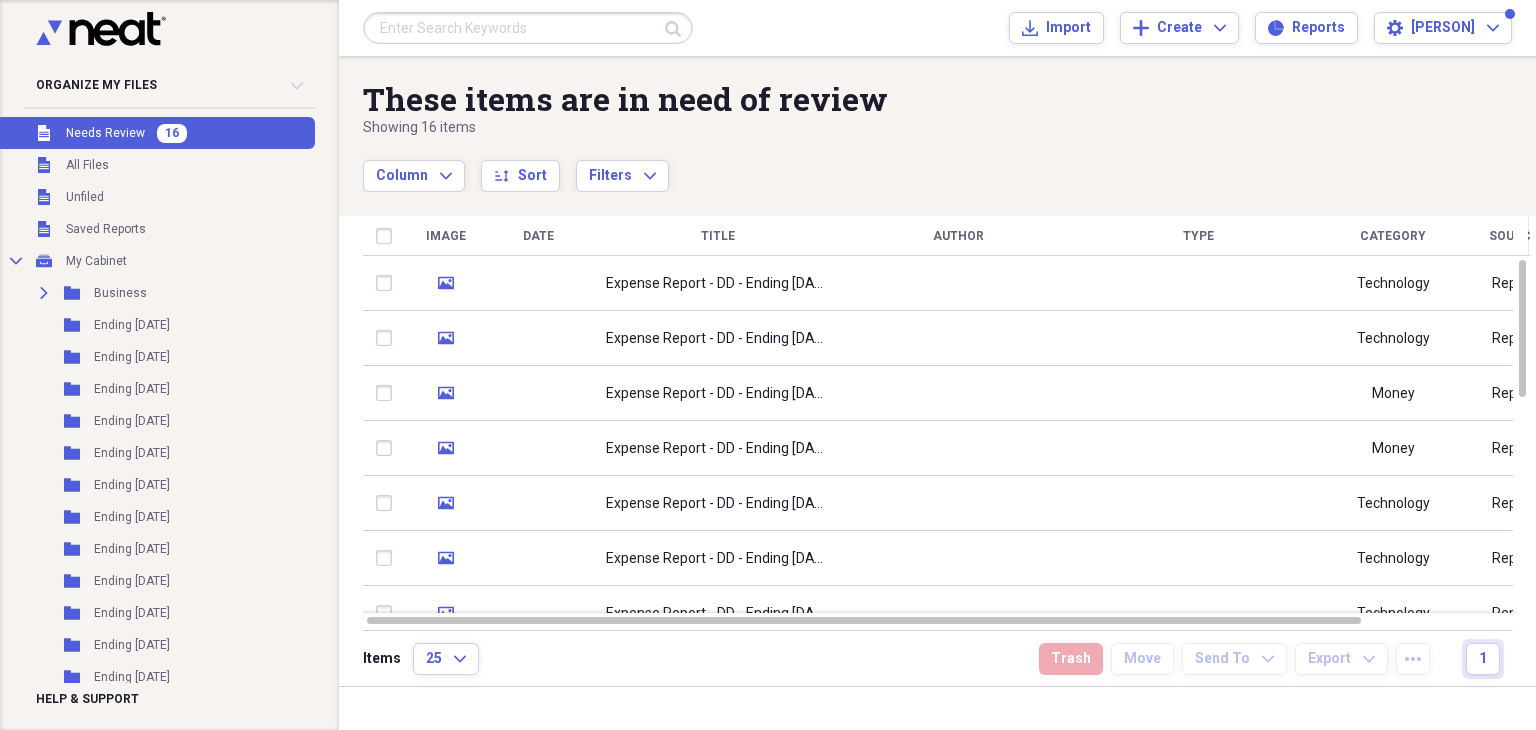 click at bounding box center (163, 32) 